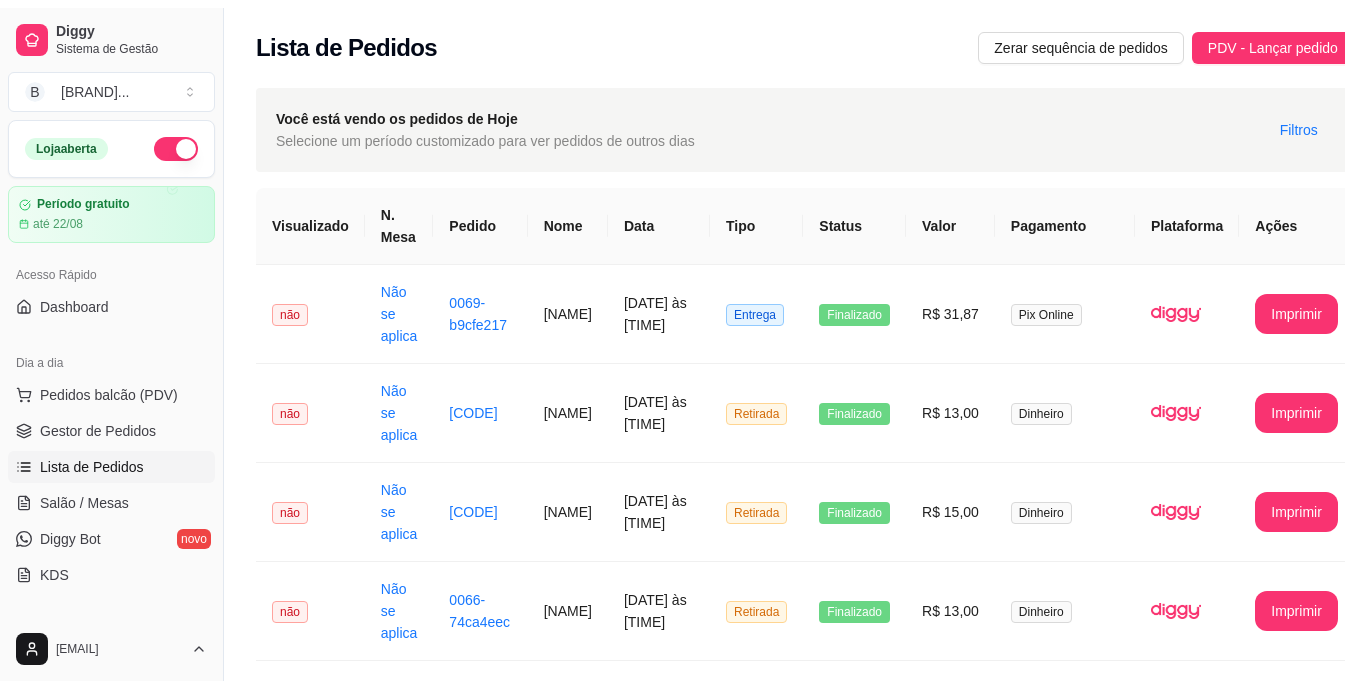 scroll, scrollTop: 0, scrollLeft: 0, axis: both 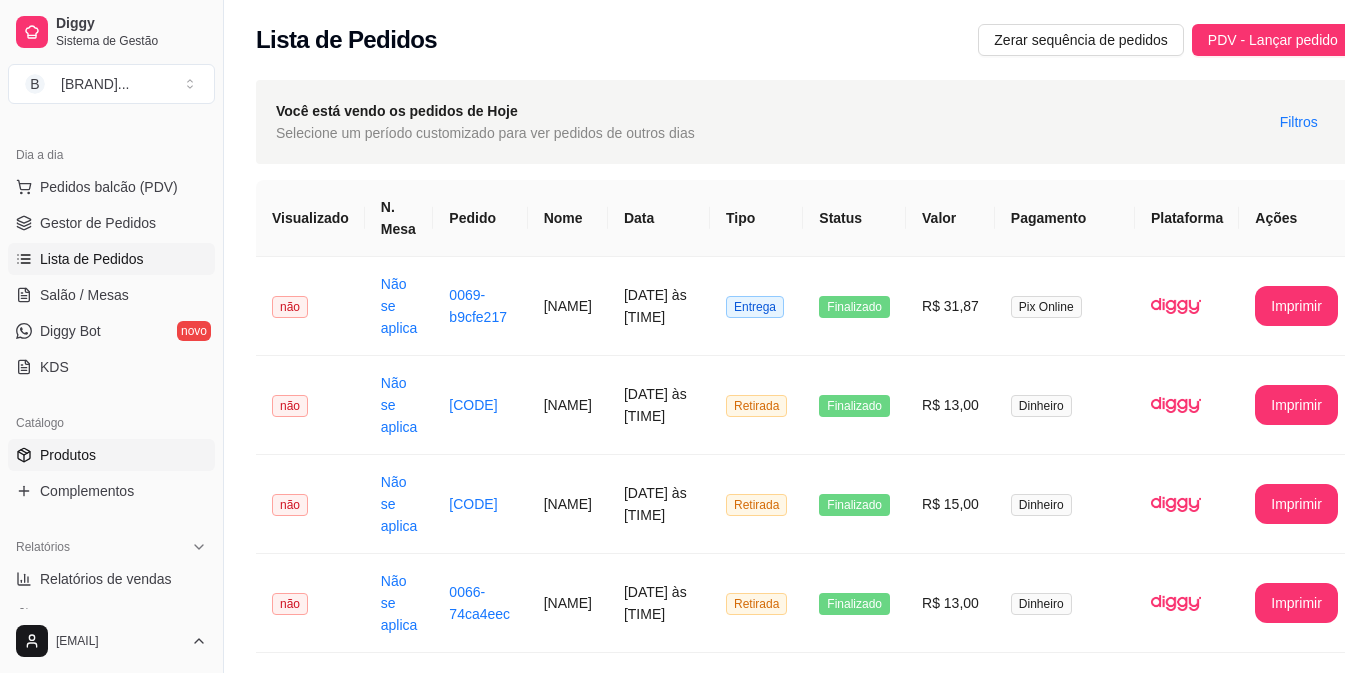 click on "Produtos" at bounding box center [68, 455] 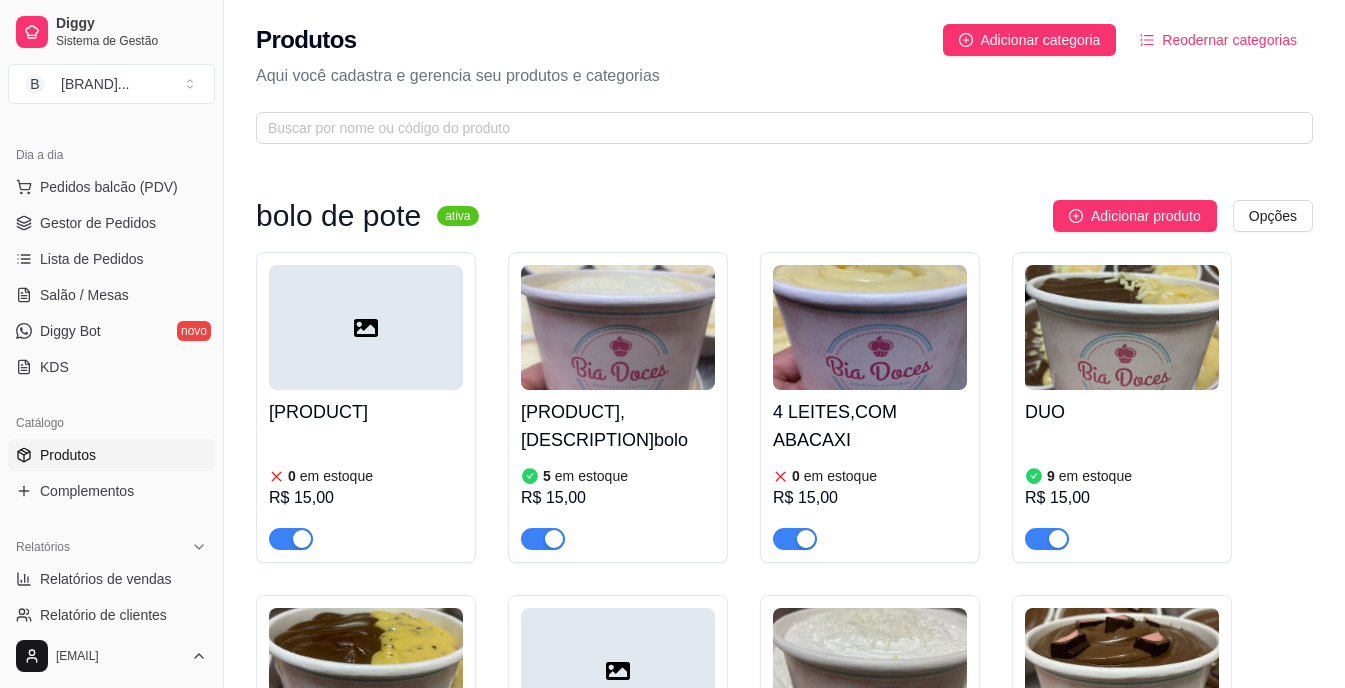 click on "[PRODUCT], [DESCRIPTION]bolo" at bounding box center [618, 426] 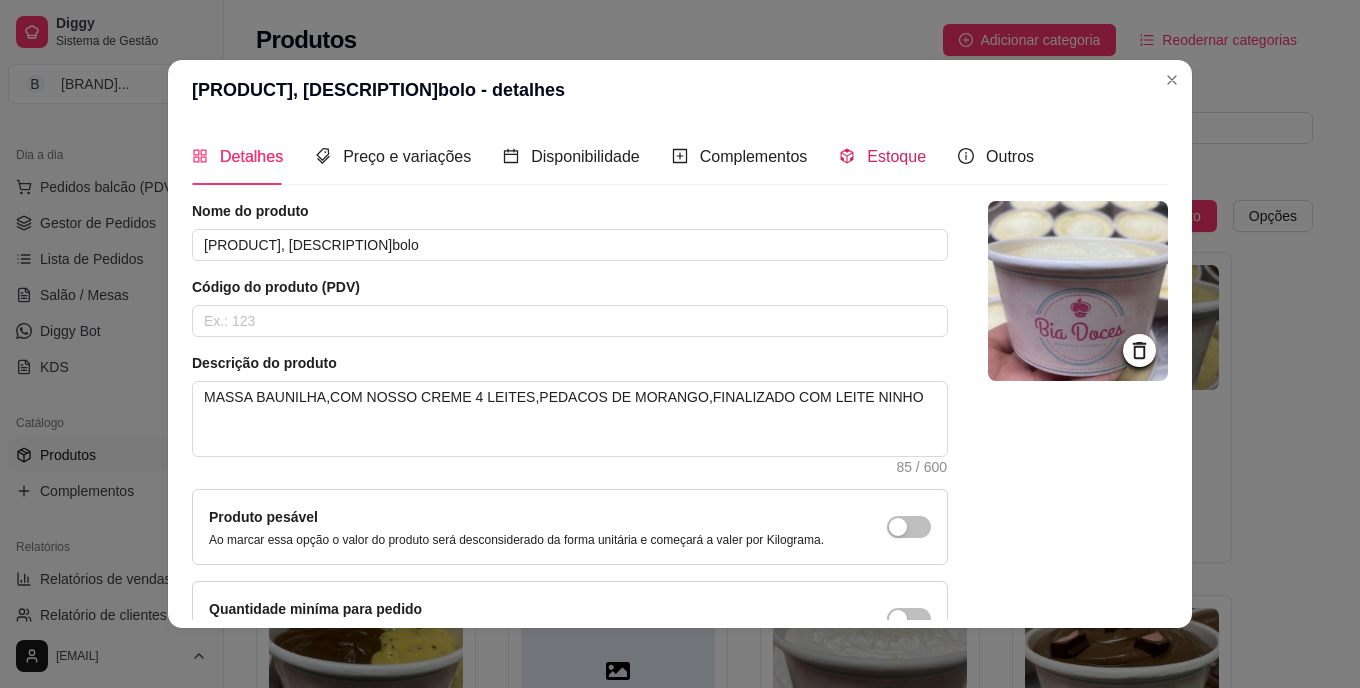 click on "Estoque" at bounding box center (896, 156) 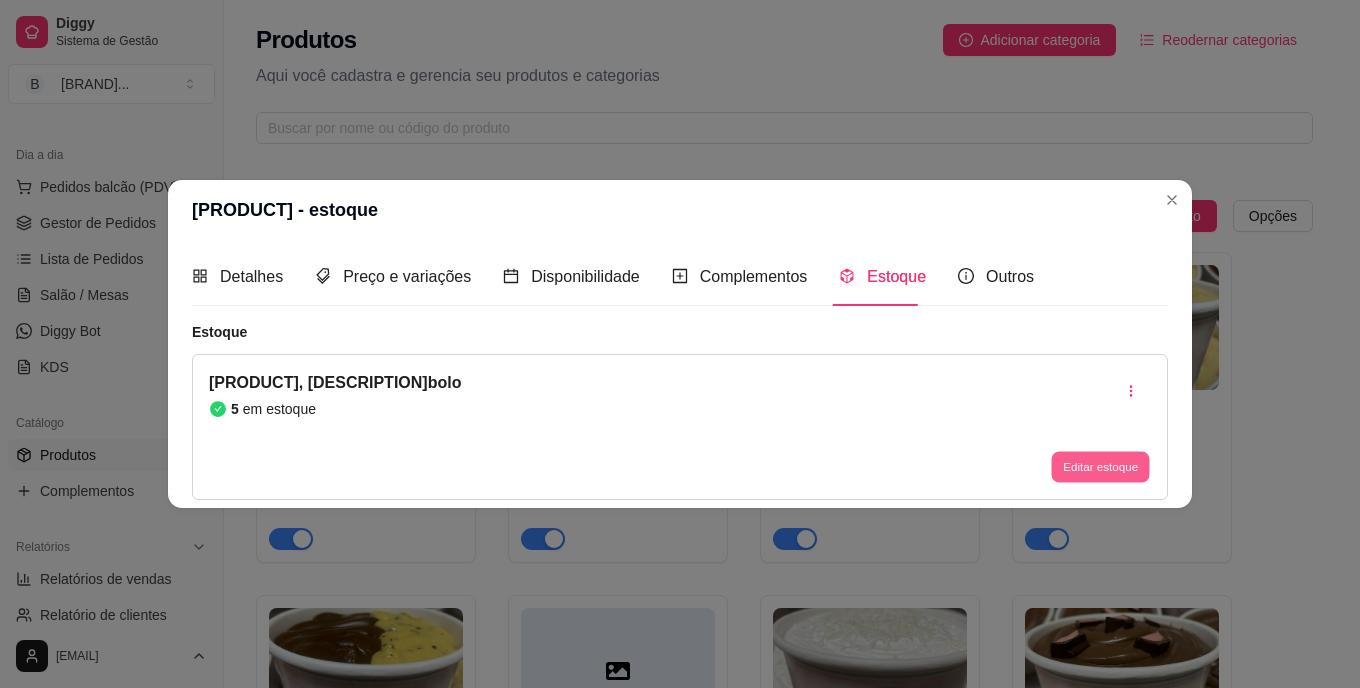click on "Editar estoque" at bounding box center [1100, 466] 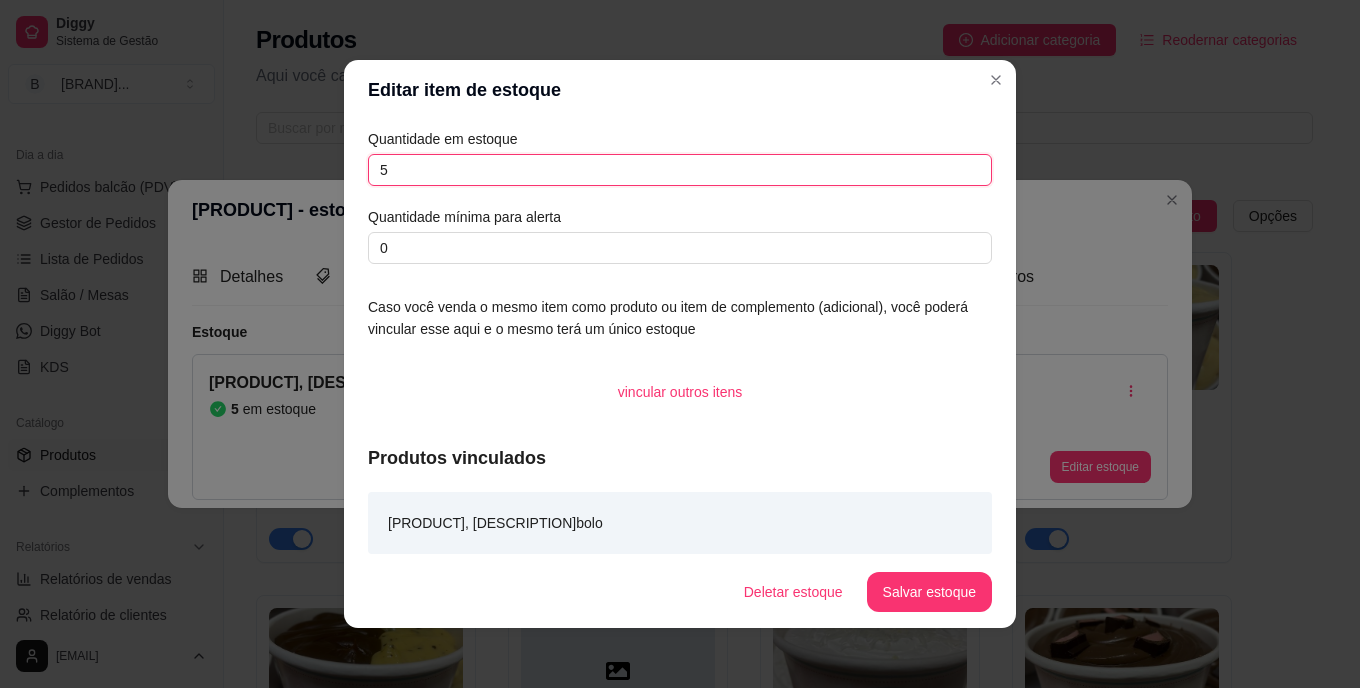 click on "5" at bounding box center (680, 170) 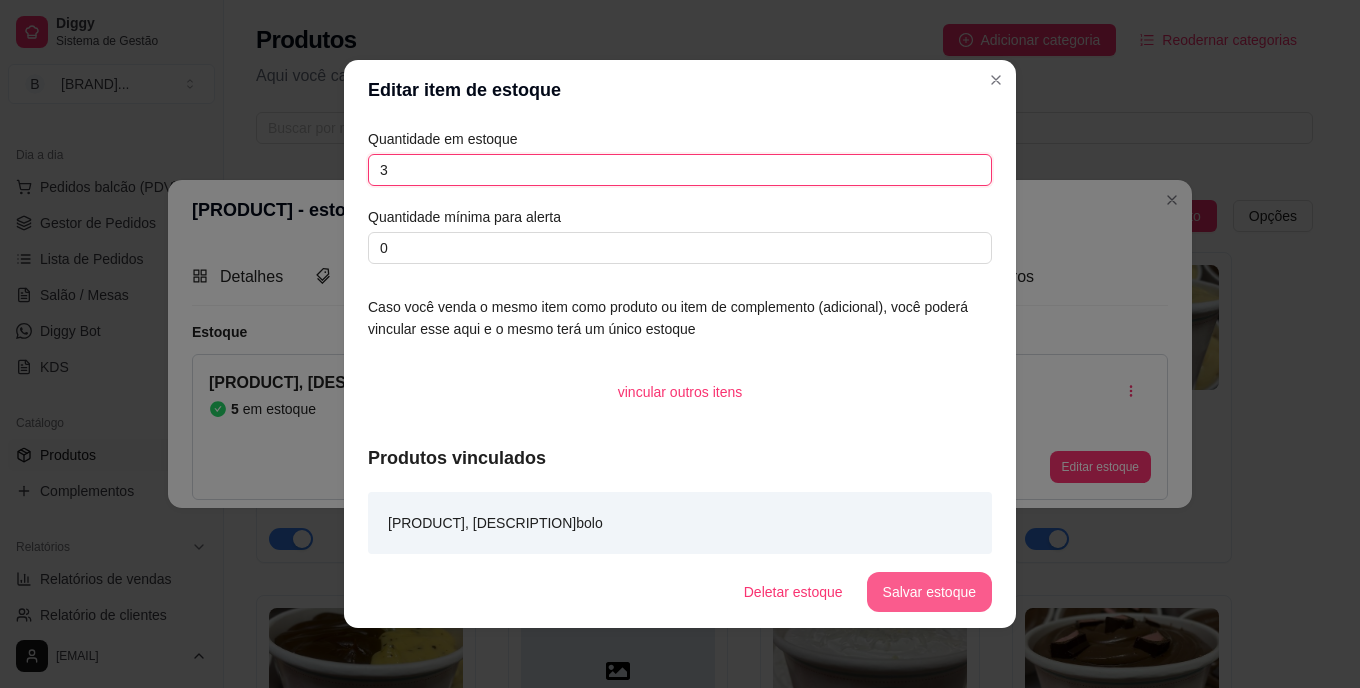 type on "3" 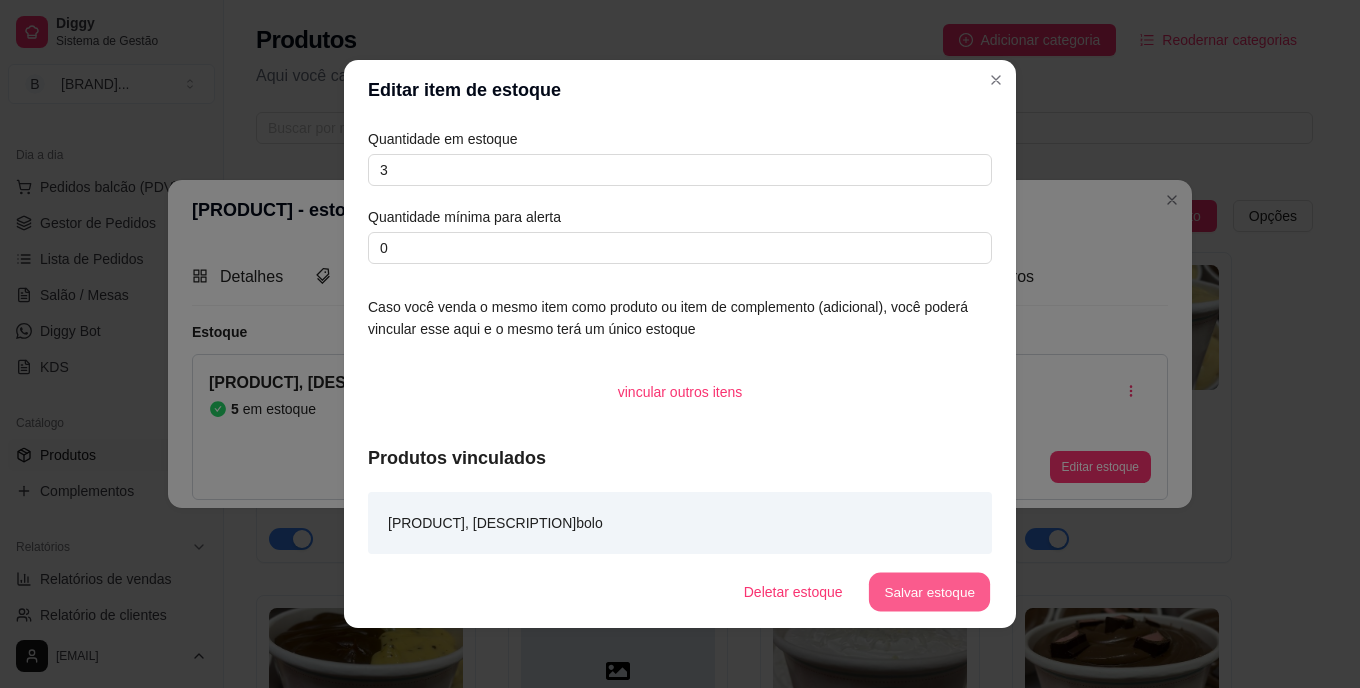 click on "Salvar estoque" at bounding box center [929, 592] 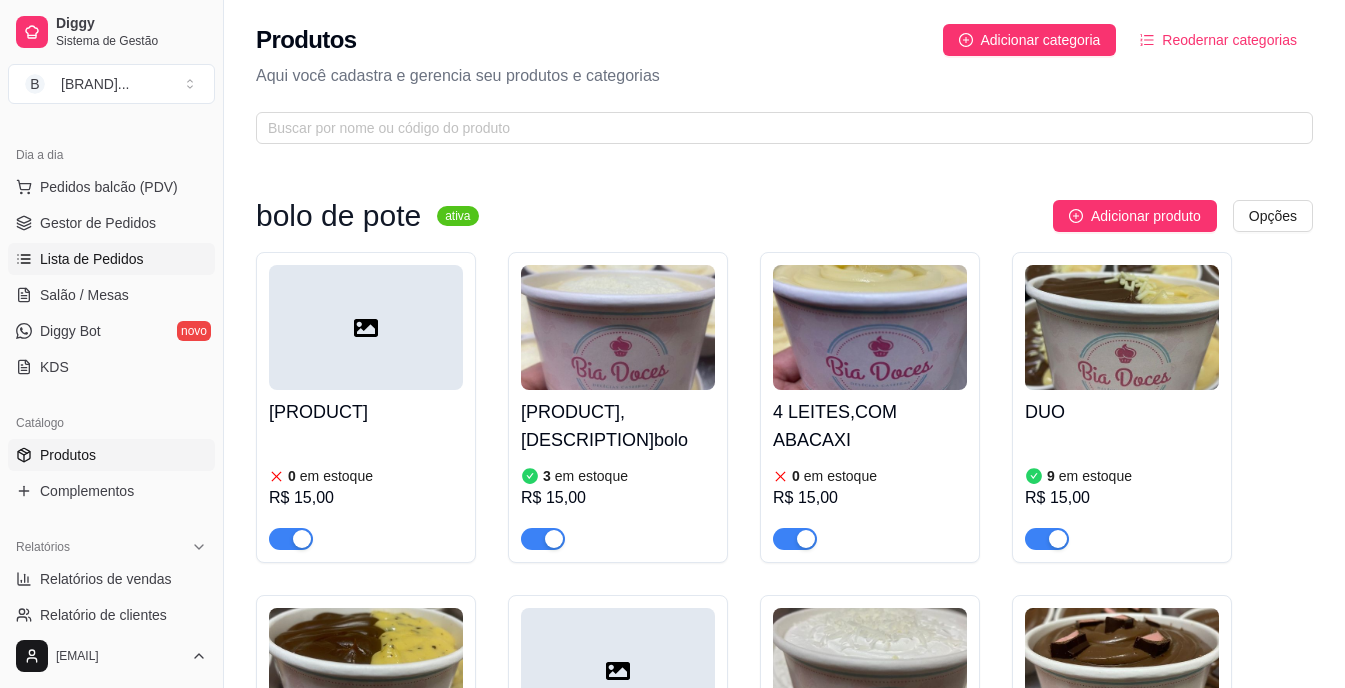 click on "Lista de Pedidos" at bounding box center (111, 259) 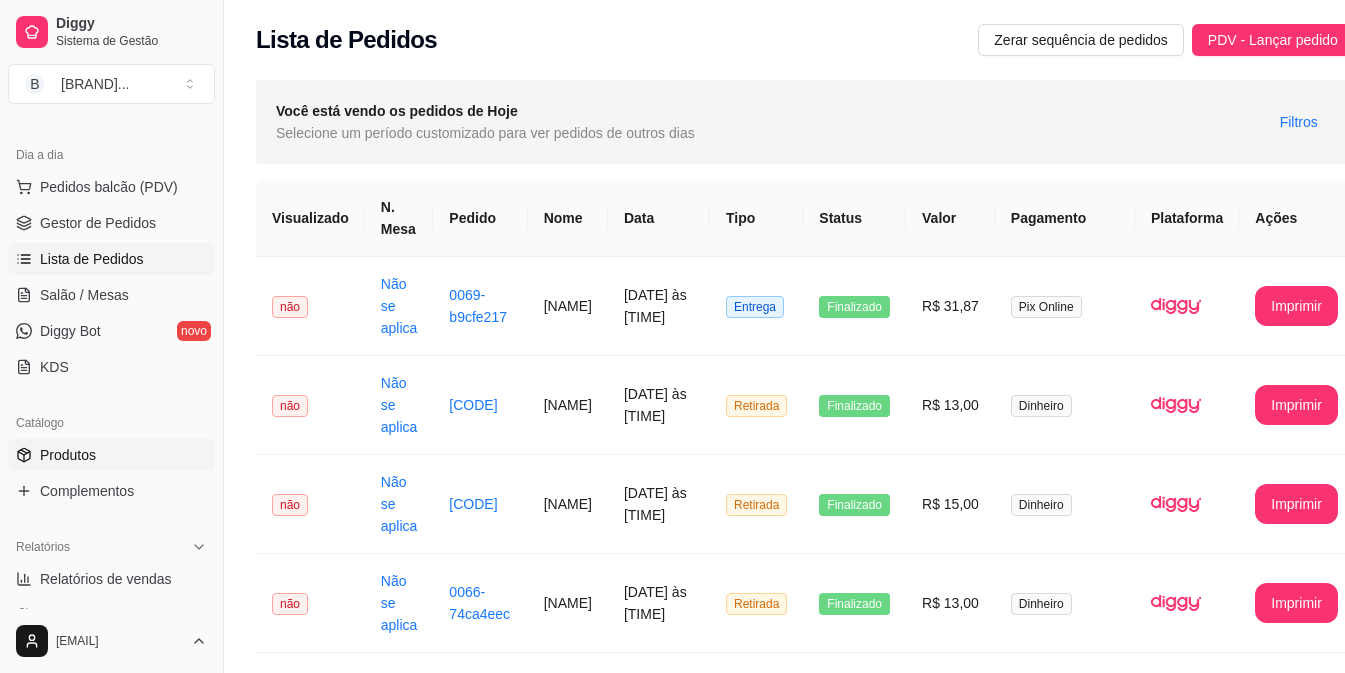 click on "Produtos" at bounding box center [68, 455] 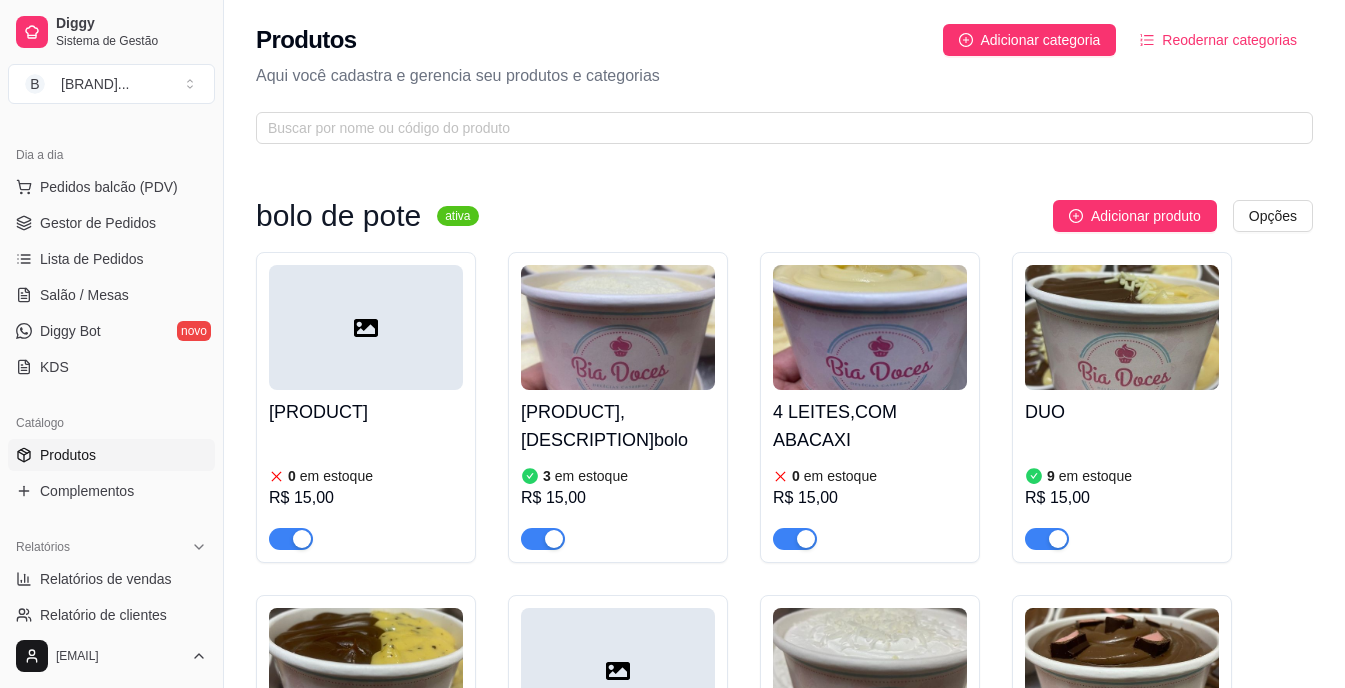click on "BOLO DE P0TE BRIGADEIRO,200ML    0 em estoque R$ 15,00 BOLO DE POTE, 4LEITES,COM MORANGObolo    3 em estoque R$ 15,00 4 LEITES,COM ABACAXI    0 em estoque R$ 15,00 DUO   9 em estoque R$ 15,00 CHOCOMARA   3 em estoque R$ 15,00 RED   0 em estoque R$ 15,00 DOCE DE LEITE COM AMEIXA   0 em estoque R$ 15,00 BOLO DE STIKADINHO    0 em estoque R$ 15,00 FATIA TORTA PINK LEMONADE   0 em estoque R$ 20,00" at bounding box center (784, 750) 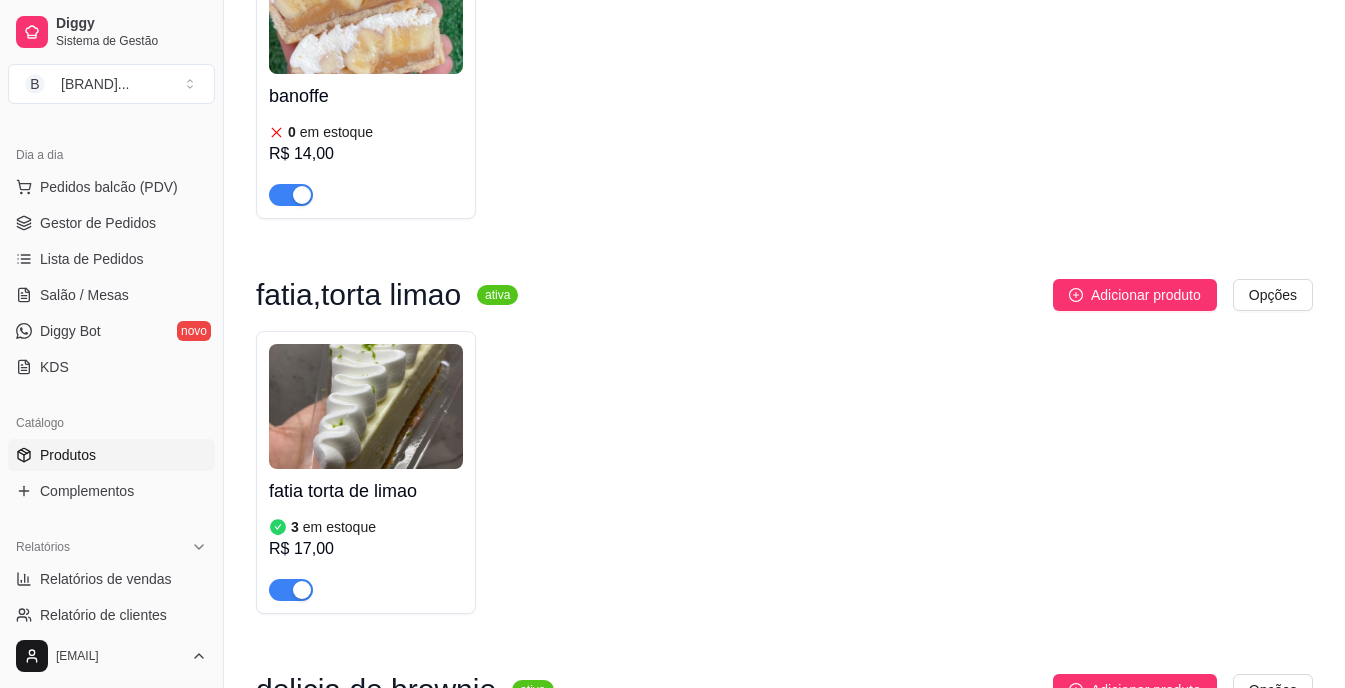 scroll, scrollTop: 2640, scrollLeft: 0, axis: vertical 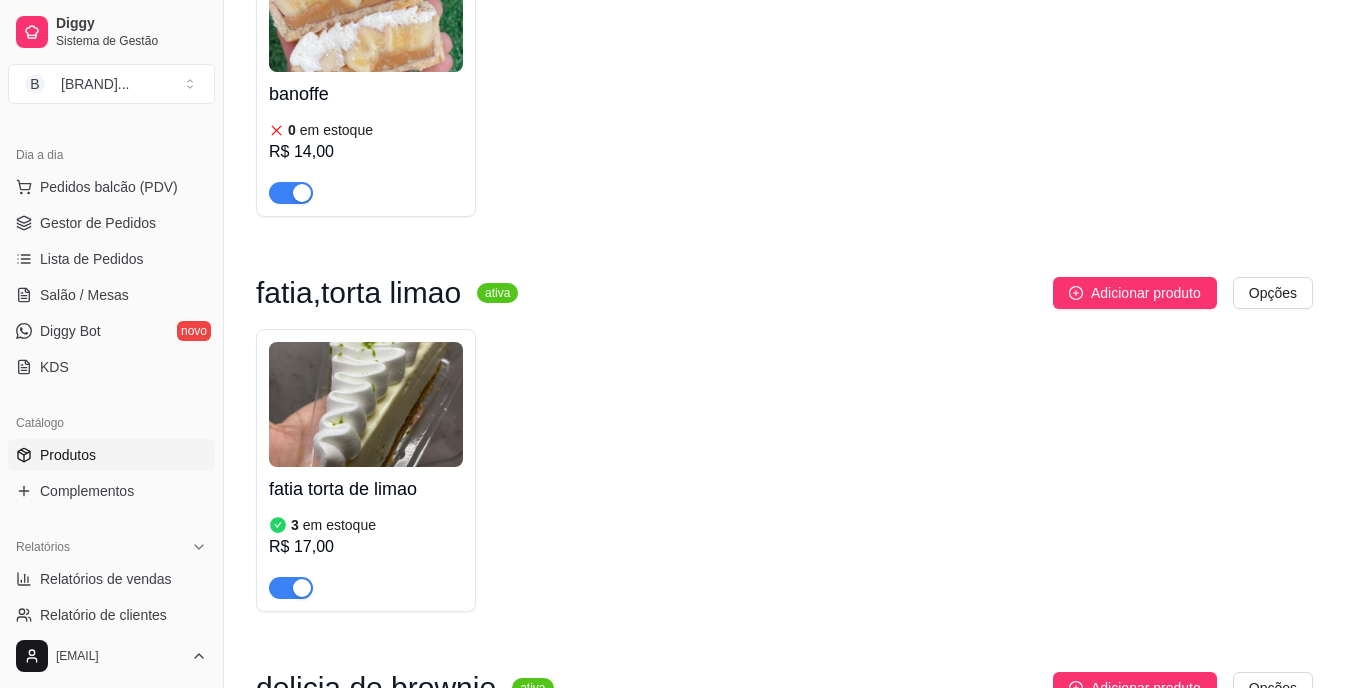 click on "3 em estoque" at bounding box center [366, 525] 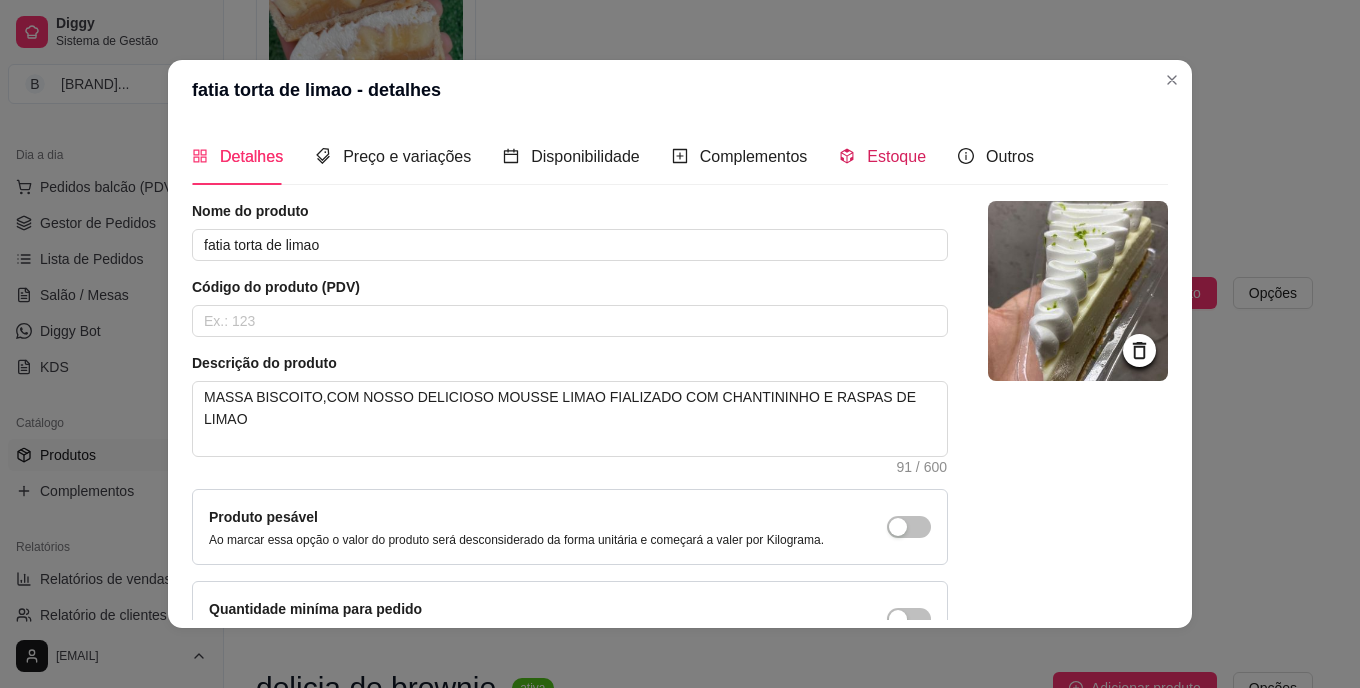 click on "Estoque" at bounding box center (896, 156) 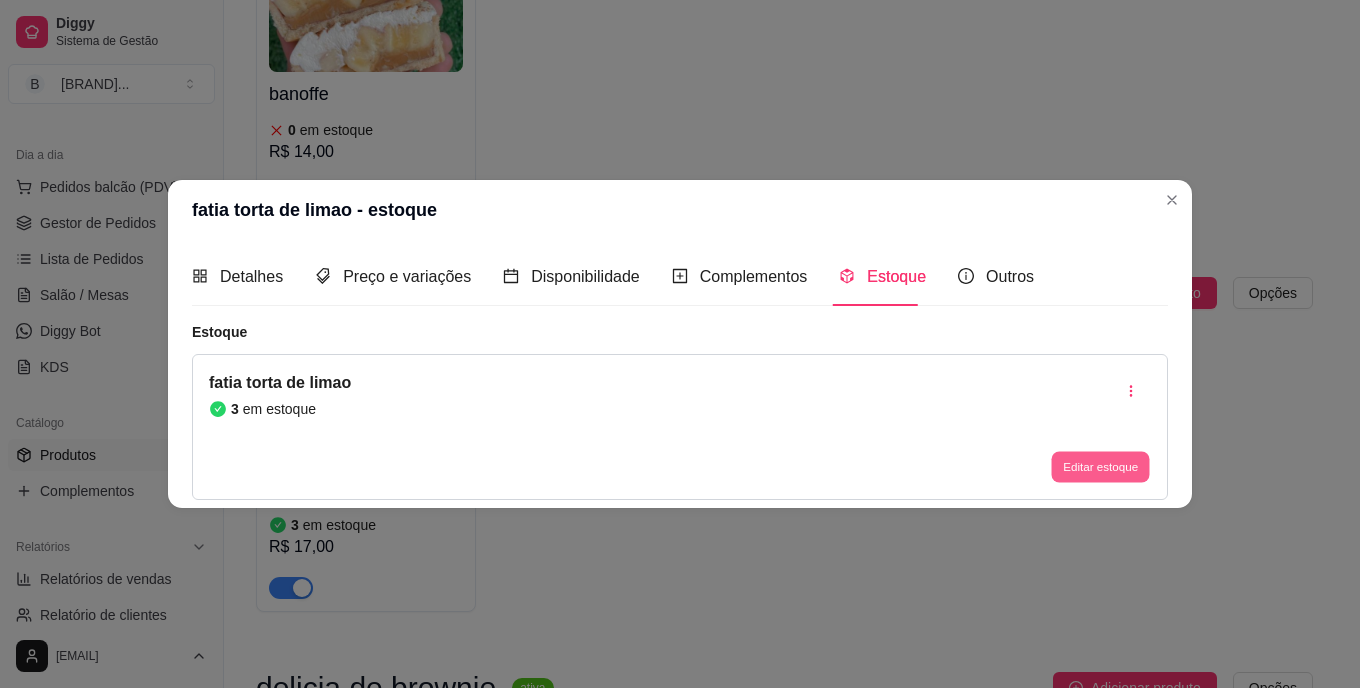 click on "Editar estoque" at bounding box center (1100, 466) 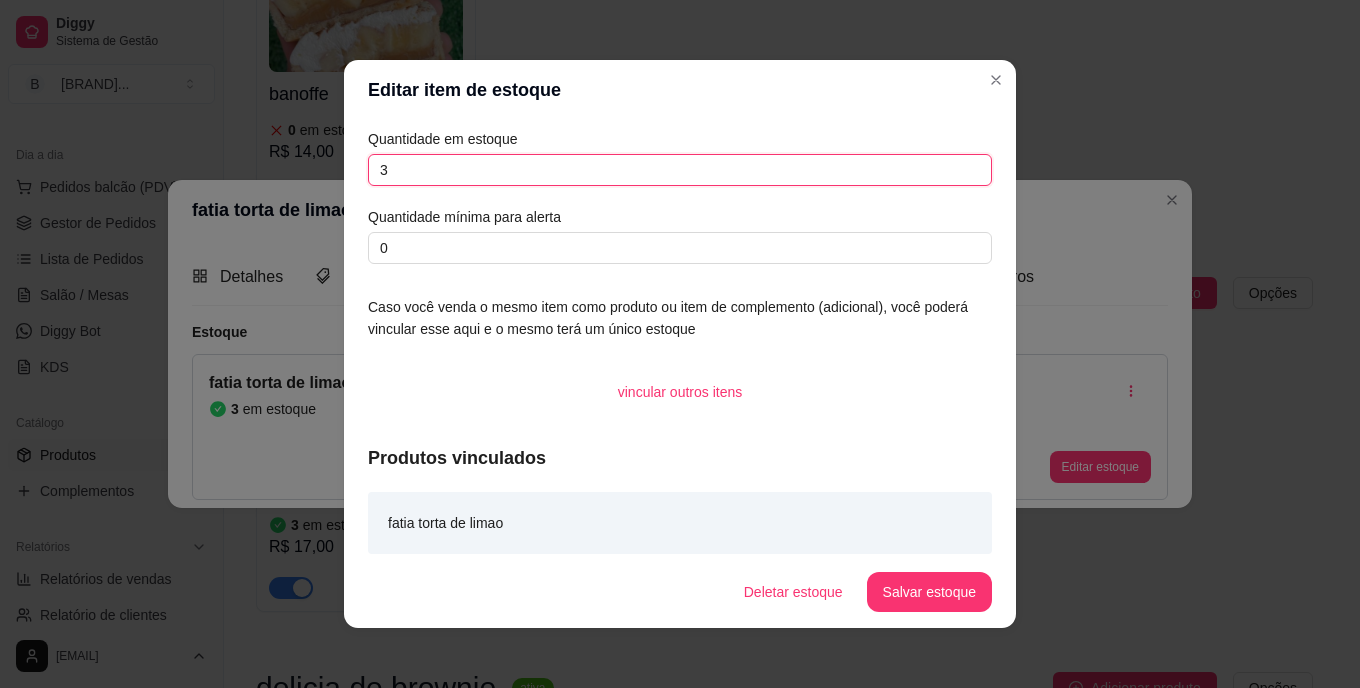 click on "3" at bounding box center (680, 170) 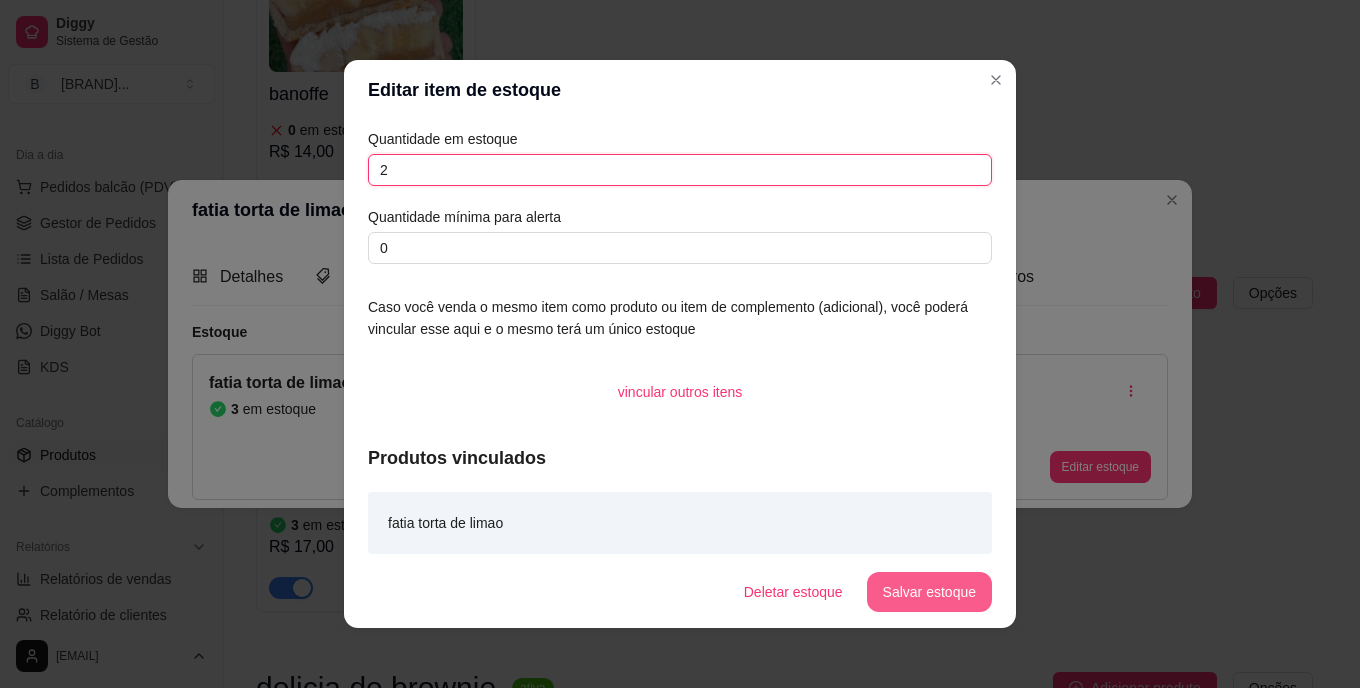 type on "2" 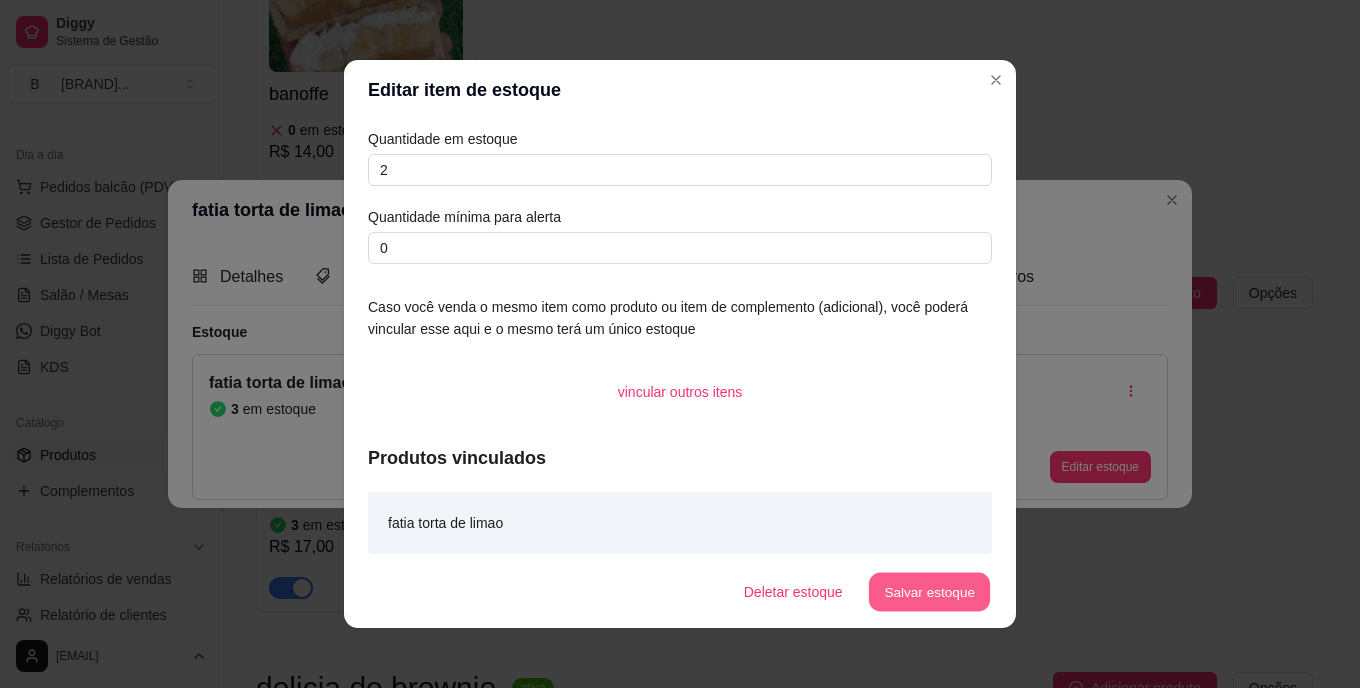 click on "Salvar estoque" at bounding box center (929, 592) 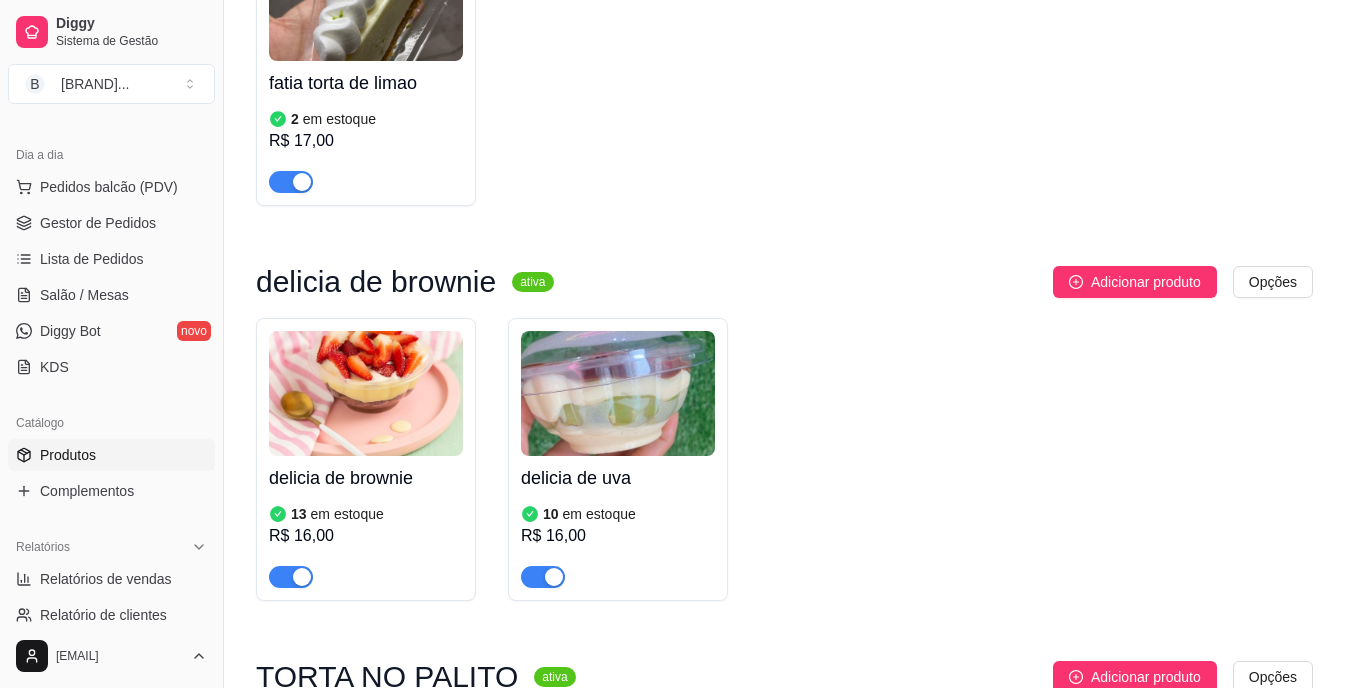 scroll, scrollTop: 3120, scrollLeft: 0, axis: vertical 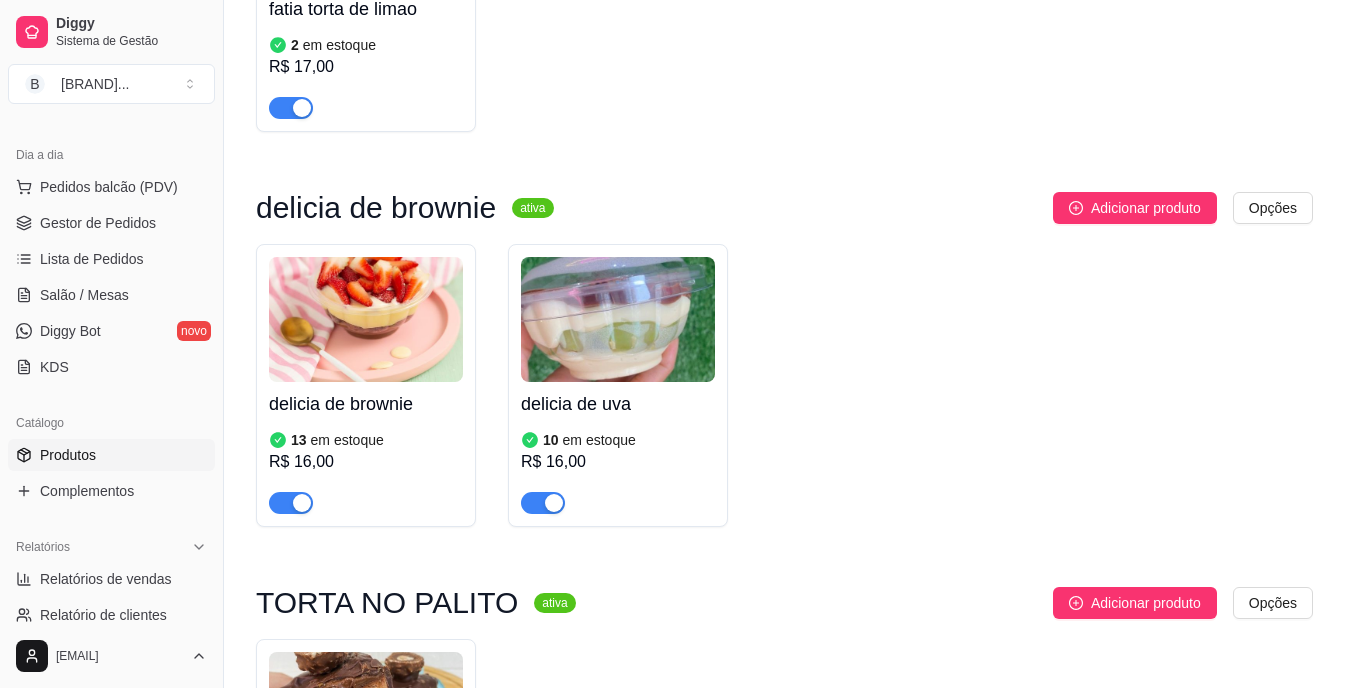 click on "13 em estoque" at bounding box center [366, 440] 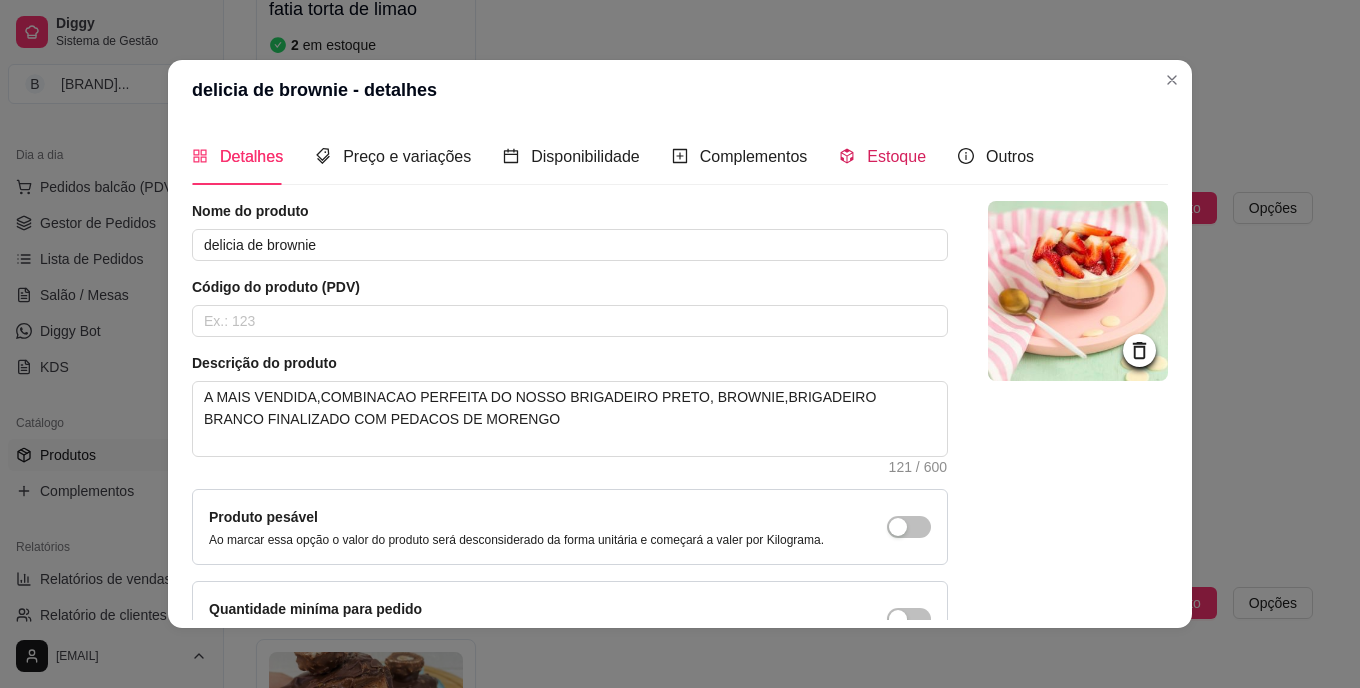 click on "Estoque" at bounding box center [896, 156] 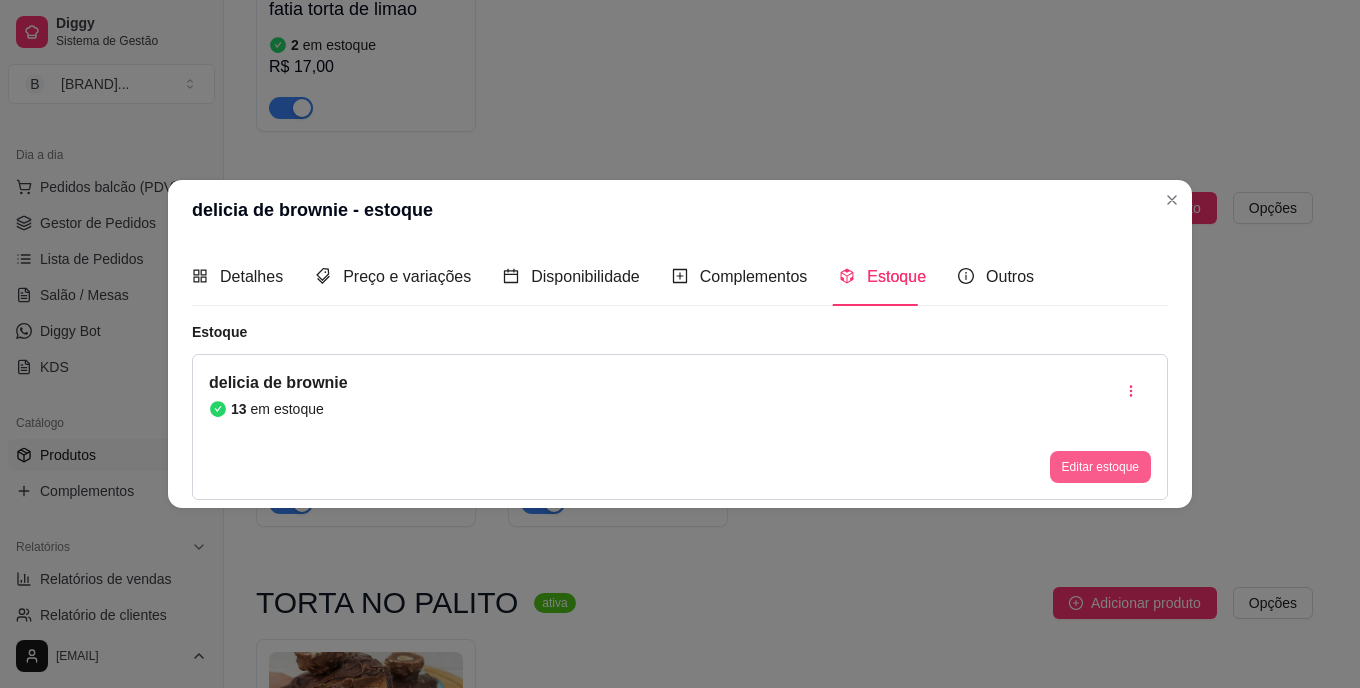 click on "Editar estoque" at bounding box center [1100, 467] 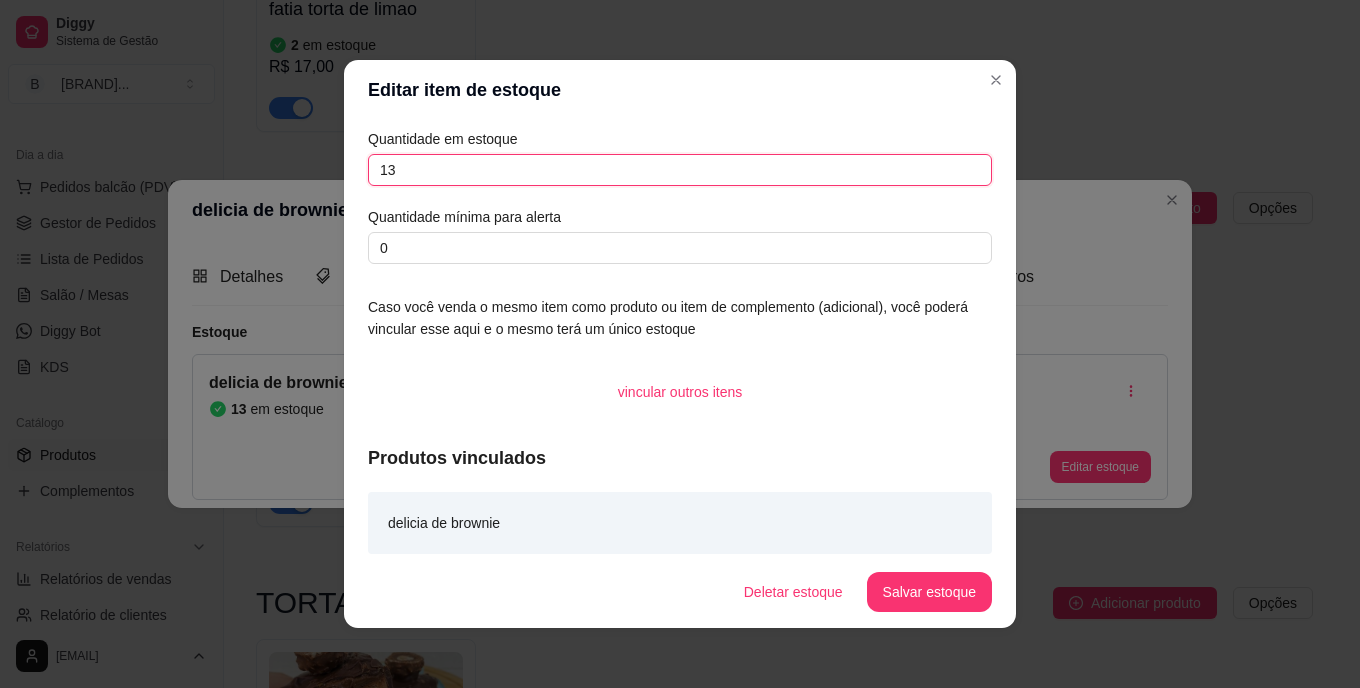 click on "13" at bounding box center (680, 170) 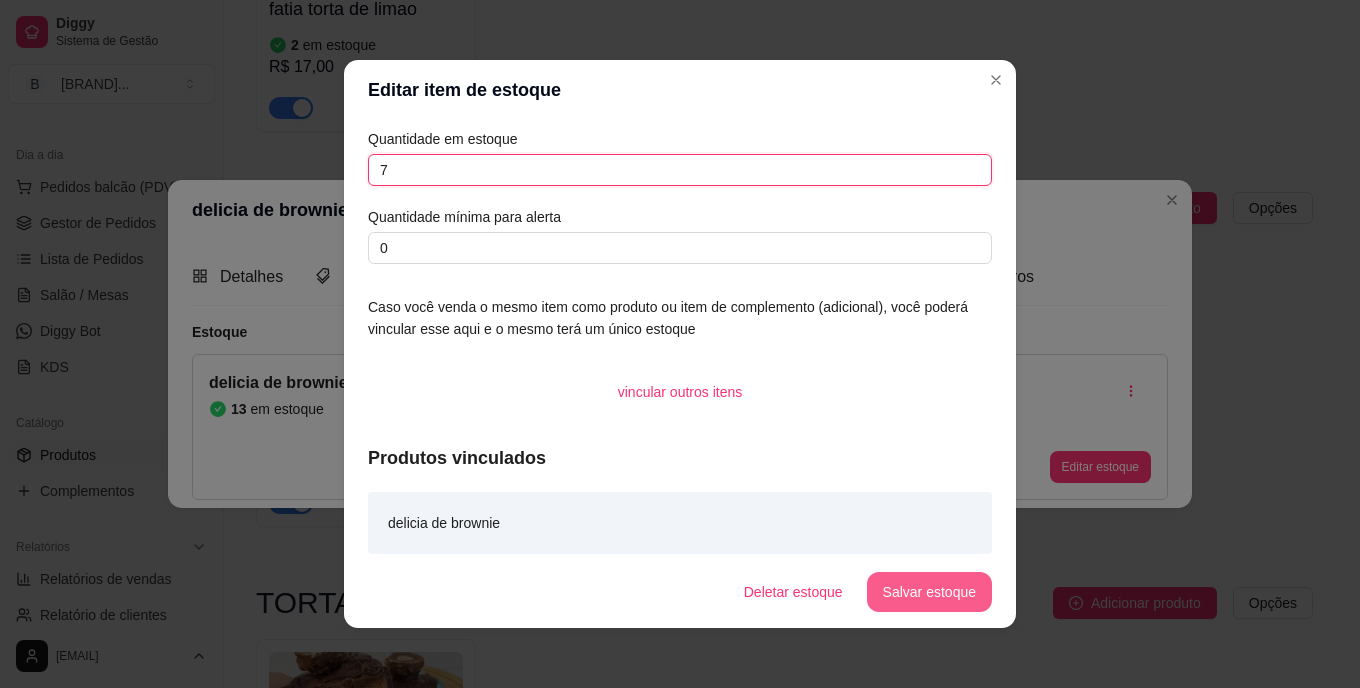 type on "7" 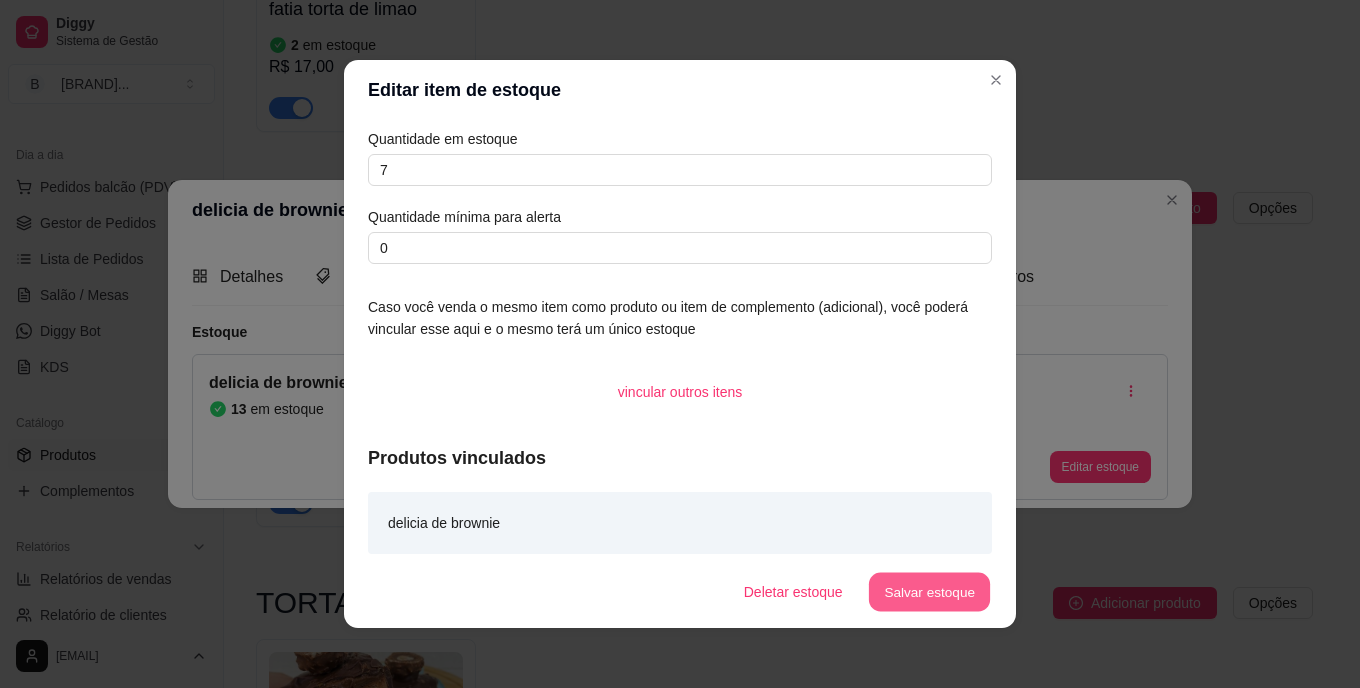 click on "Salvar estoque" at bounding box center (929, 592) 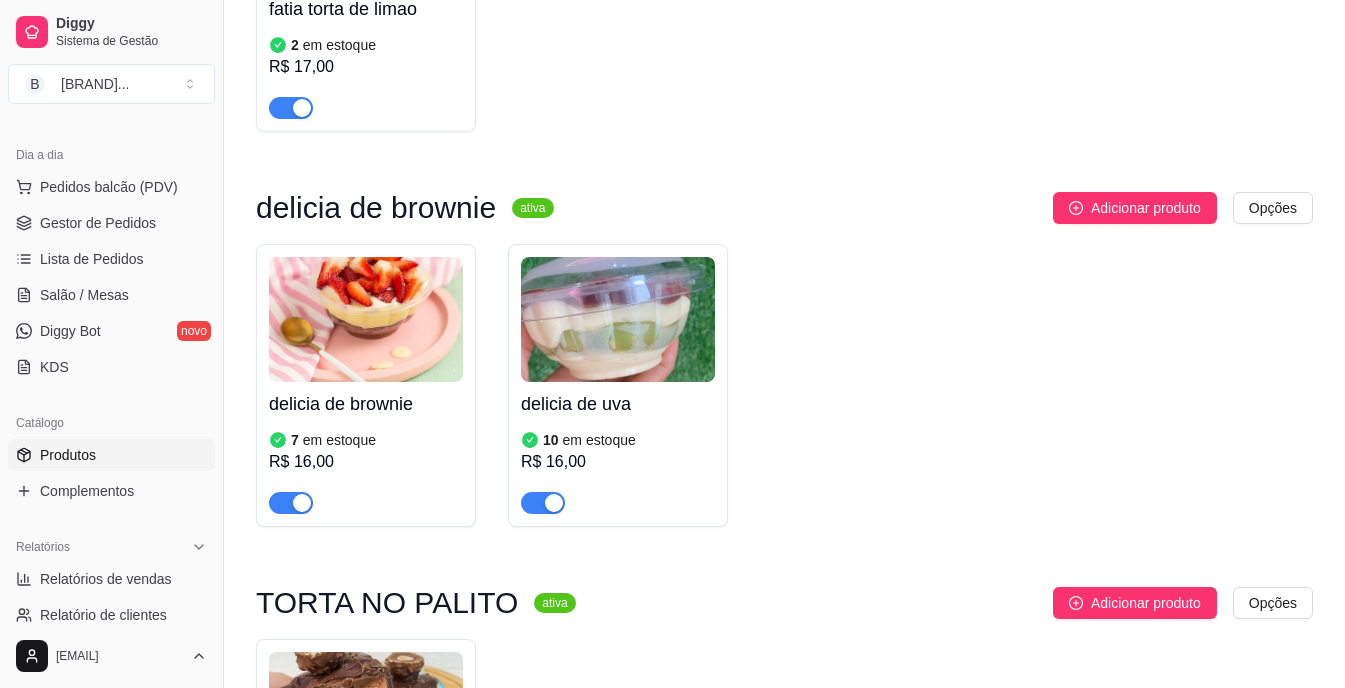 click on "delicia de uva" at bounding box center [618, 404] 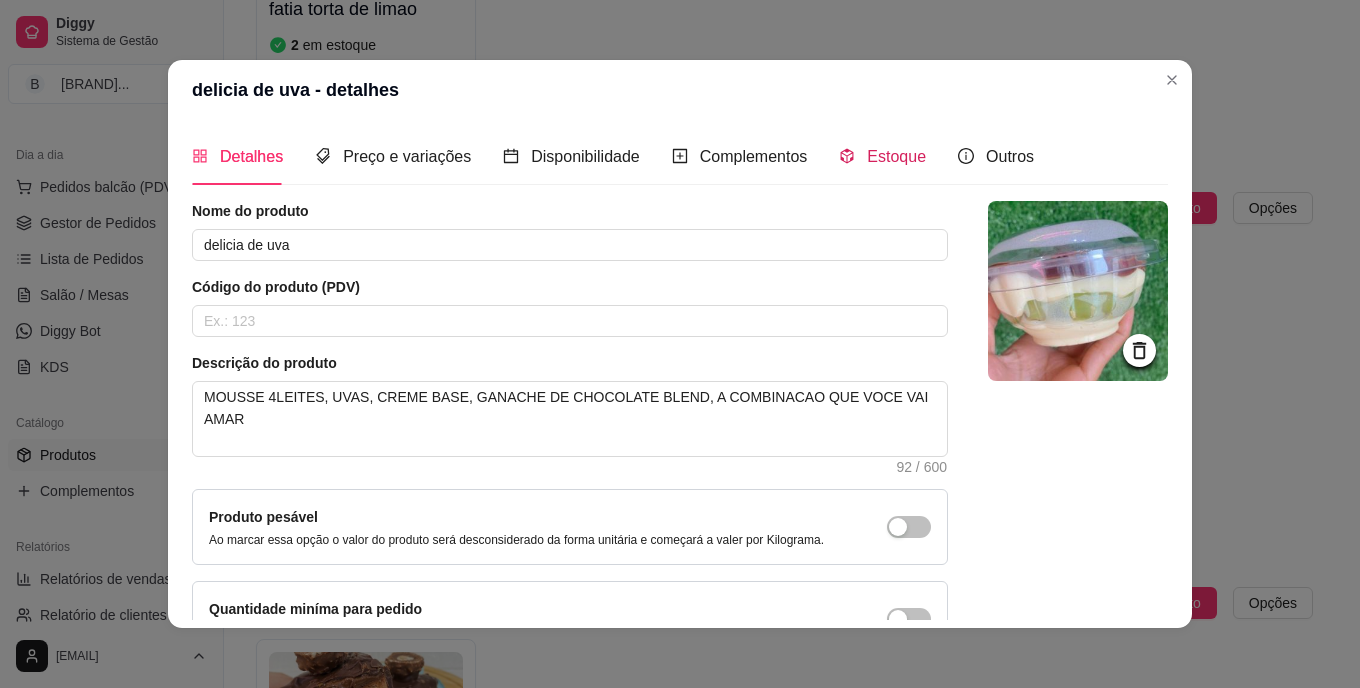 click on "Estoque" at bounding box center [896, 156] 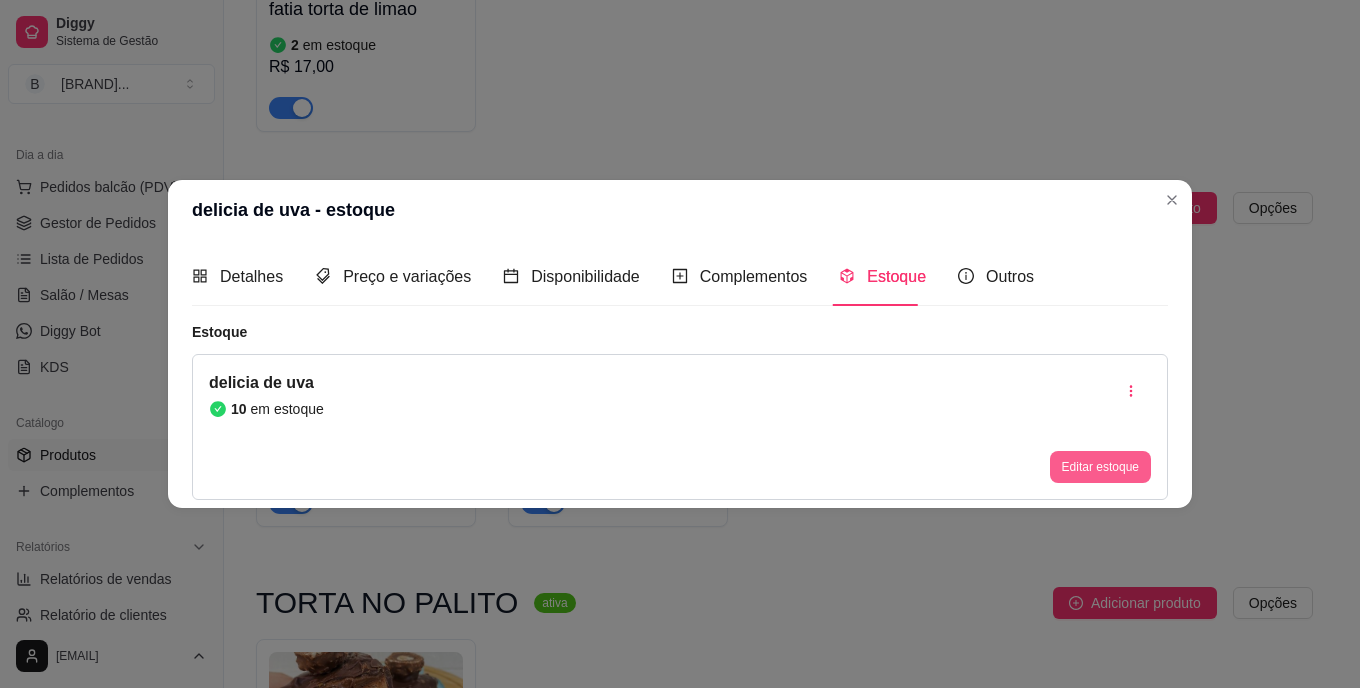 click on "Editar estoque" at bounding box center [1100, 467] 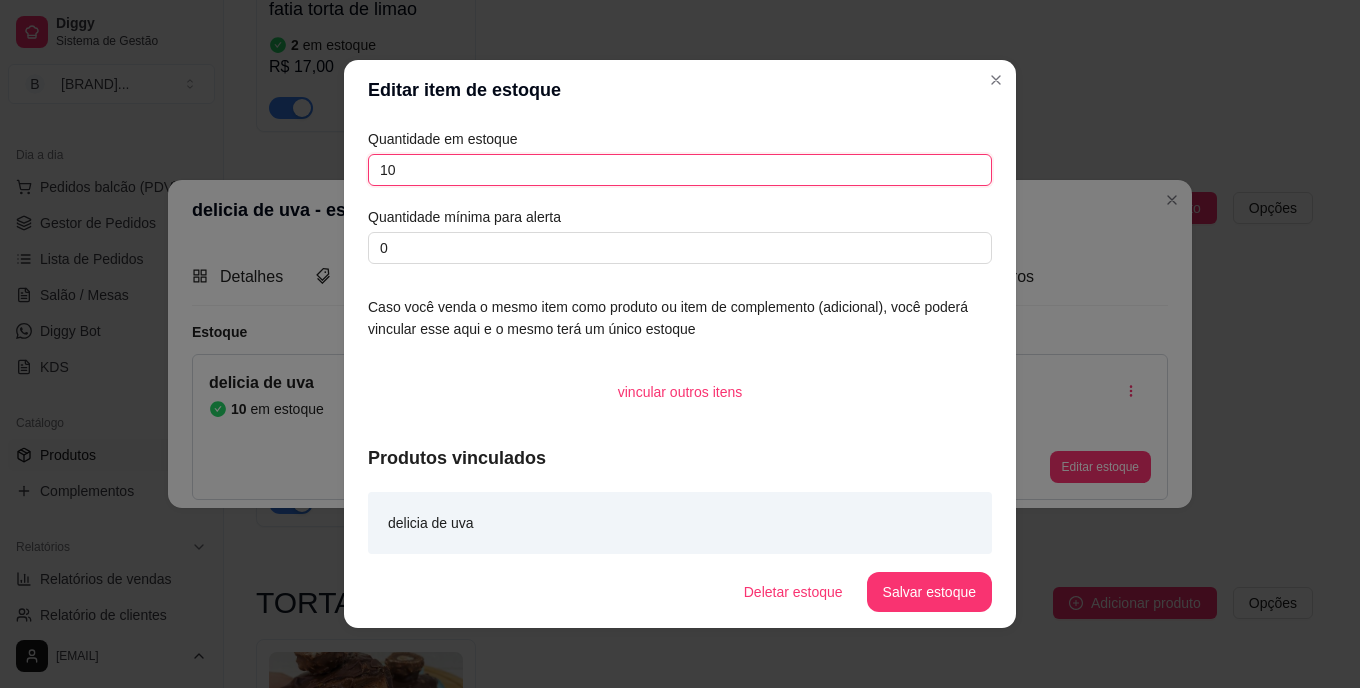 click on "10" at bounding box center (680, 170) 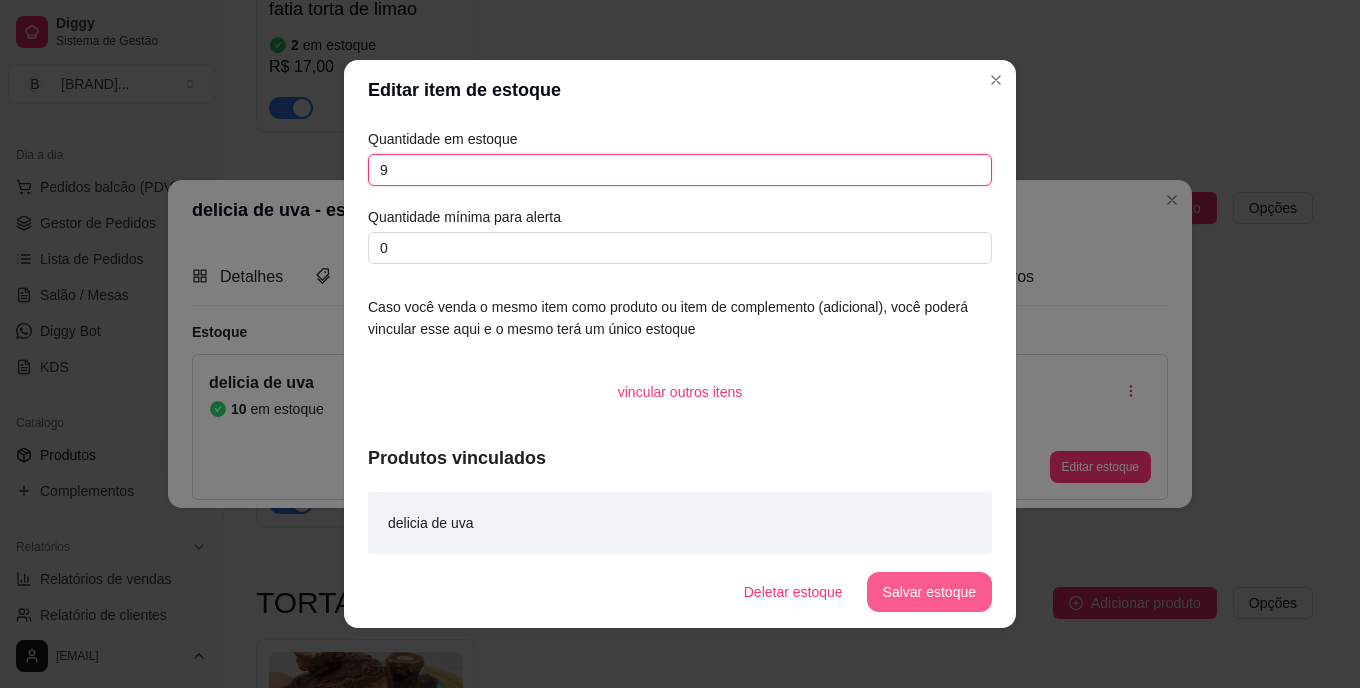type on "9" 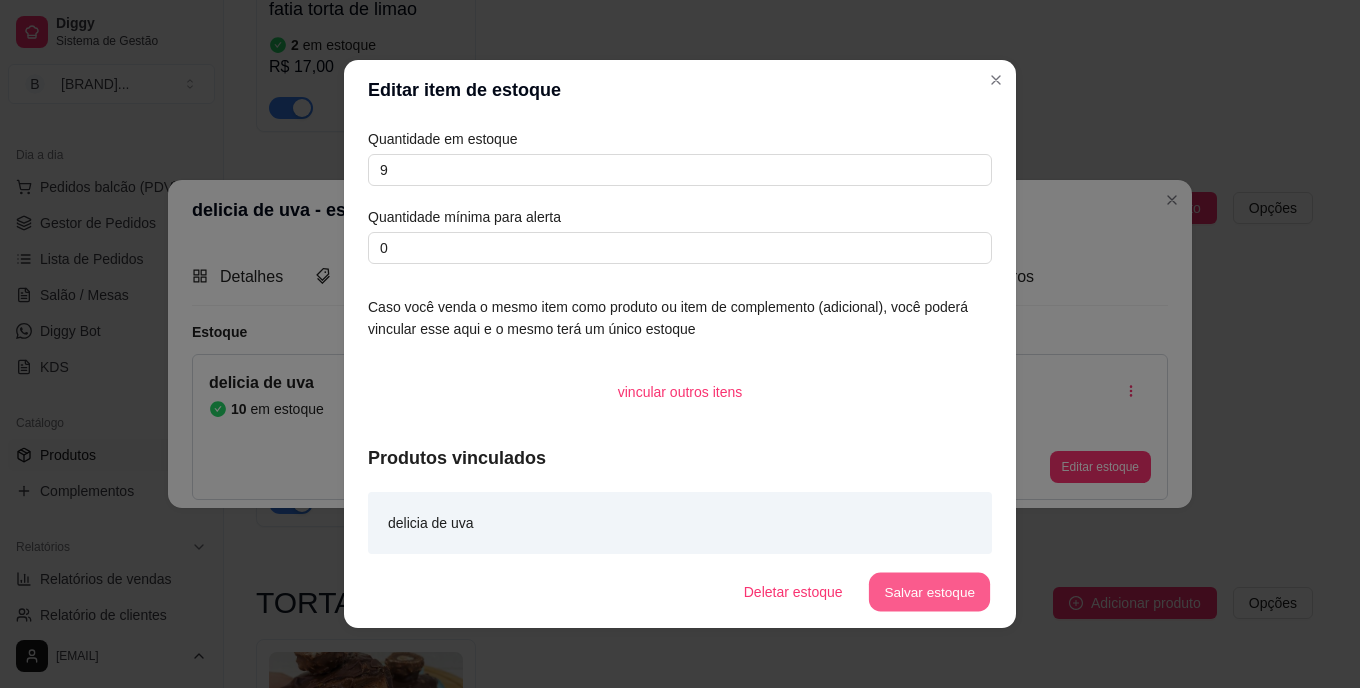 click on "Salvar estoque" at bounding box center [929, 592] 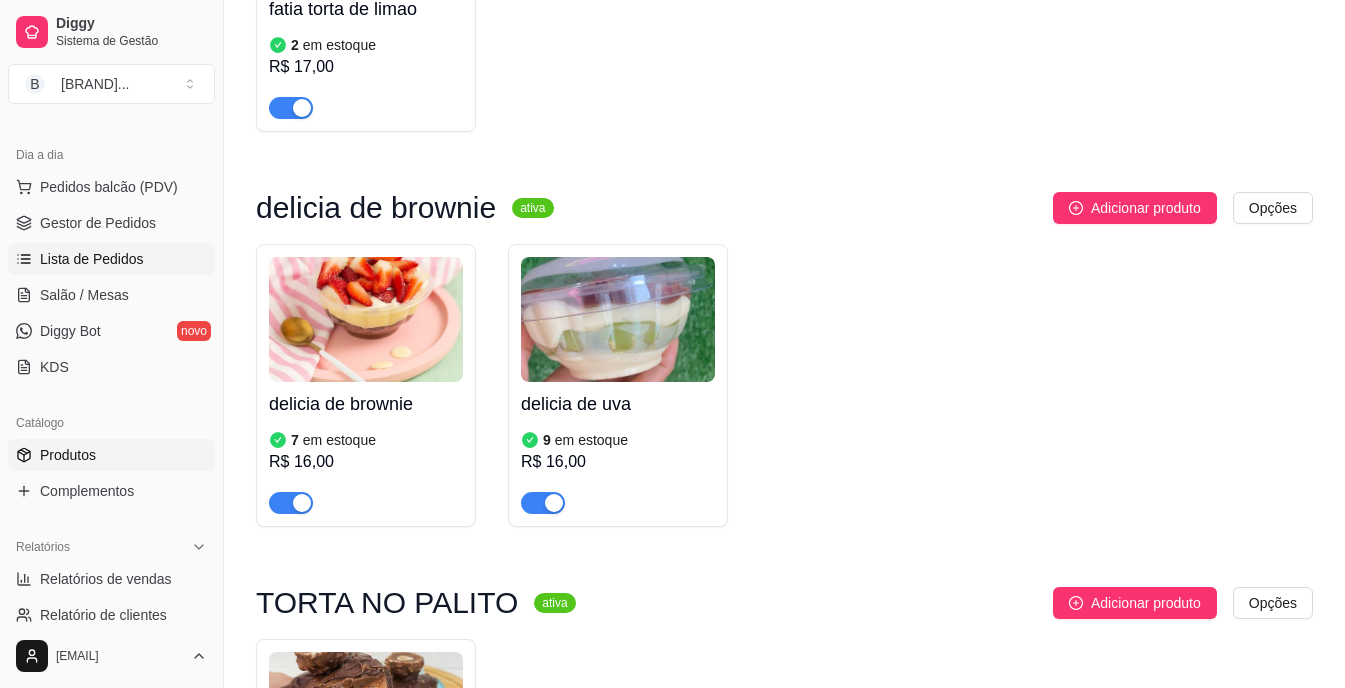 click on "Lista de Pedidos" at bounding box center [111, 259] 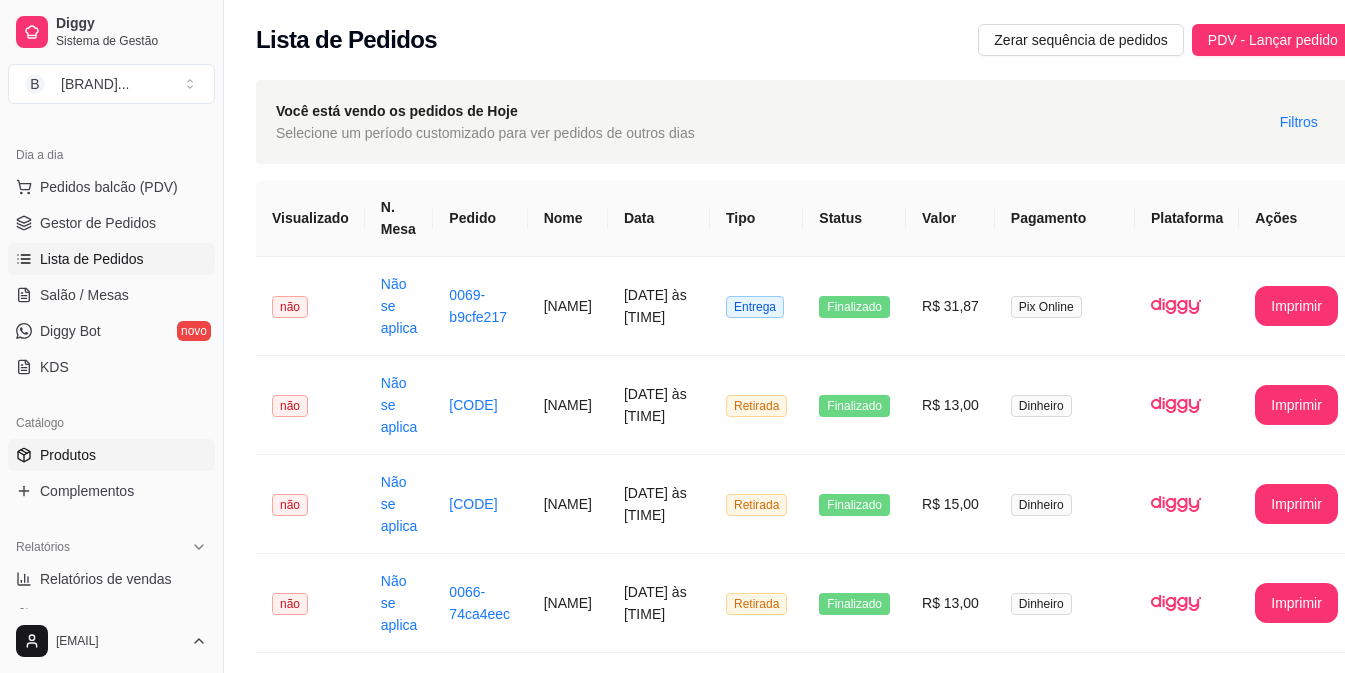 click on "Produtos" at bounding box center [68, 455] 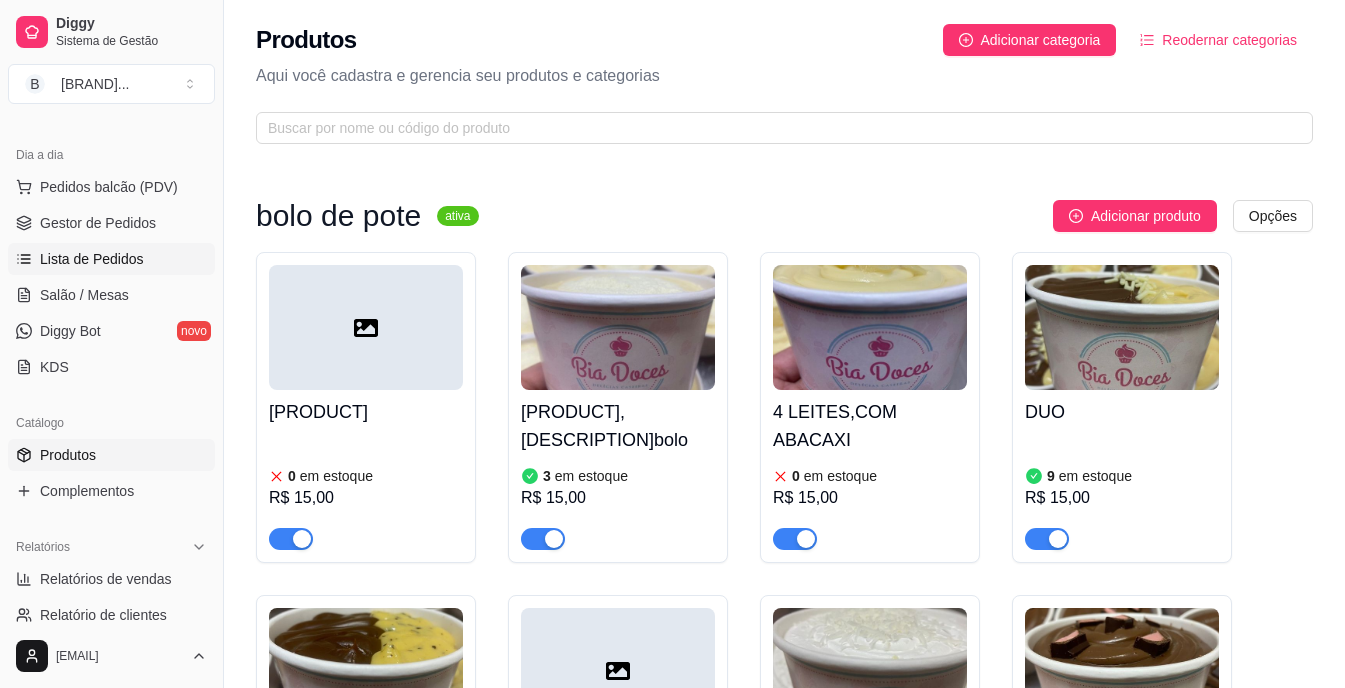 click on "Lista de Pedidos" at bounding box center (92, 259) 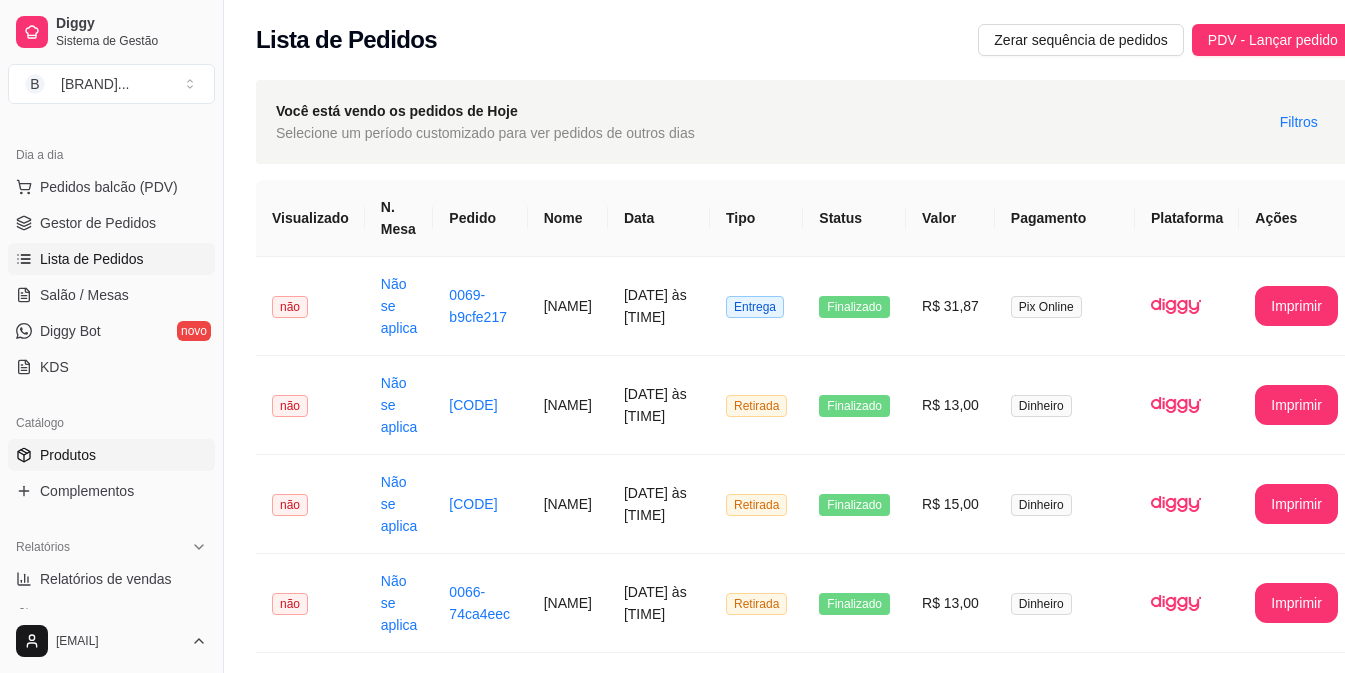 click on "Produtos" at bounding box center [68, 455] 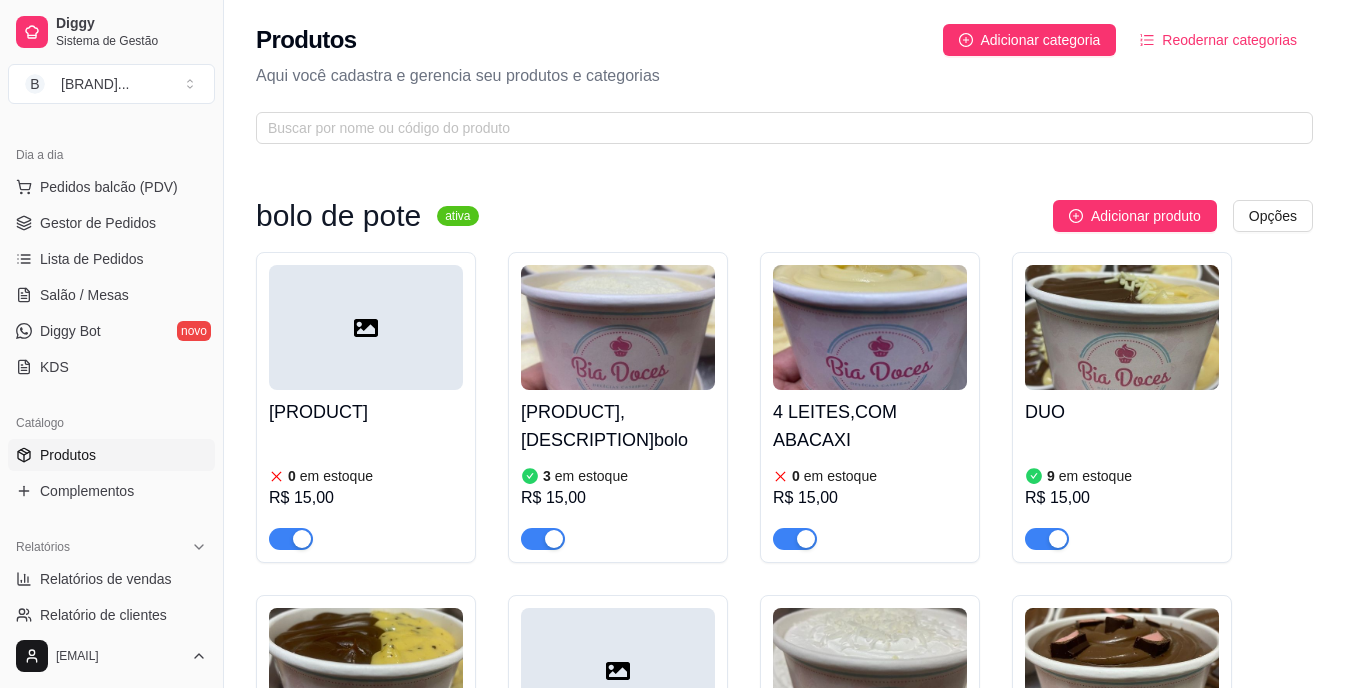 click at bounding box center (366, 670) 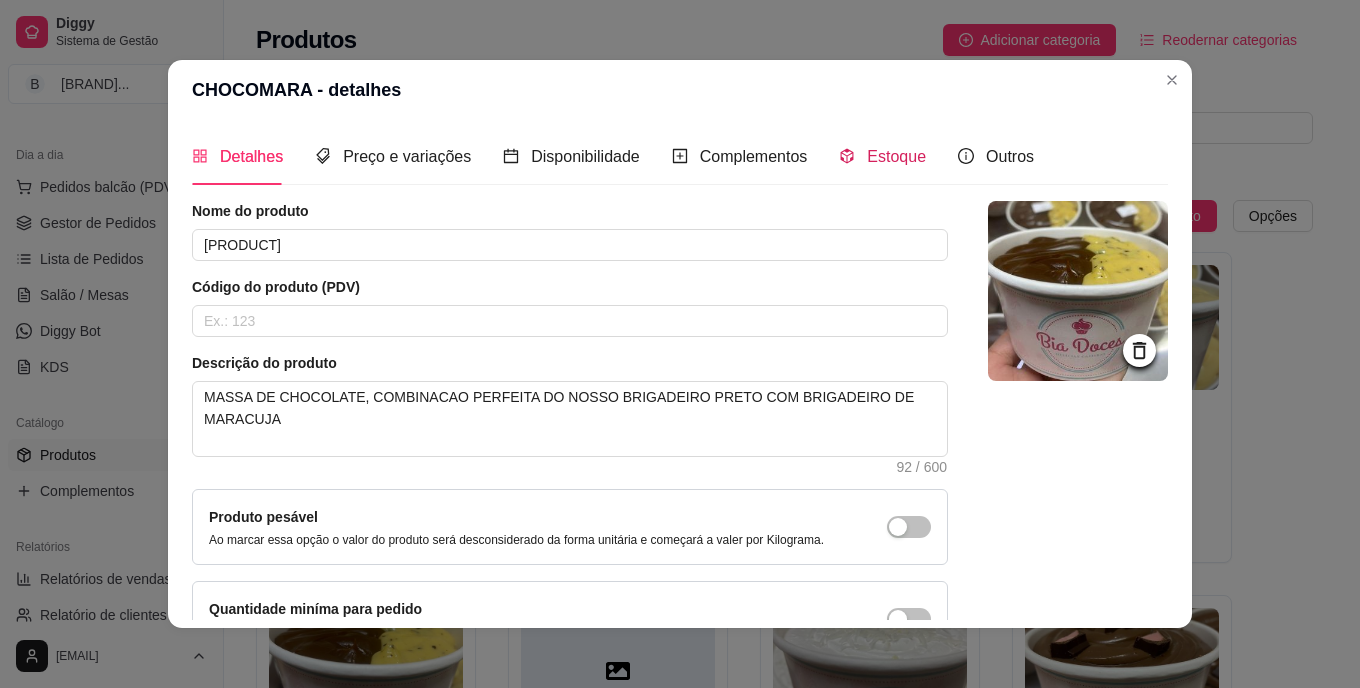 click on "Estoque" at bounding box center (882, 156) 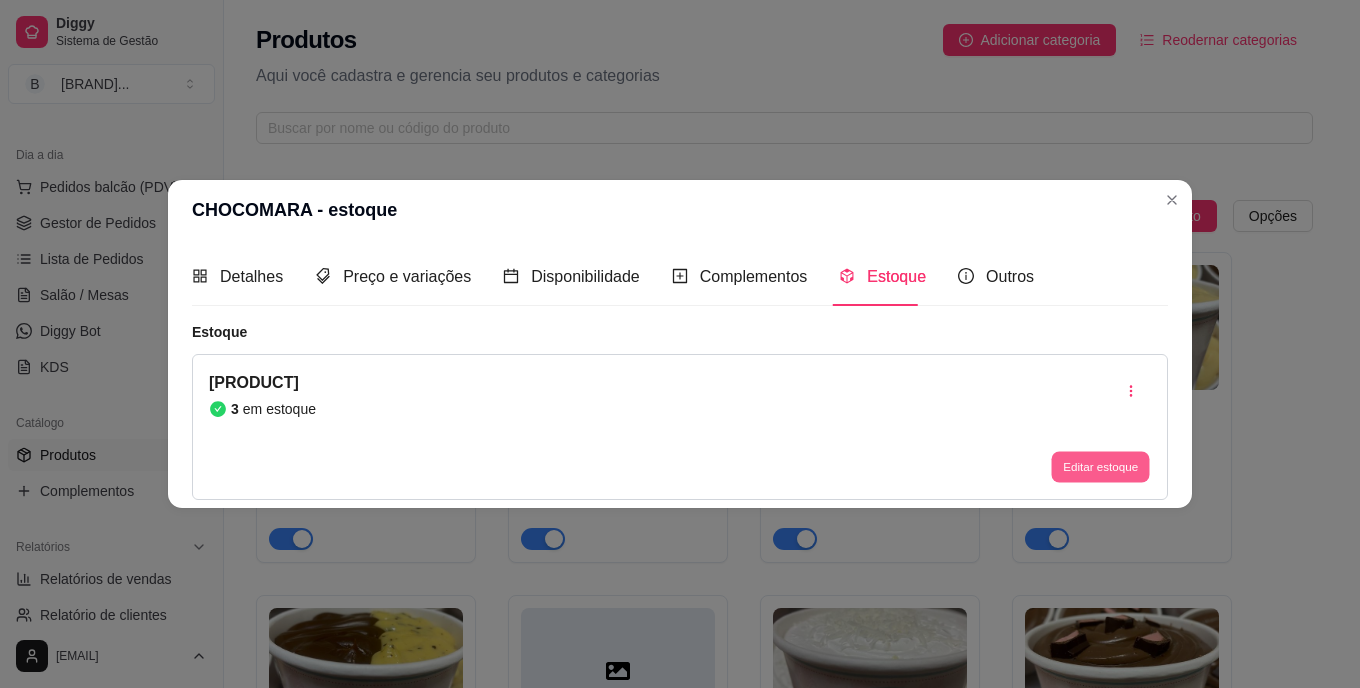 click on "Editar estoque" at bounding box center [1100, 466] 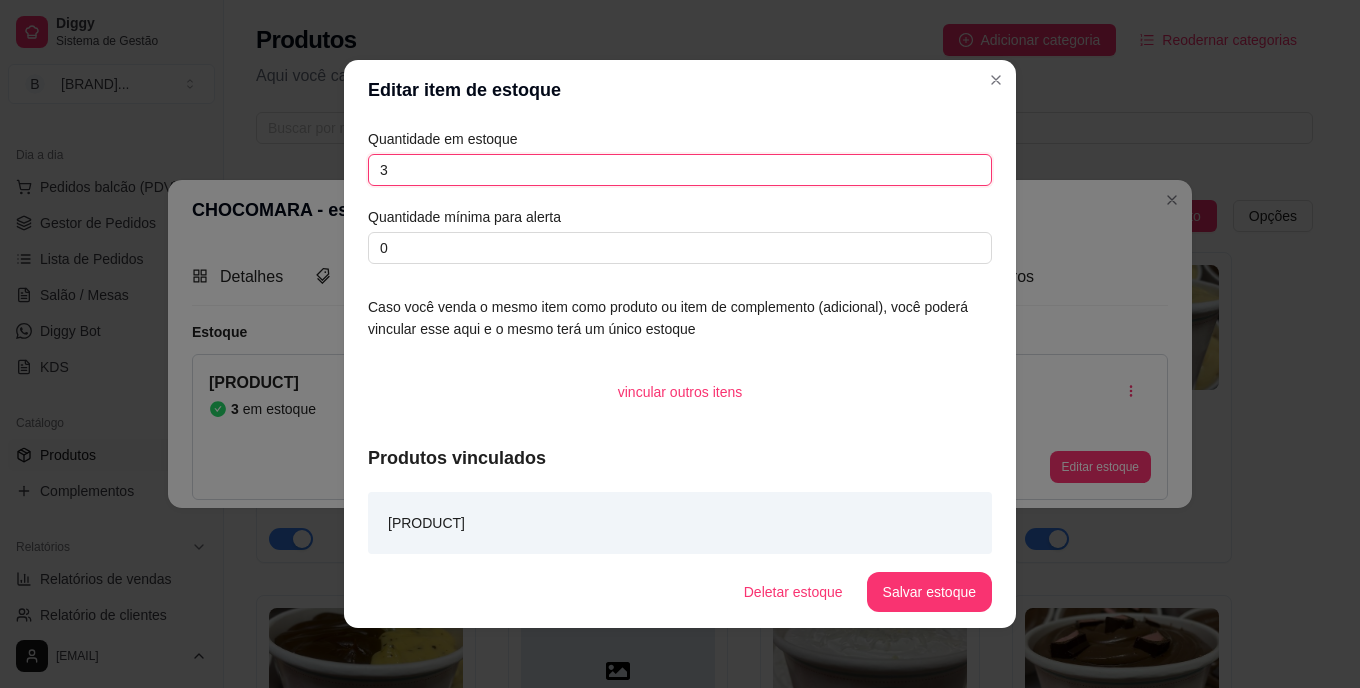 click on "3" at bounding box center [680, 170] 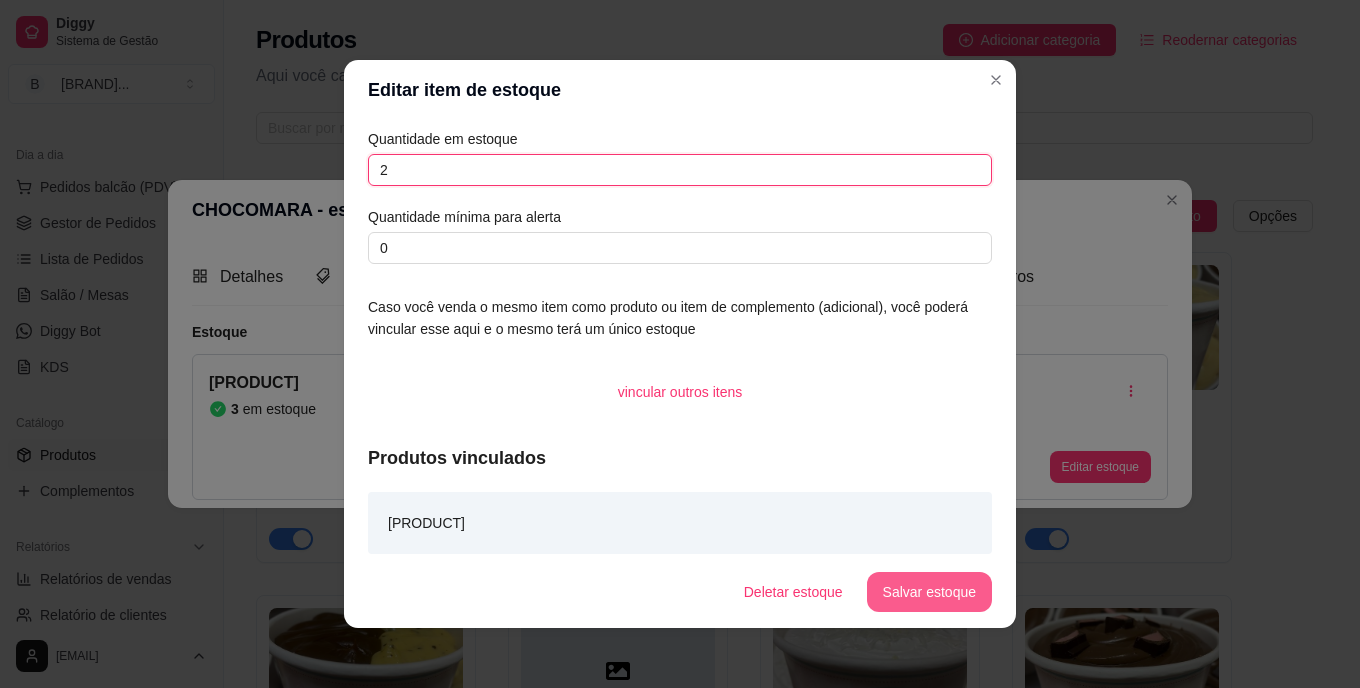 type on "2" 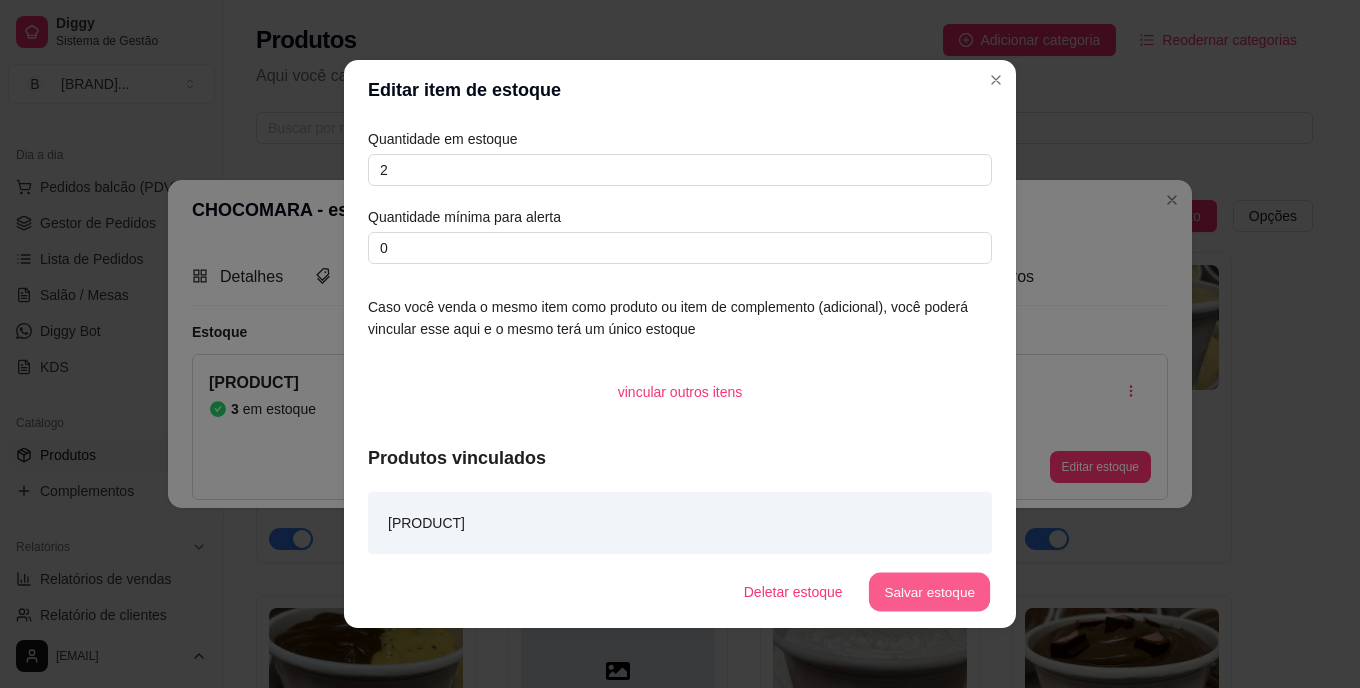click on "Salvar estoque" at bounding box center (929, 592) 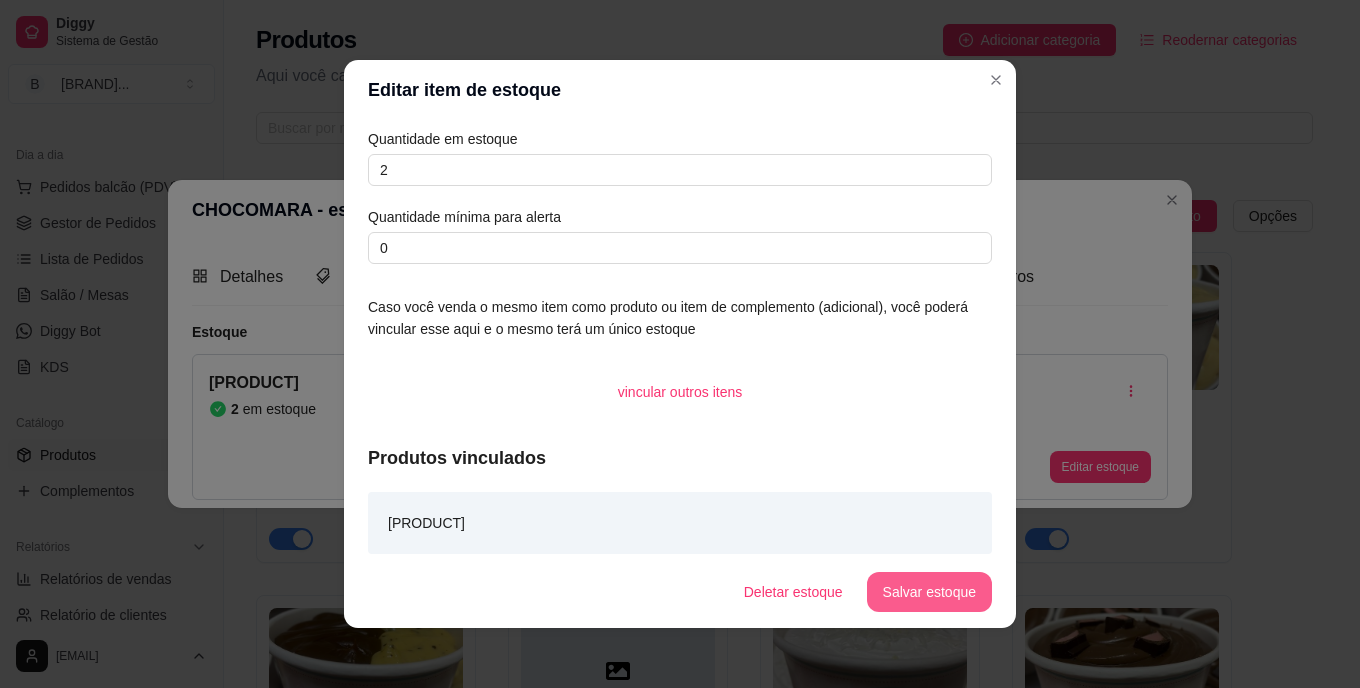 click on "Salvar estoque" at bounding box center [929, 592] 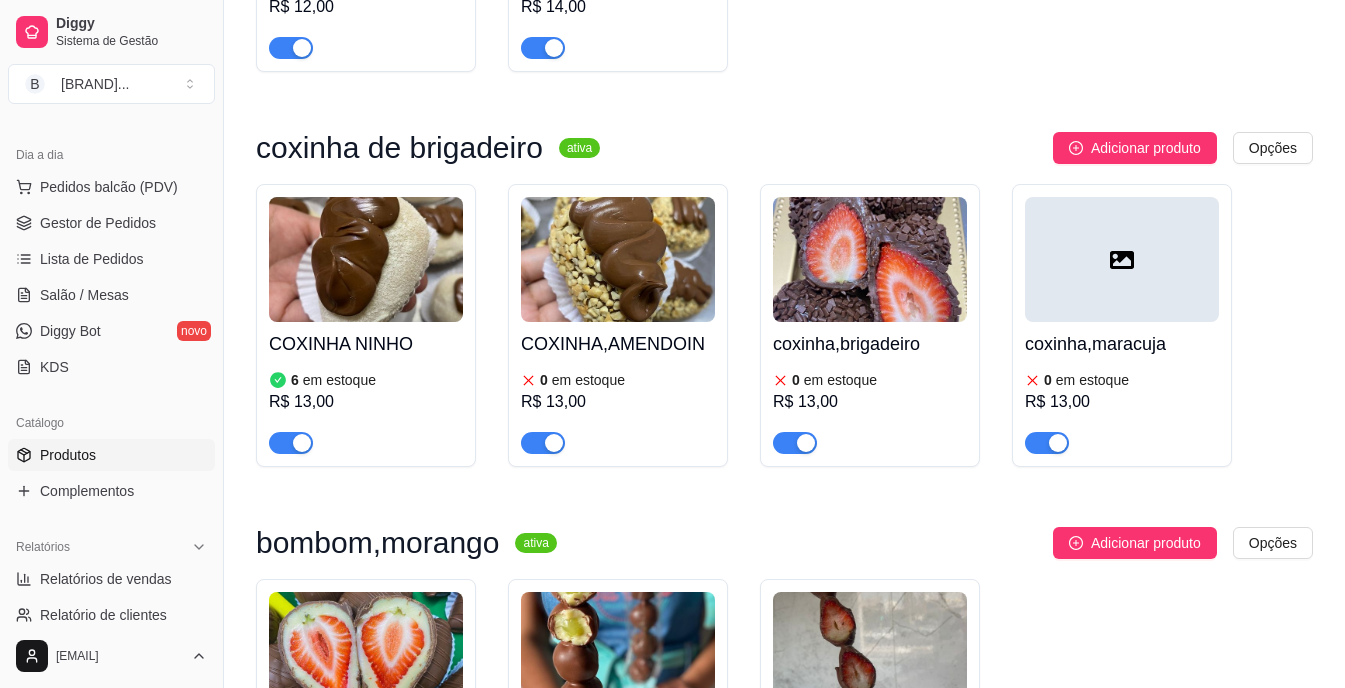 scroll, scrollTop: 1640, scrollLeft: 0, axis: vertical 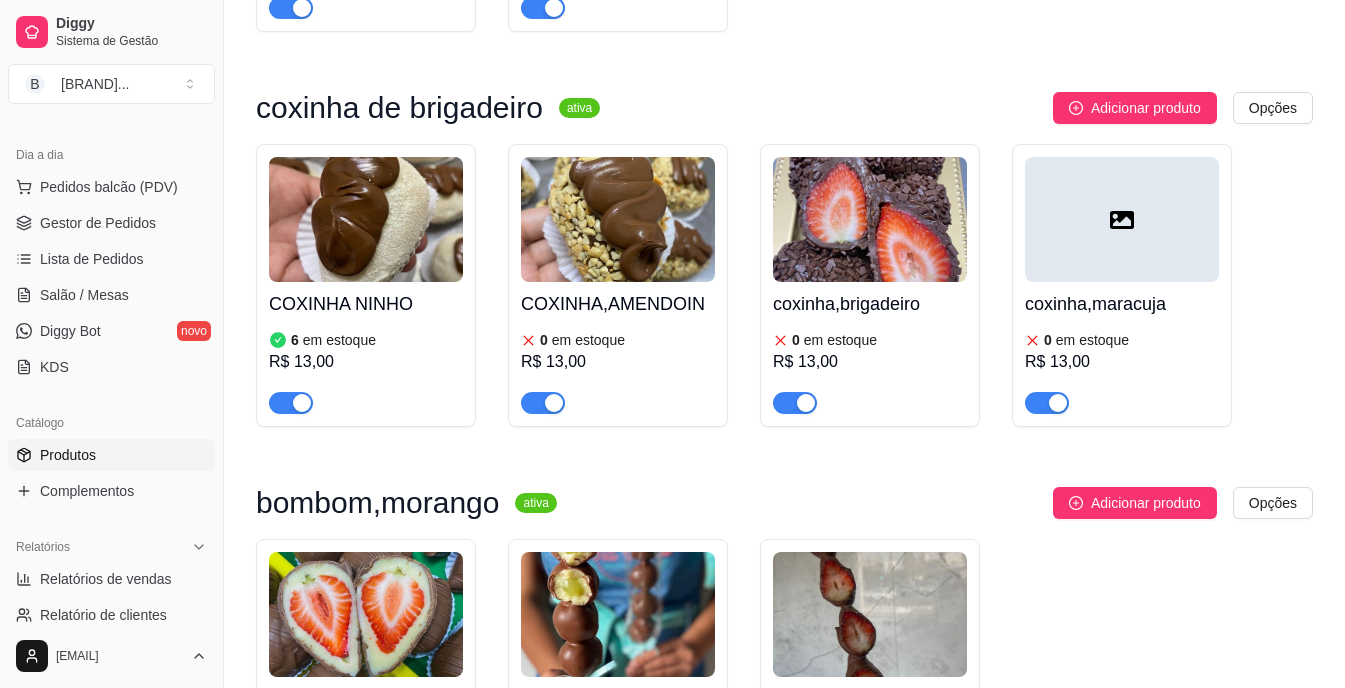 click on "R$ 13,00" at bounding box center [366, 362] 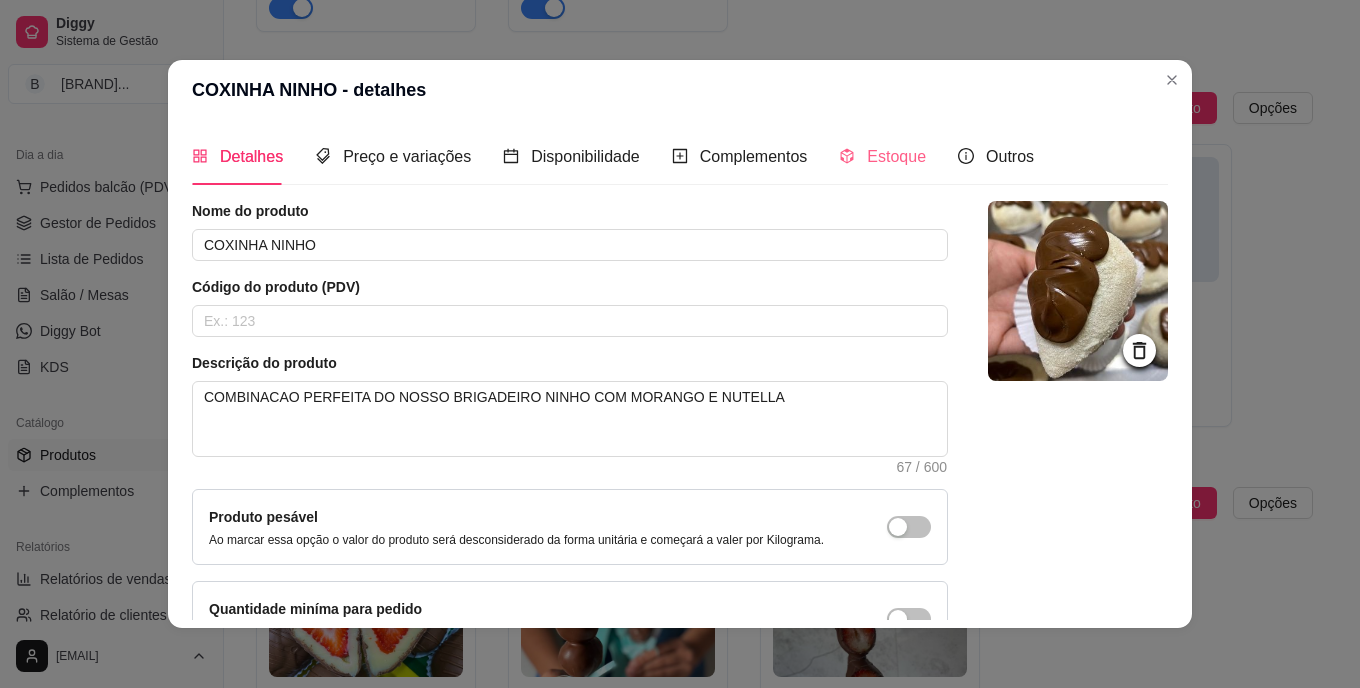 click on "Estoque" at bounding box center (882, 156) 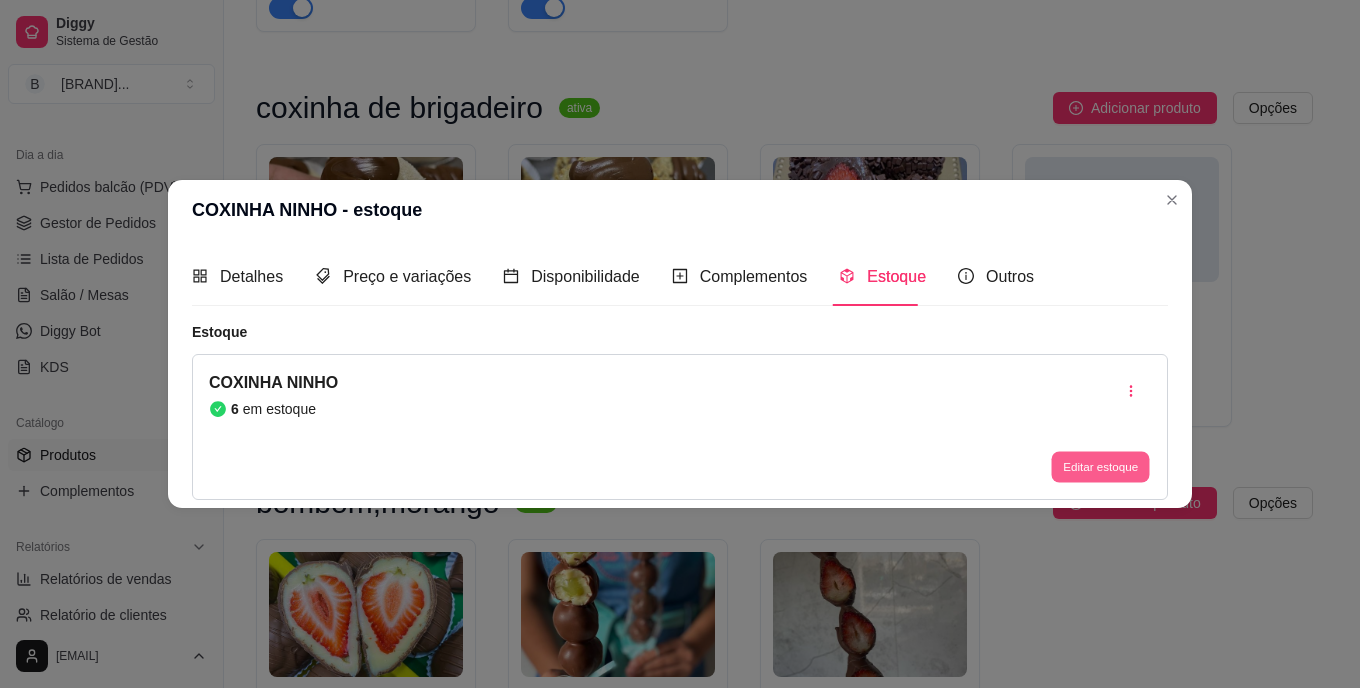 click on "Editar estoque" at bounding box center [1100, 466] 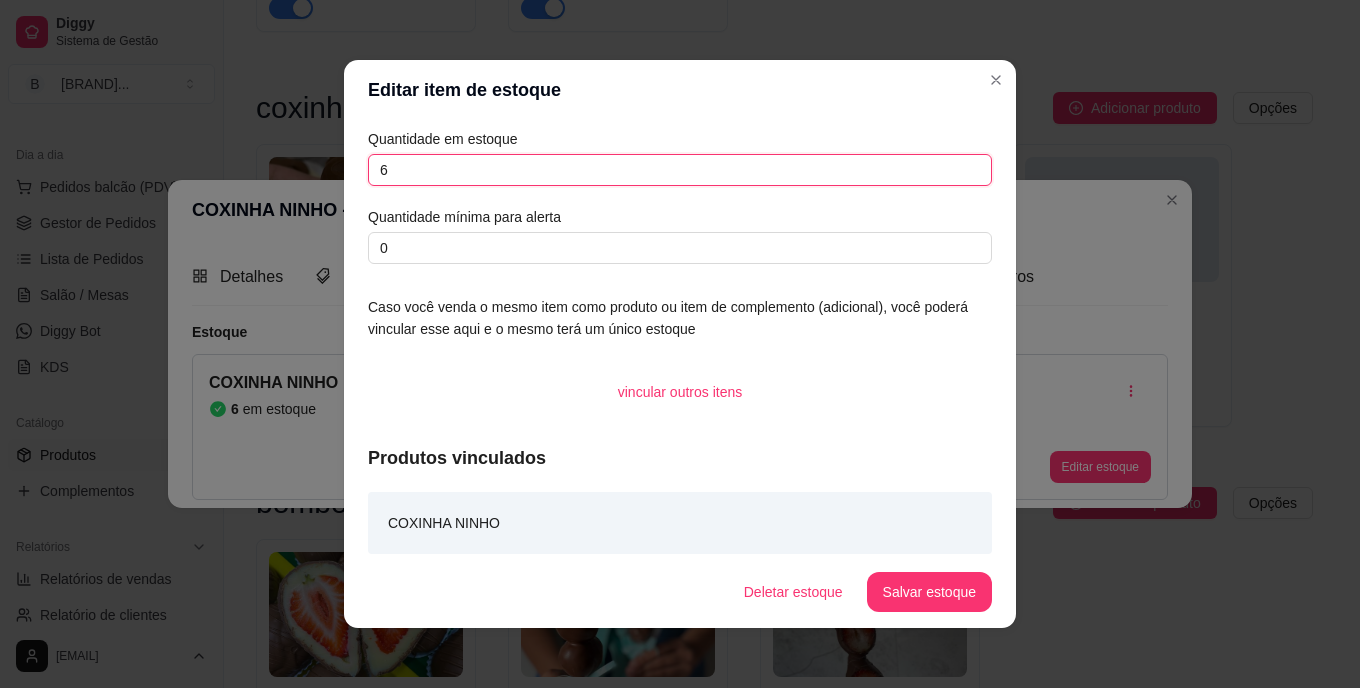 click on "6" at bounding box center [680, 170] 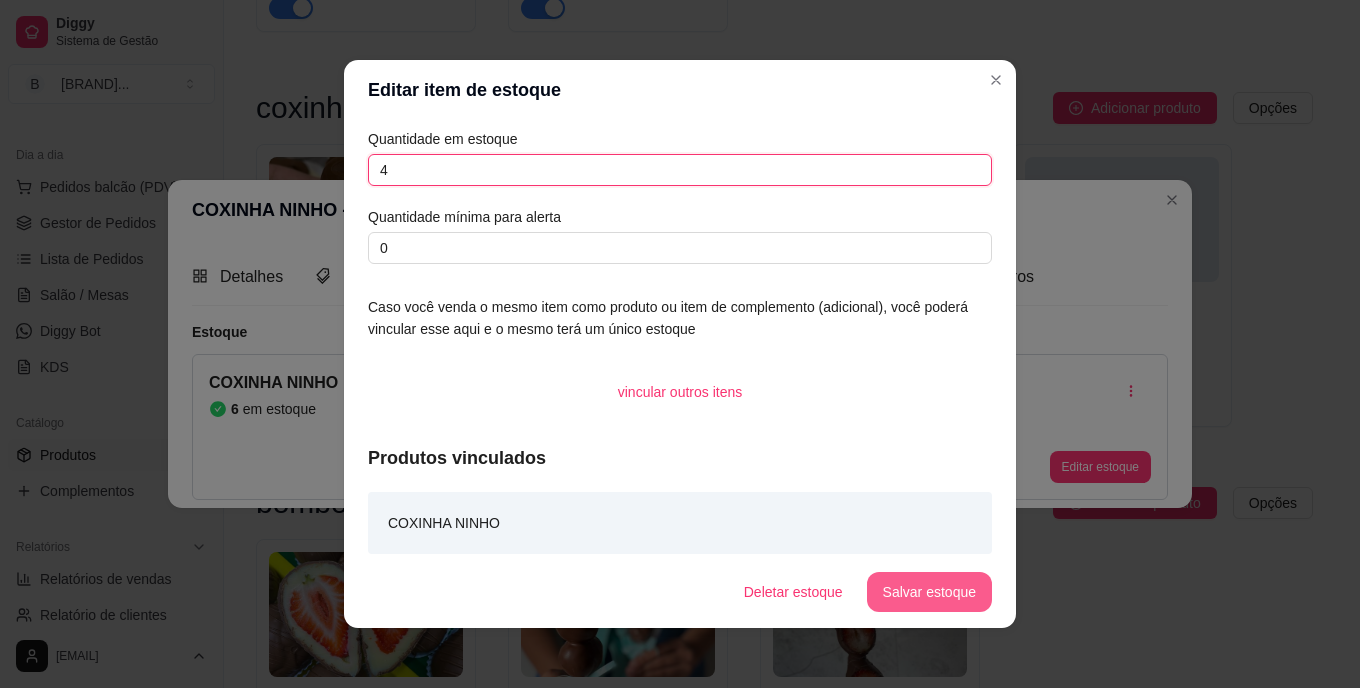 type on "4" 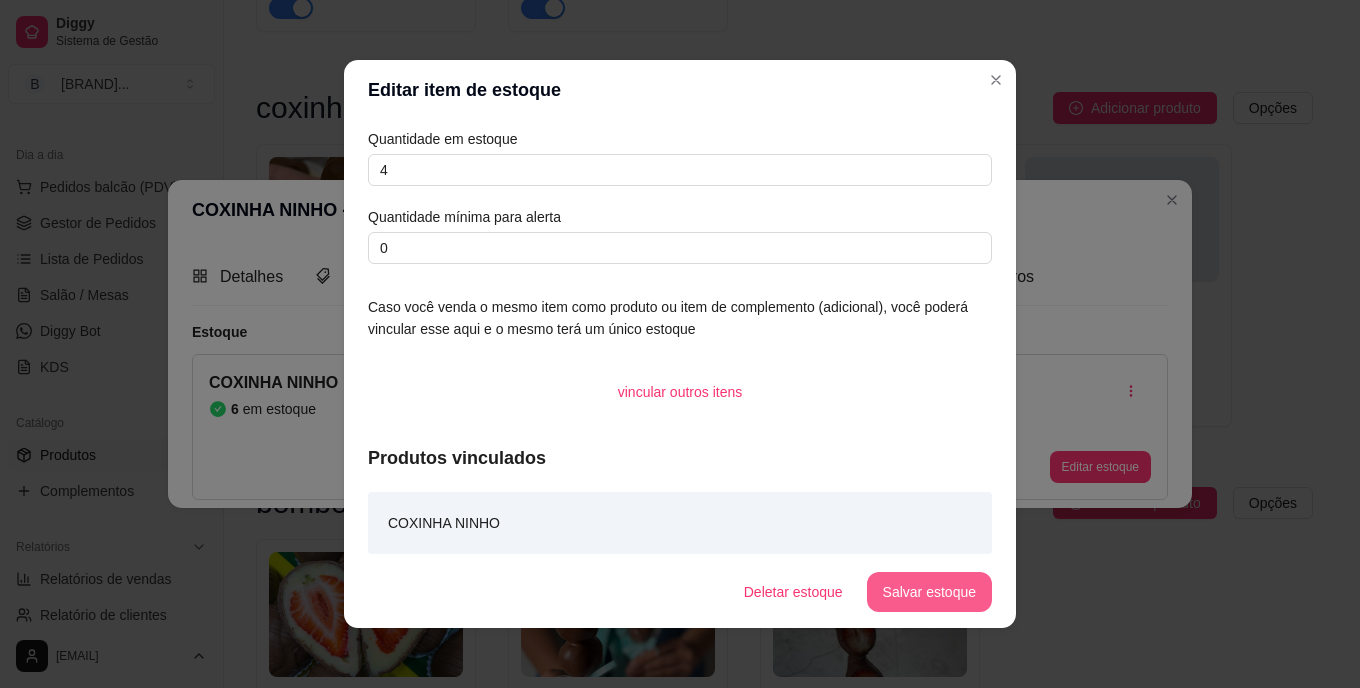 click on "Salvar estoque" at bounding box center [929, 592] 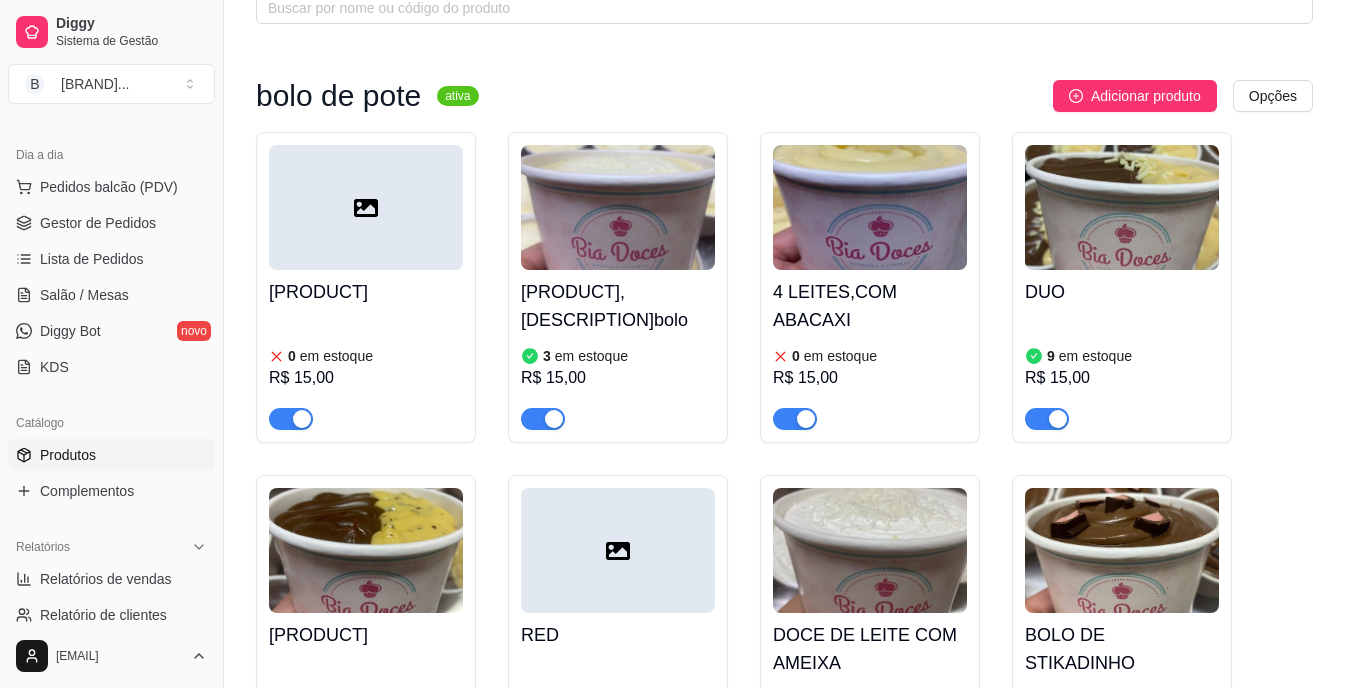 scroll, scrollTop: 80, scrollLeft: 0, axis: vertical 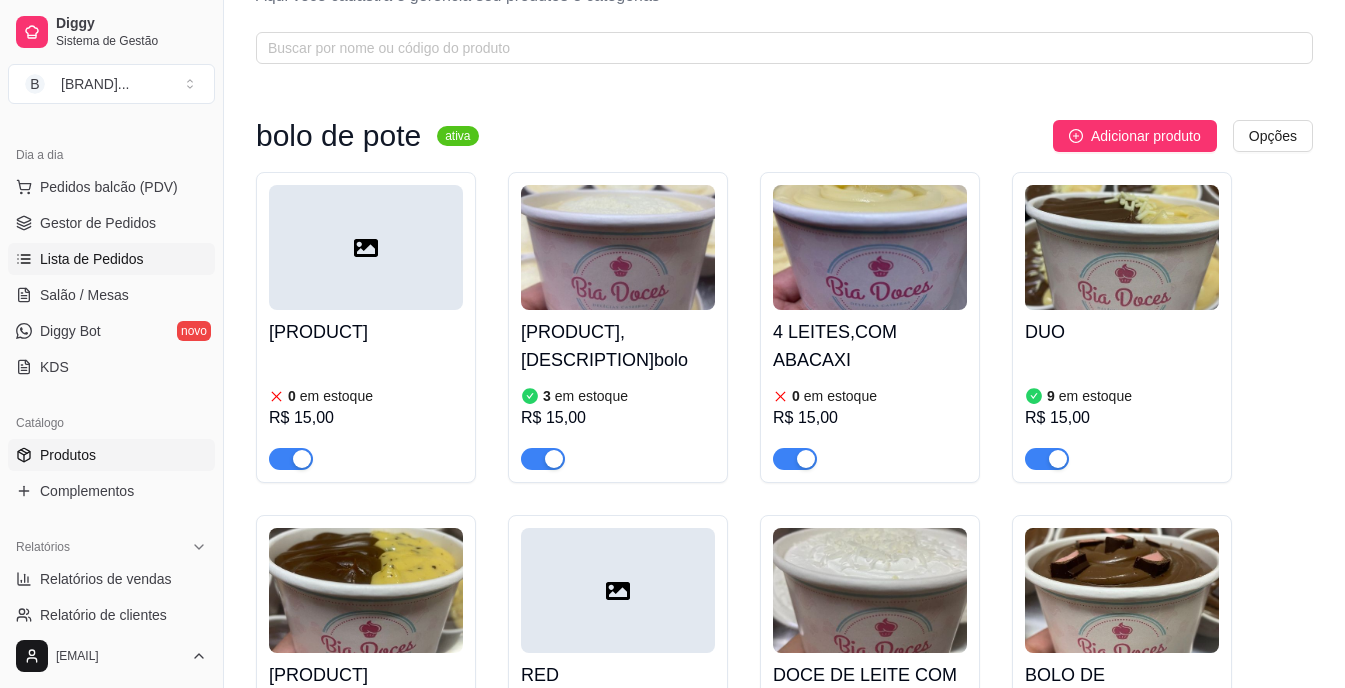 click on "Lista de Pedidos" at bounding box center [92, 259] 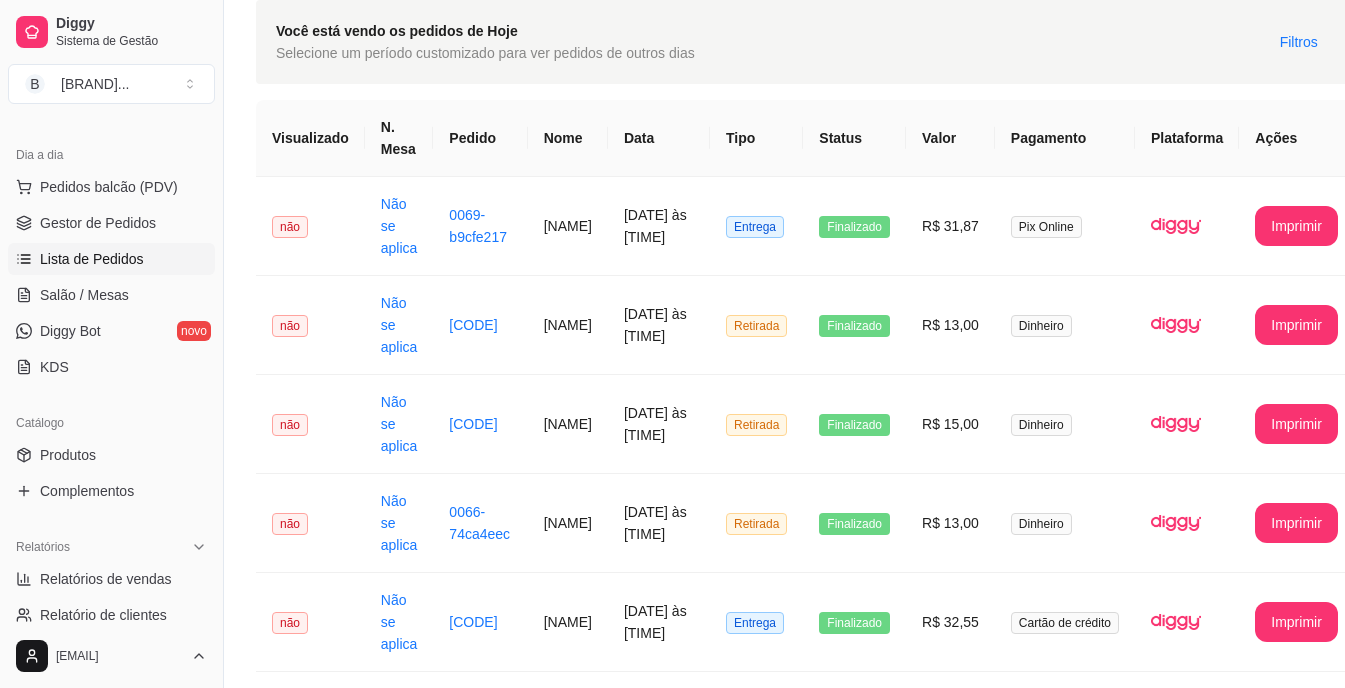 scroll, scrollTop: 0, scrollLeft: 0, axis: both 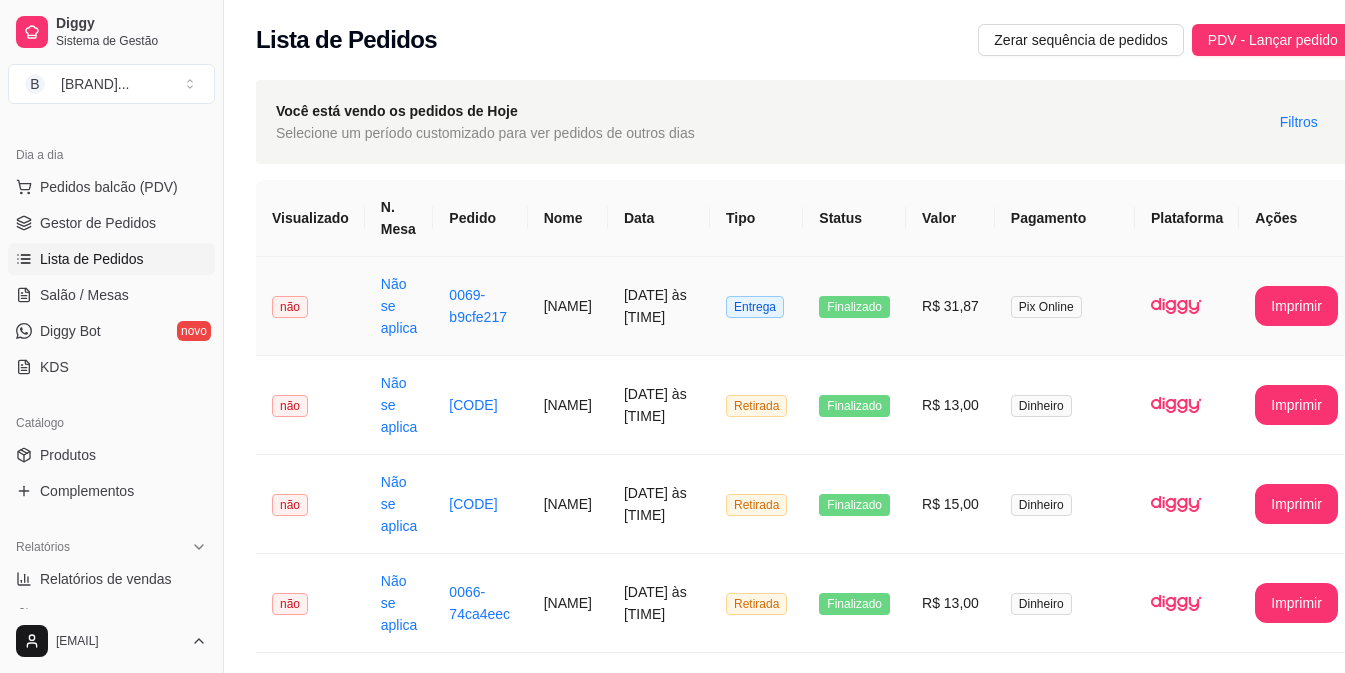 click on "não" at bounding box center (310, 306) 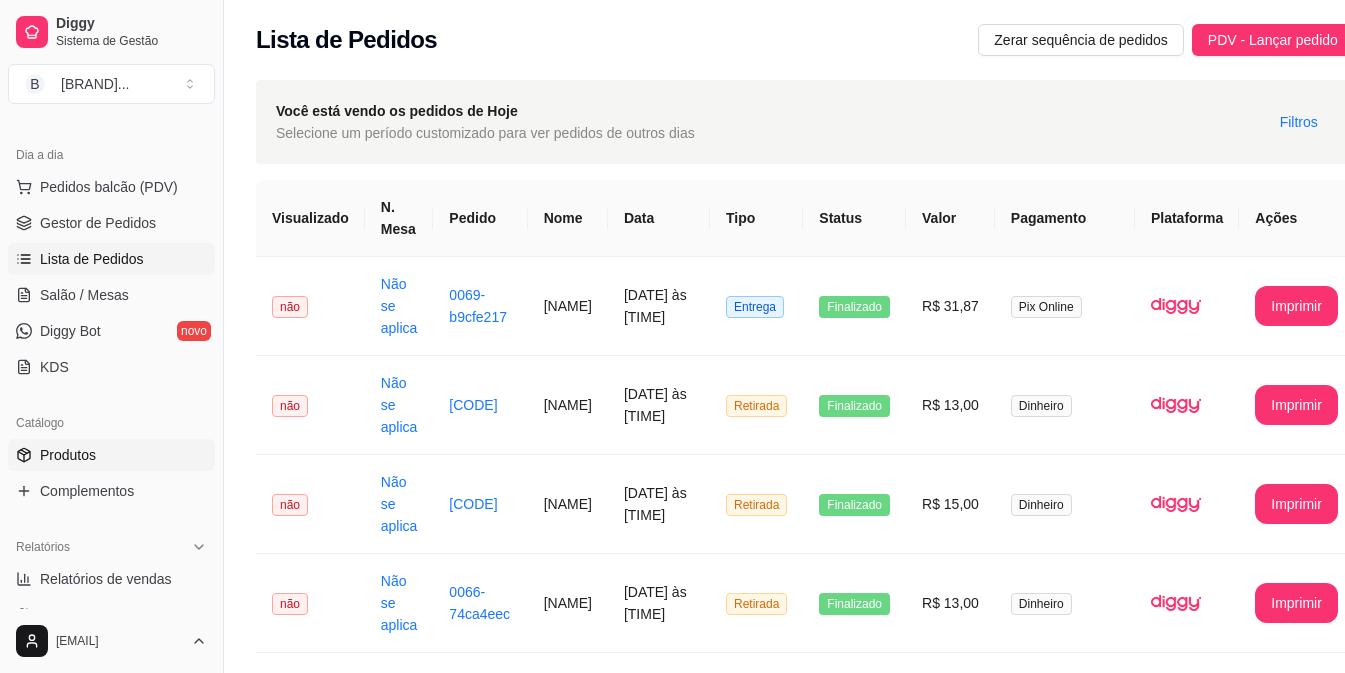 click on "Produtos" at bounding box center [111, 455] 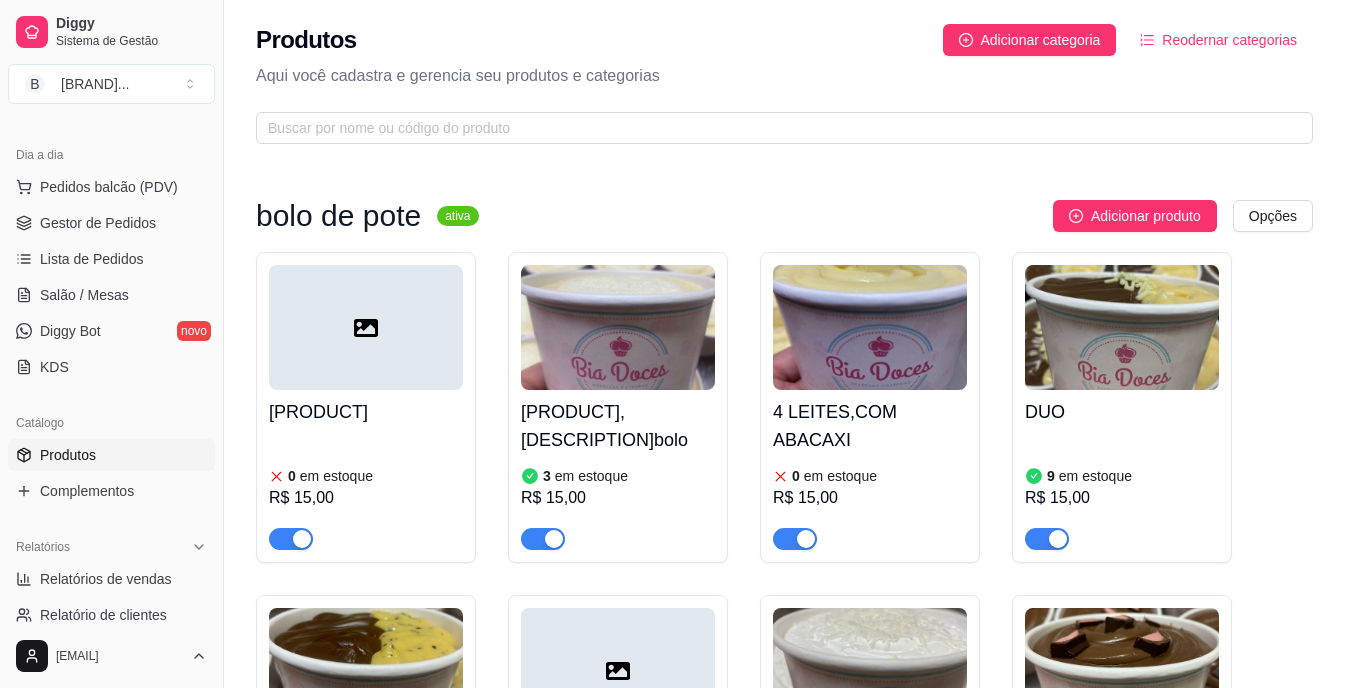 click on "DUO" at bounding box center [1122, 412] 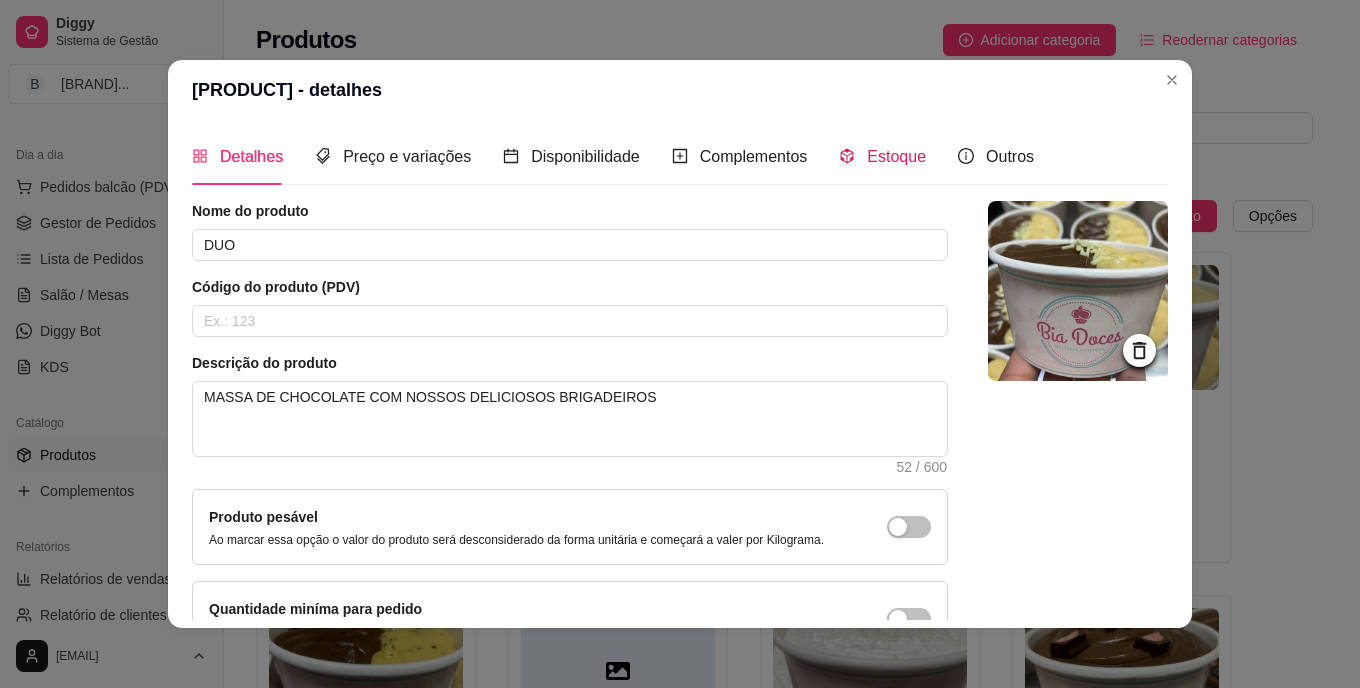 click on "Estoque" at bounding box center (896, 156) 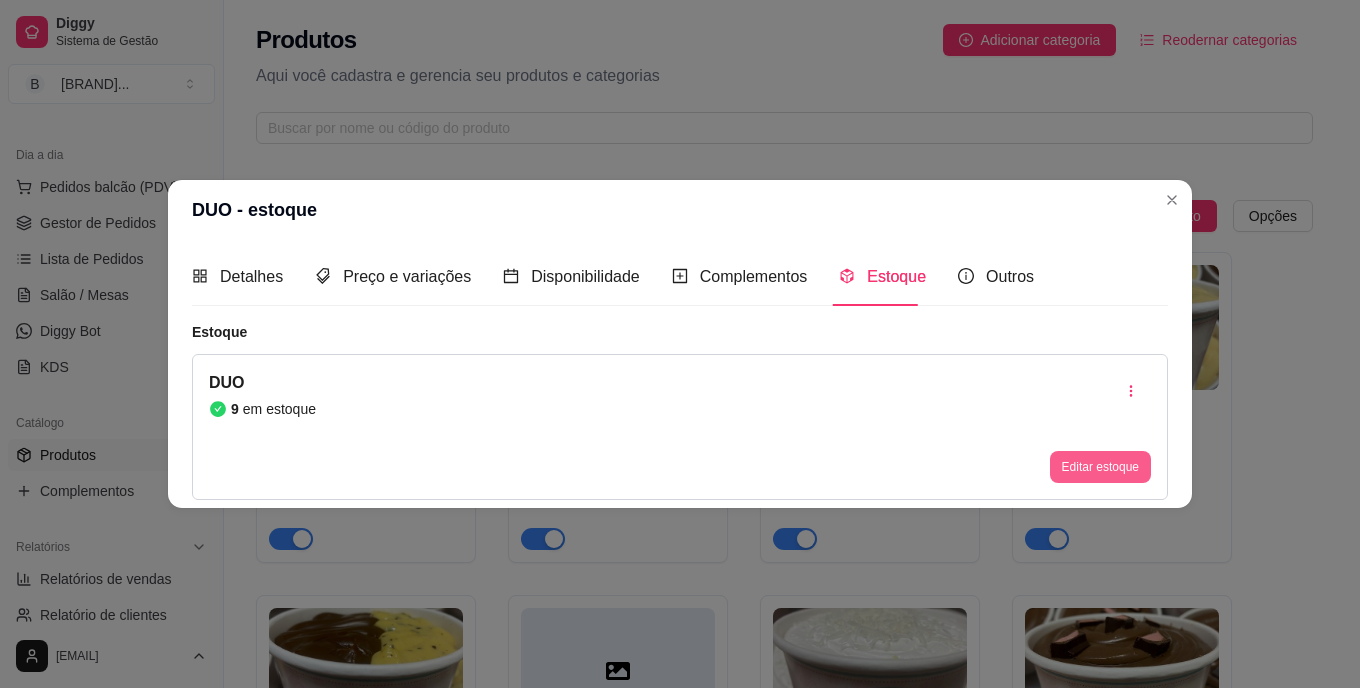 click on "Editar estoque" at bounding box center (1100, 467) 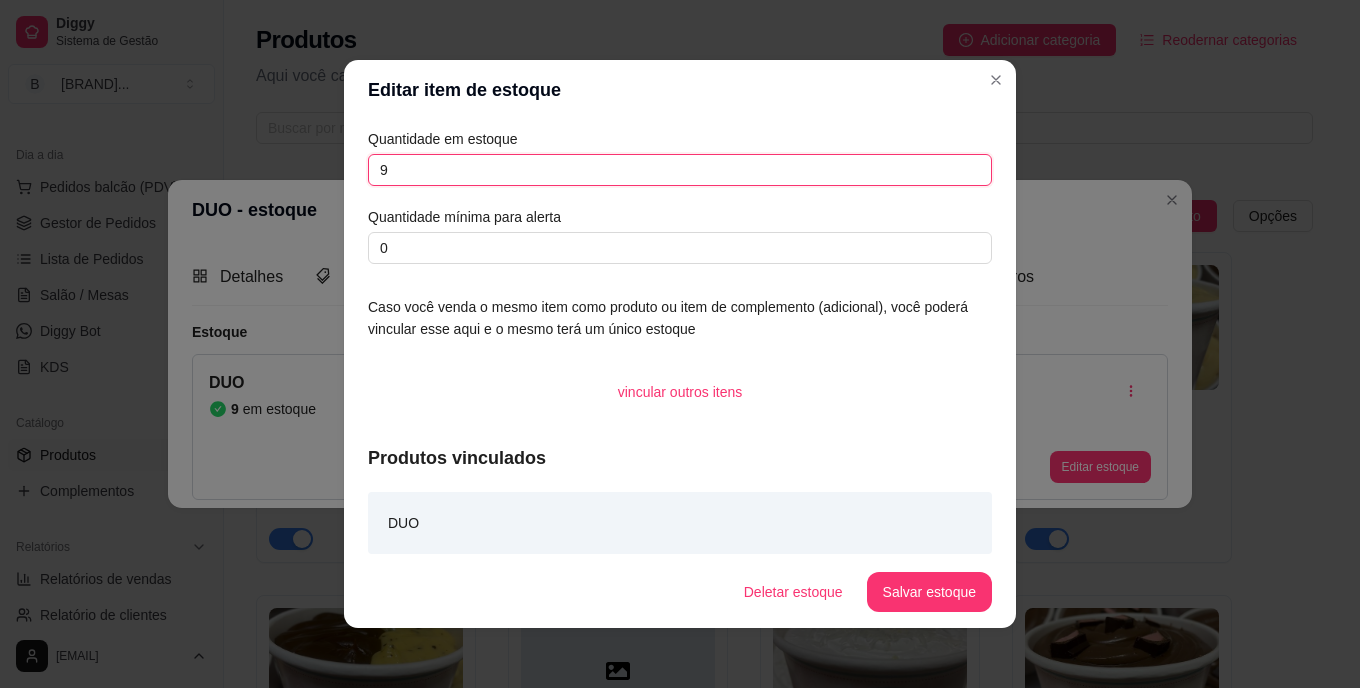 click on "9" at bounding box center [680, 170] 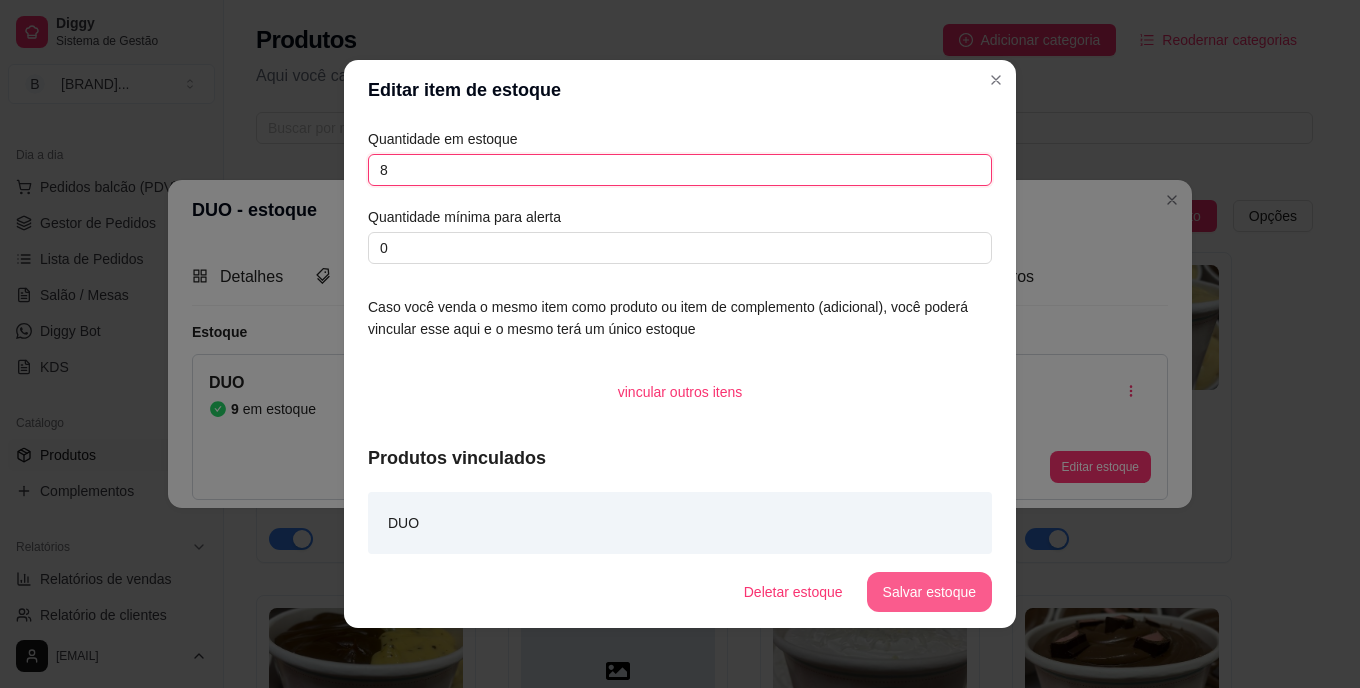 type on "8" 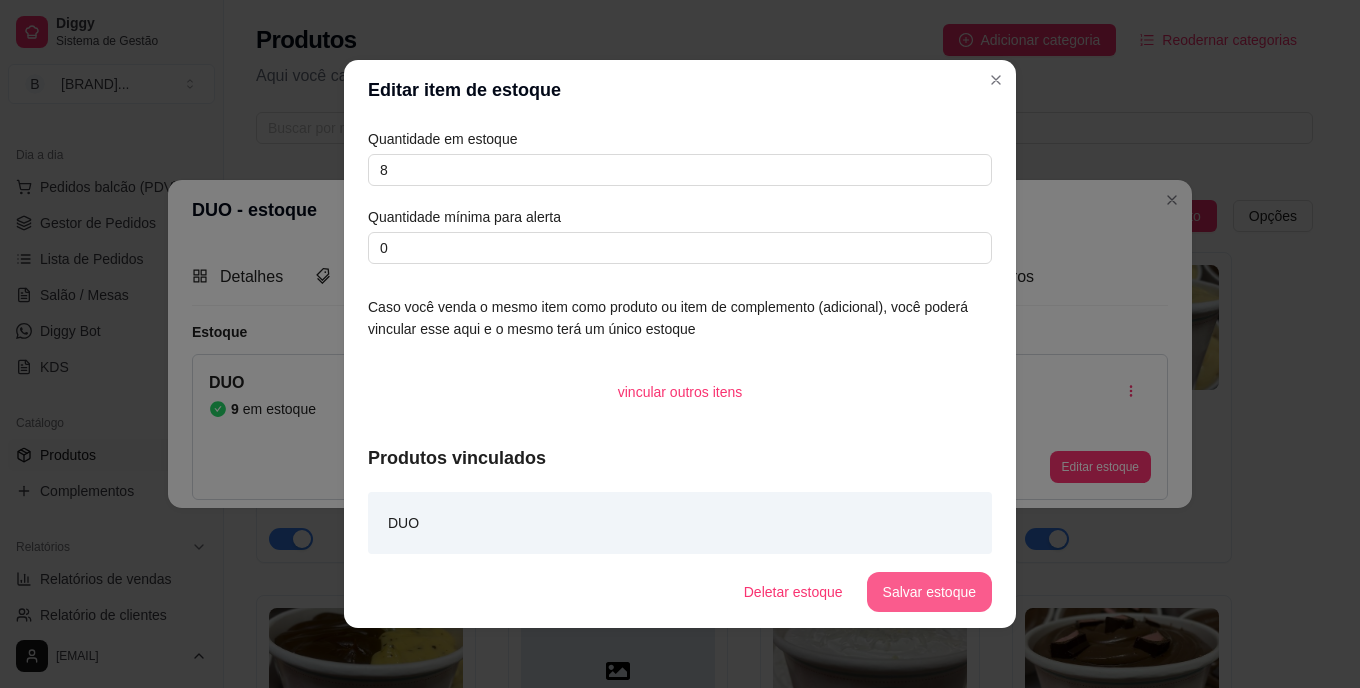click on "Salvar estoque" at bounding box center [929, 592] 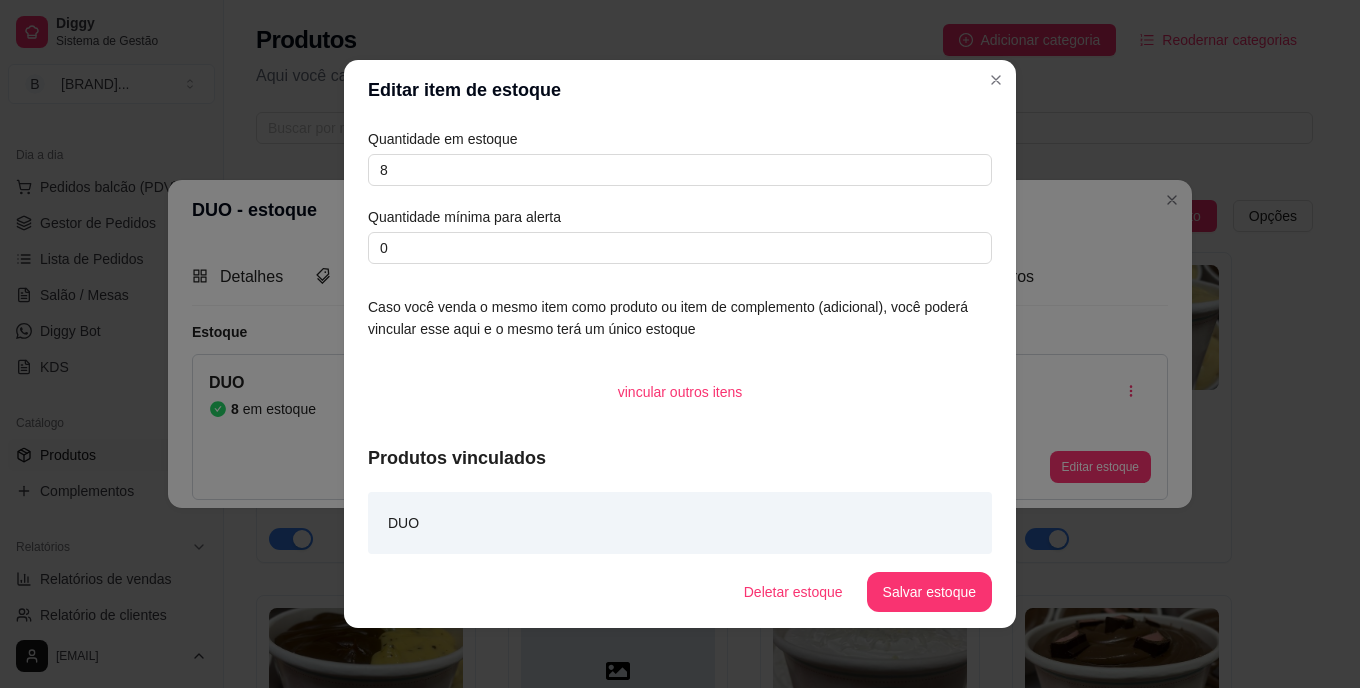 drag, startPoint x: 1246, startPoint y: 562, endPoint x: 1313, endPoint y: 600, distance: 77.02597 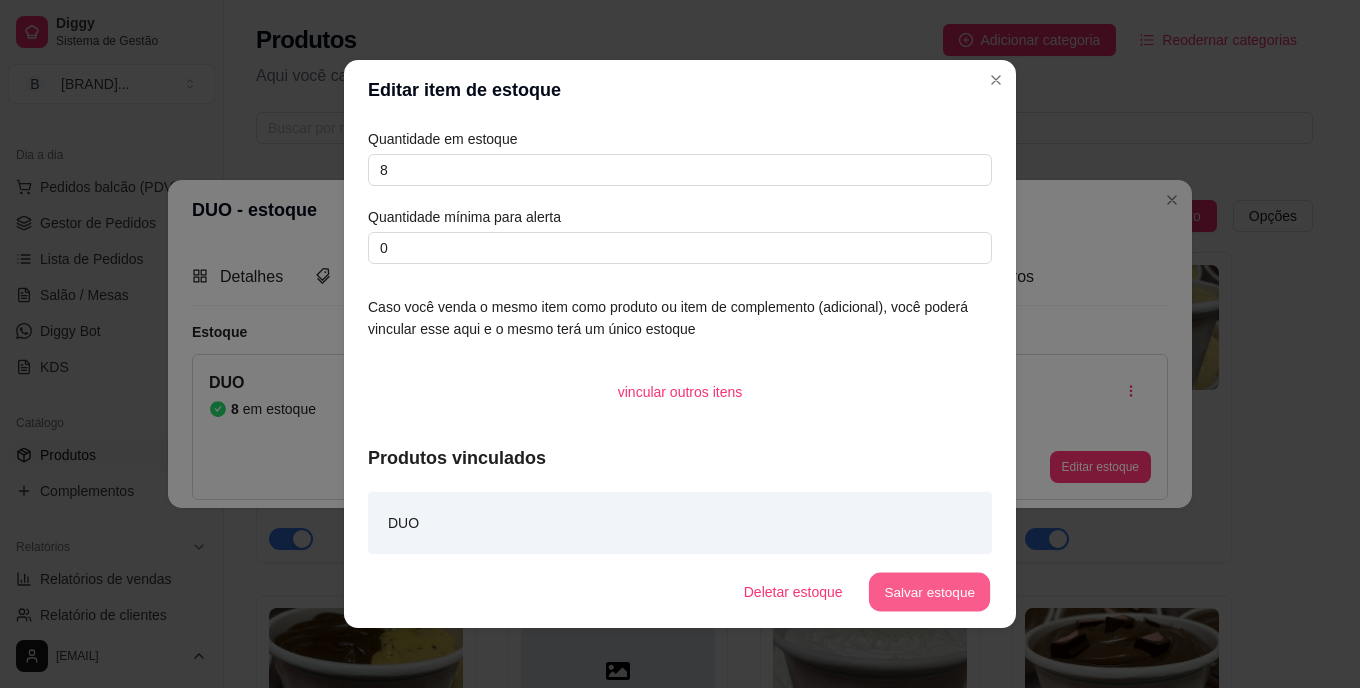 click on "Salvar estoque" at bounding box center [929, 592] 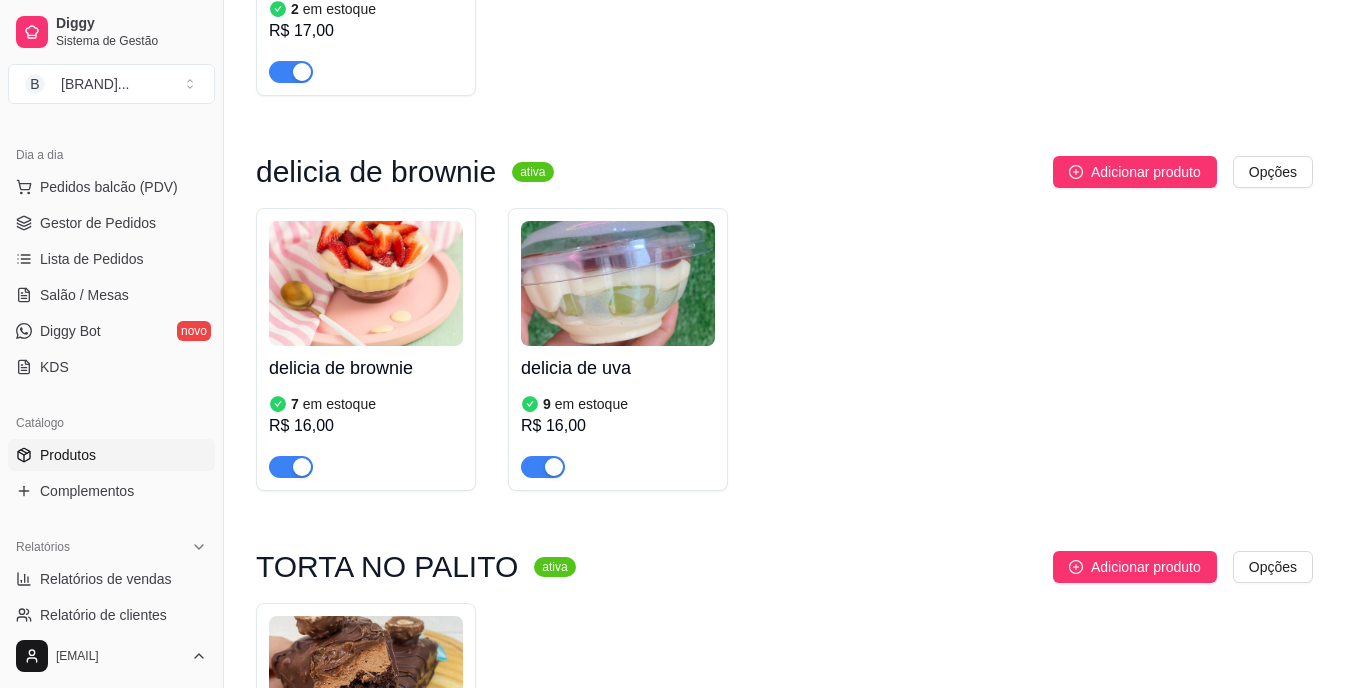 scroll, scrollTop: 3160, scrollLeft: 0, axis: vertical 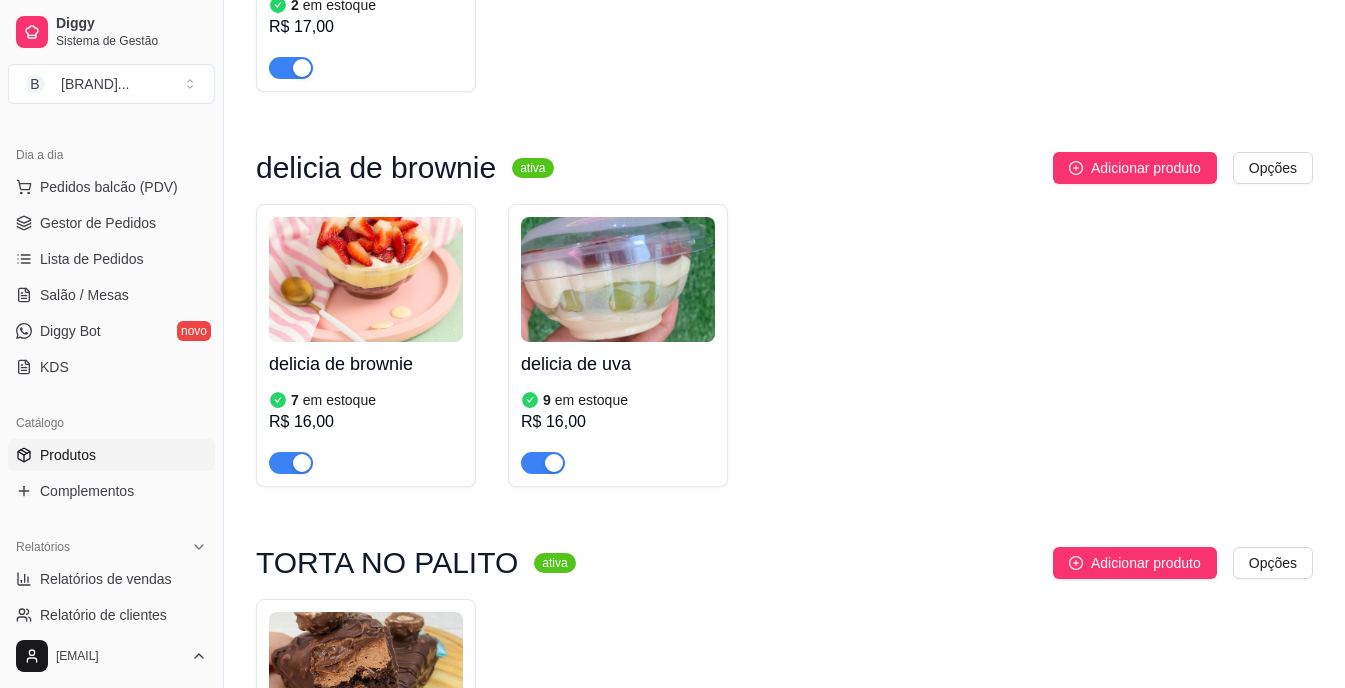 click at bounding box center [366, 279] 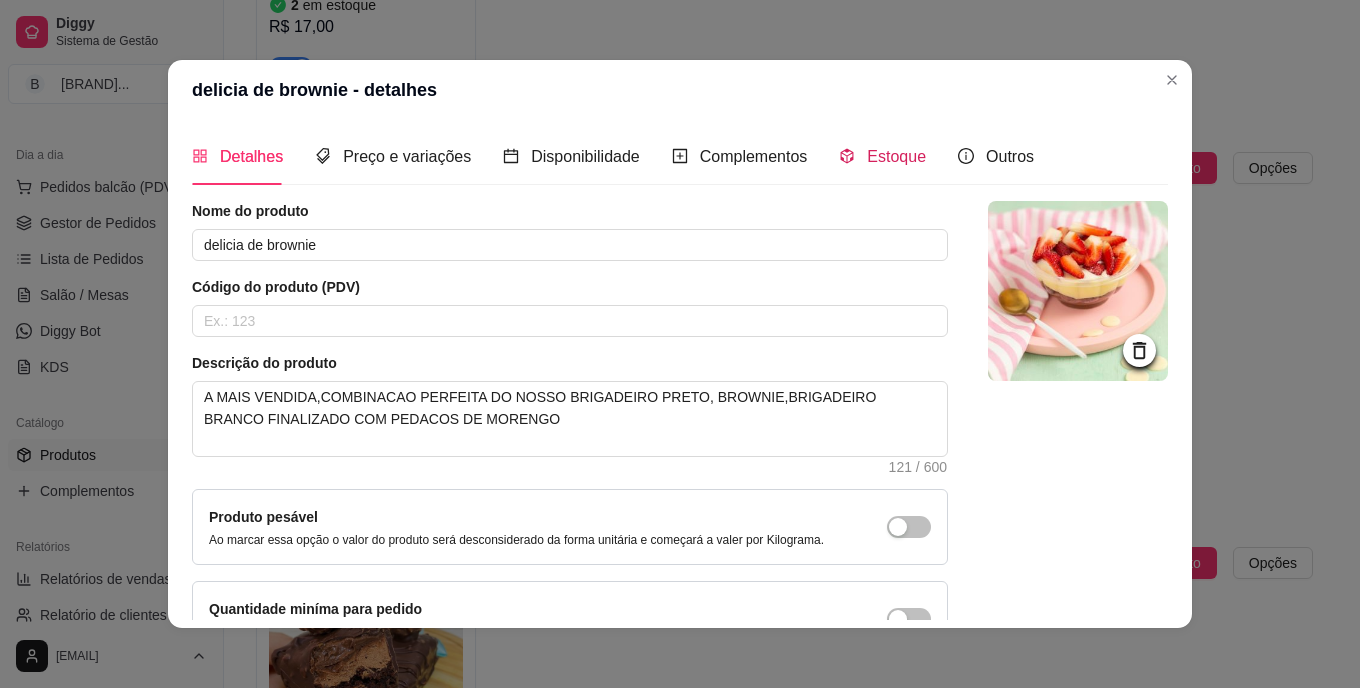 click on "Estoque" at bounding box center (896, 156) 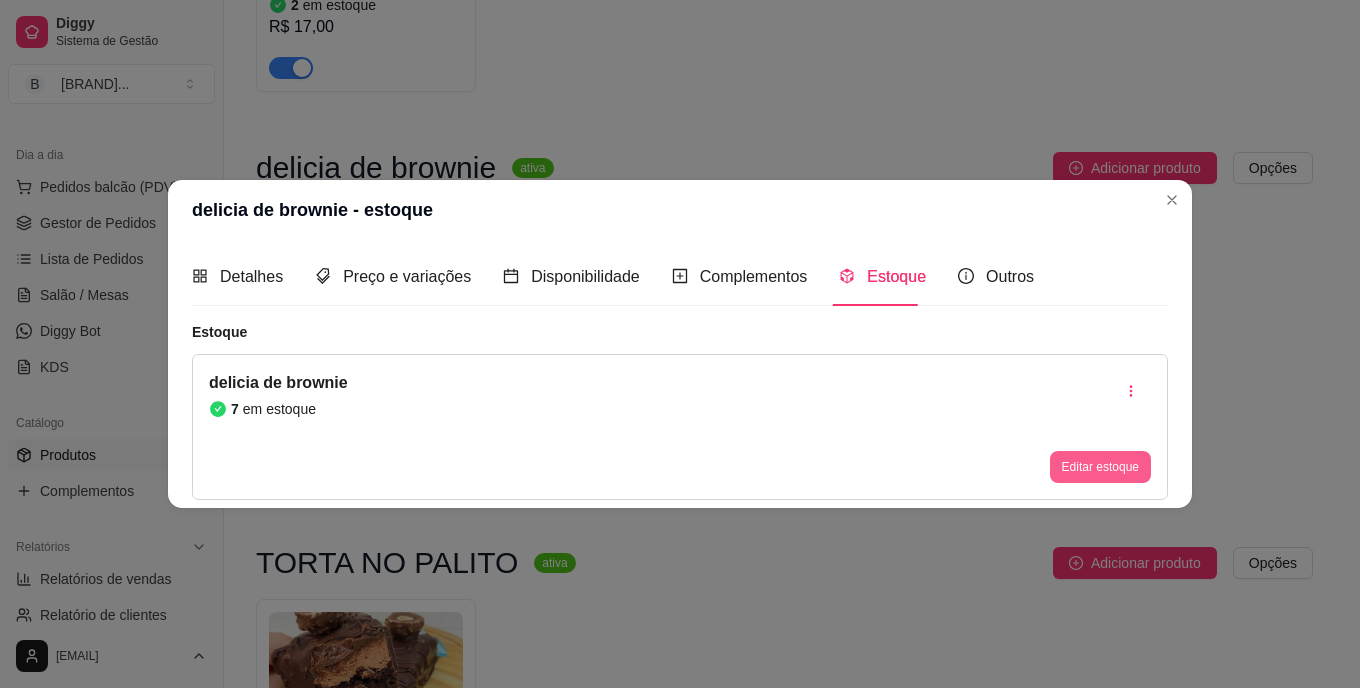click on "Editar estoque" at bounding box center (1100, 467) 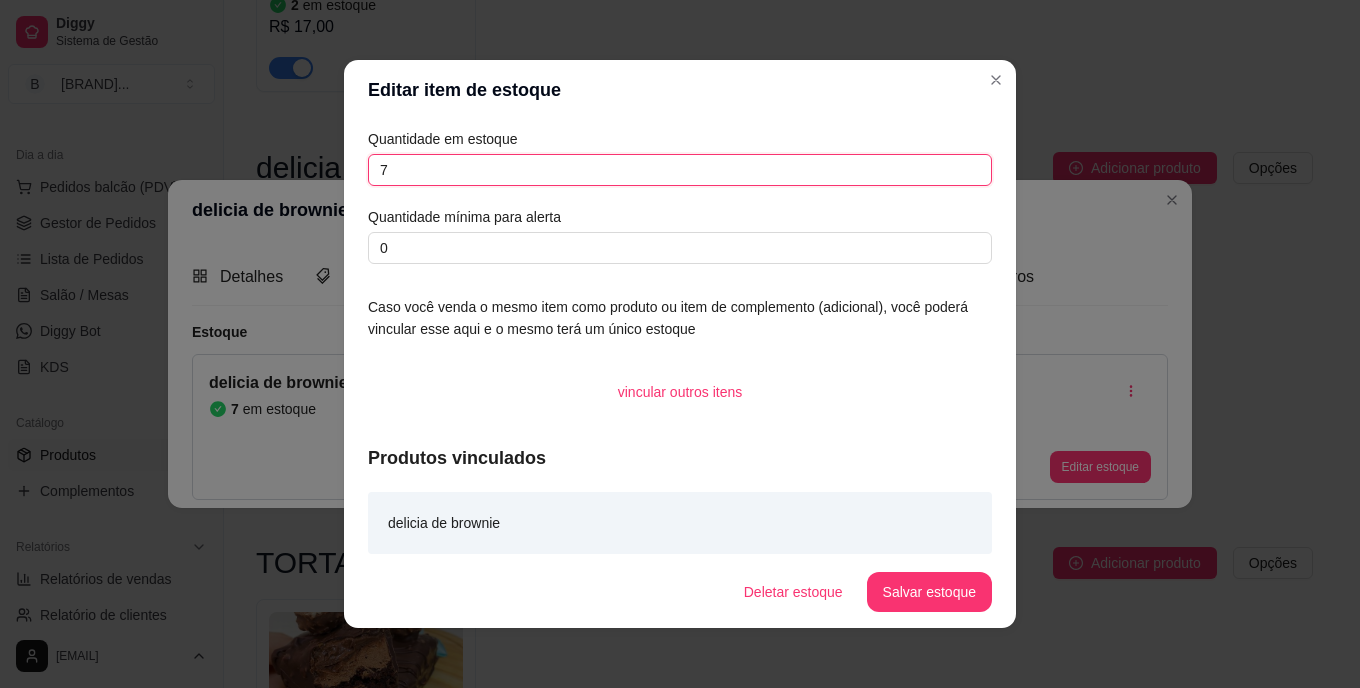 click on "7" at bounding box center (680, 170) 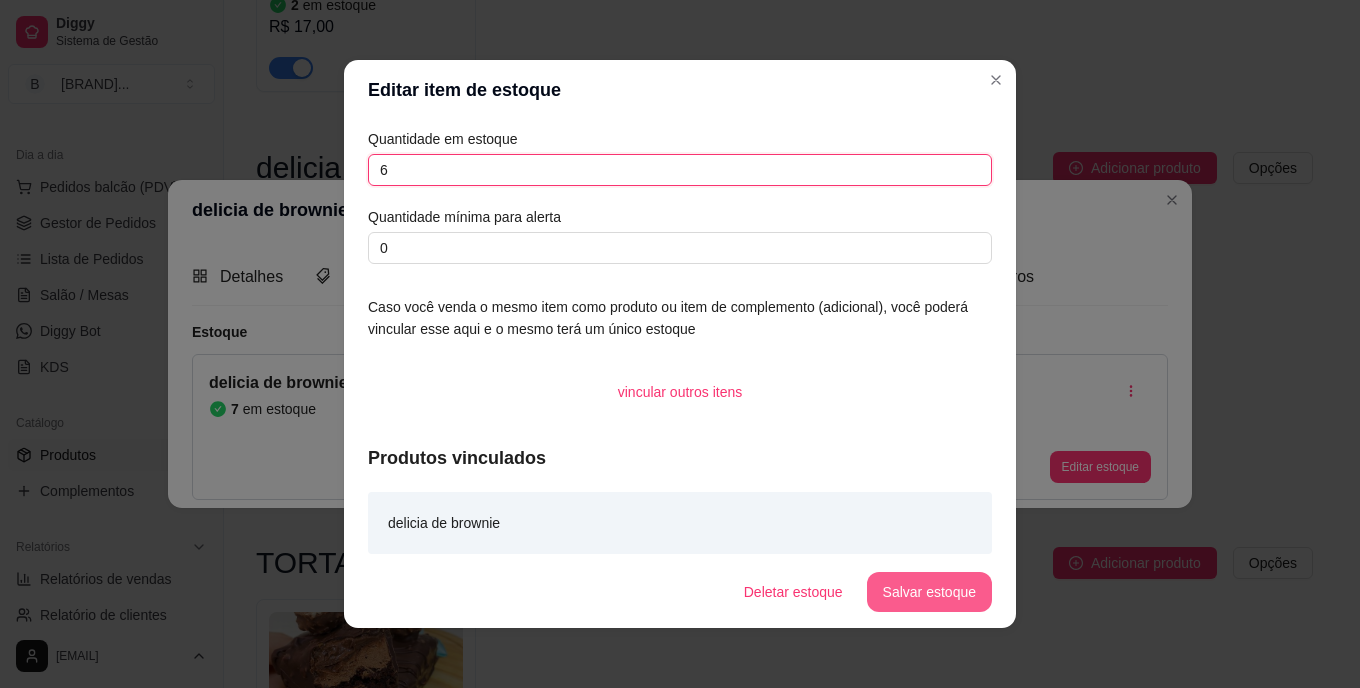 type on "6" 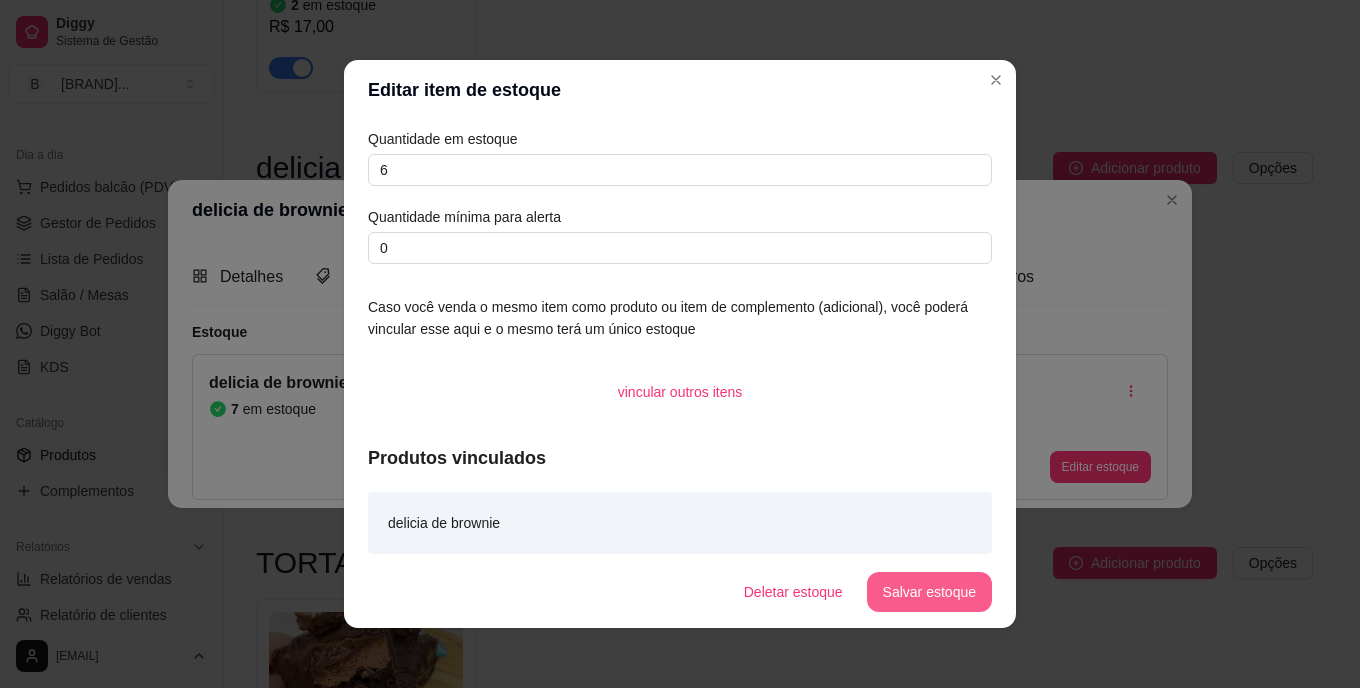 click on "Salvar estoque" at bounding box center [929, 592] 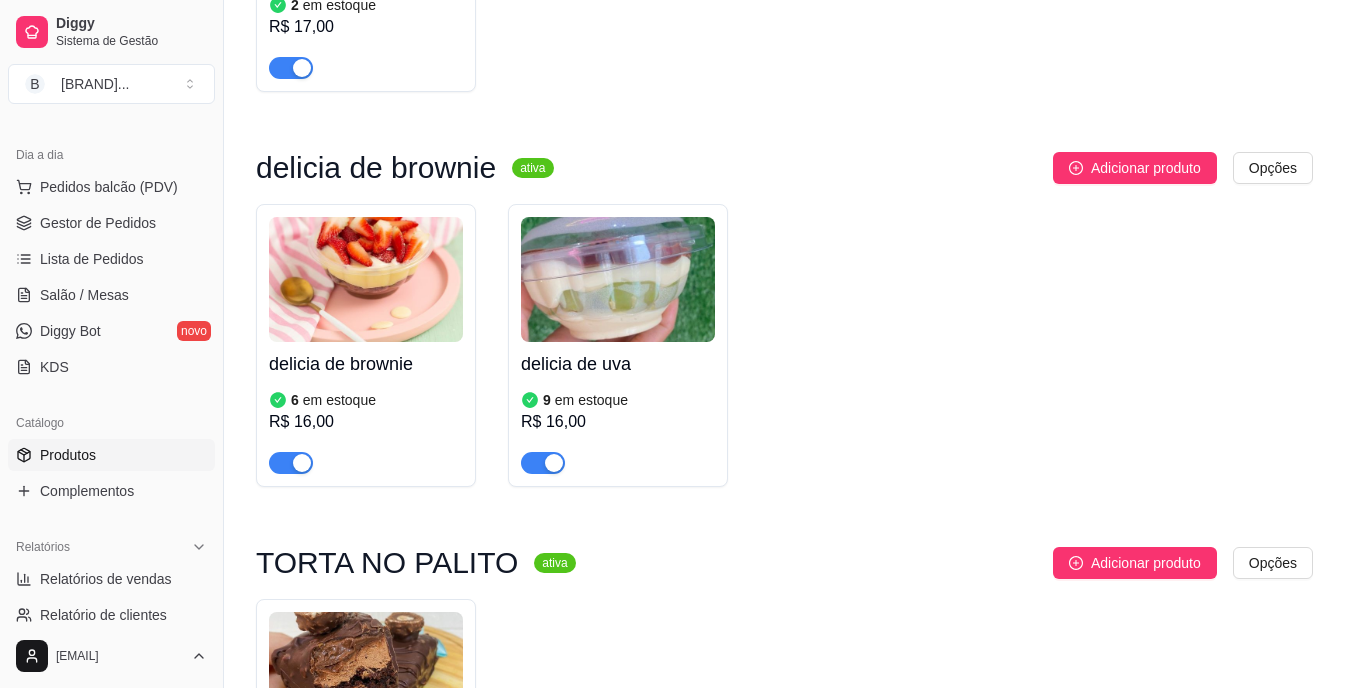 click at bounding box center (618, 279) 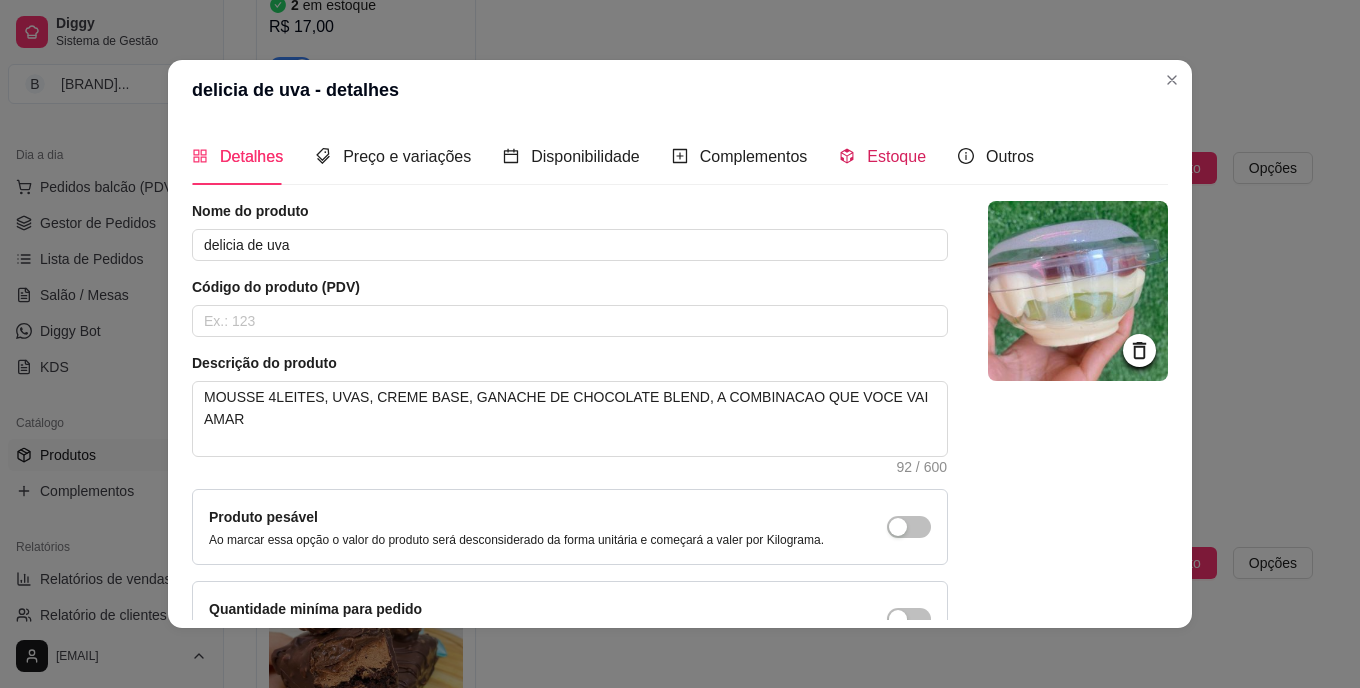 click on "Estoque" at bounding box center [896, 156] 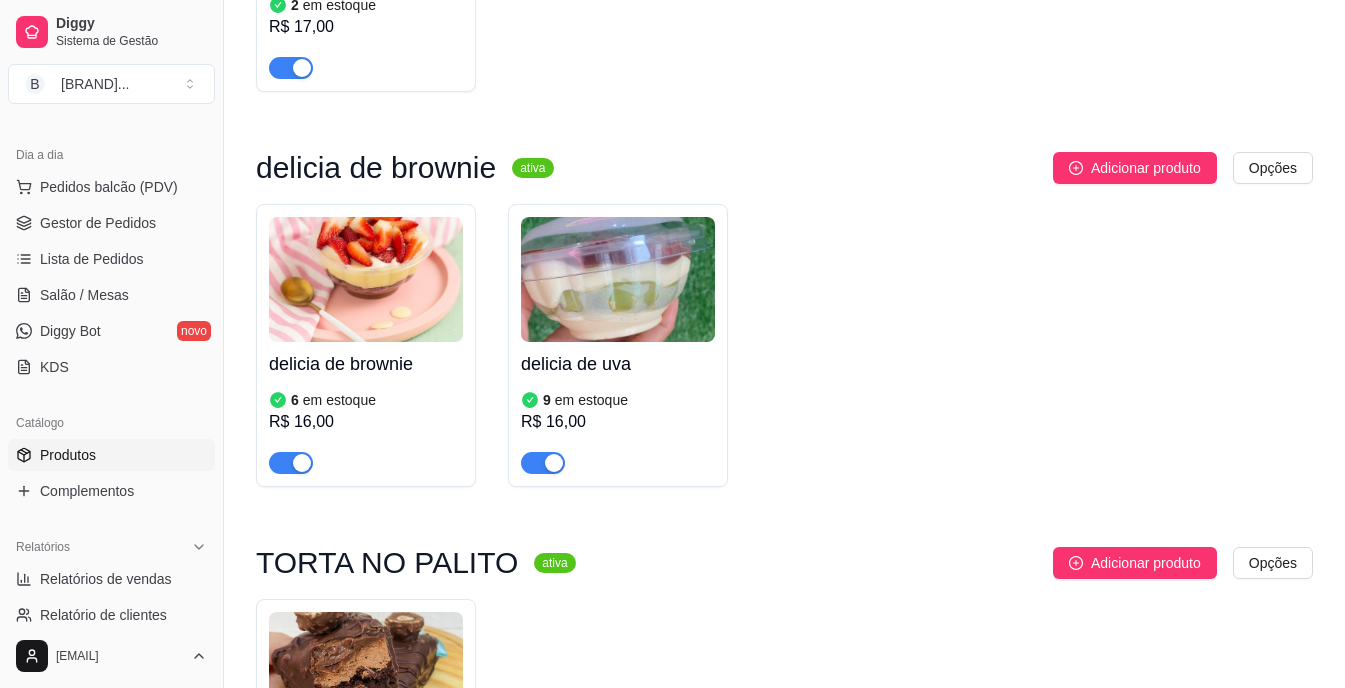 click at bounding box center [618, 279] 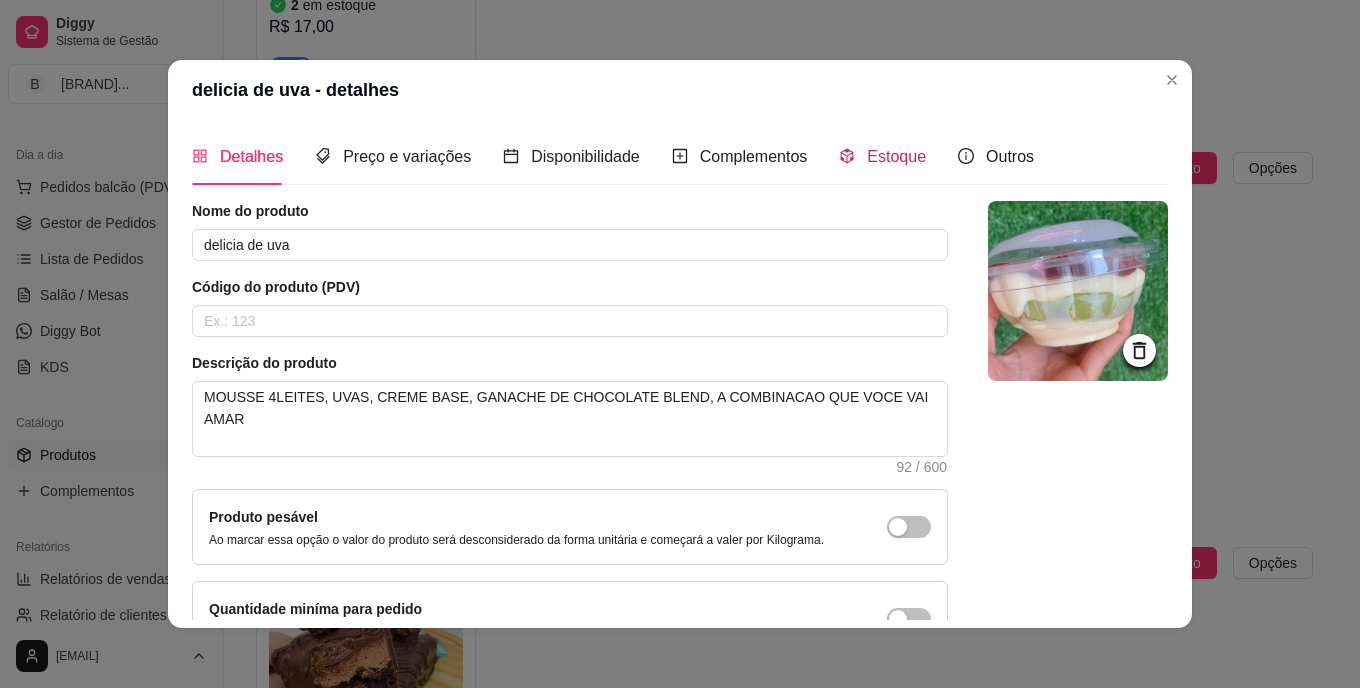 click on "Estoque" at bounding box center [896, 156] 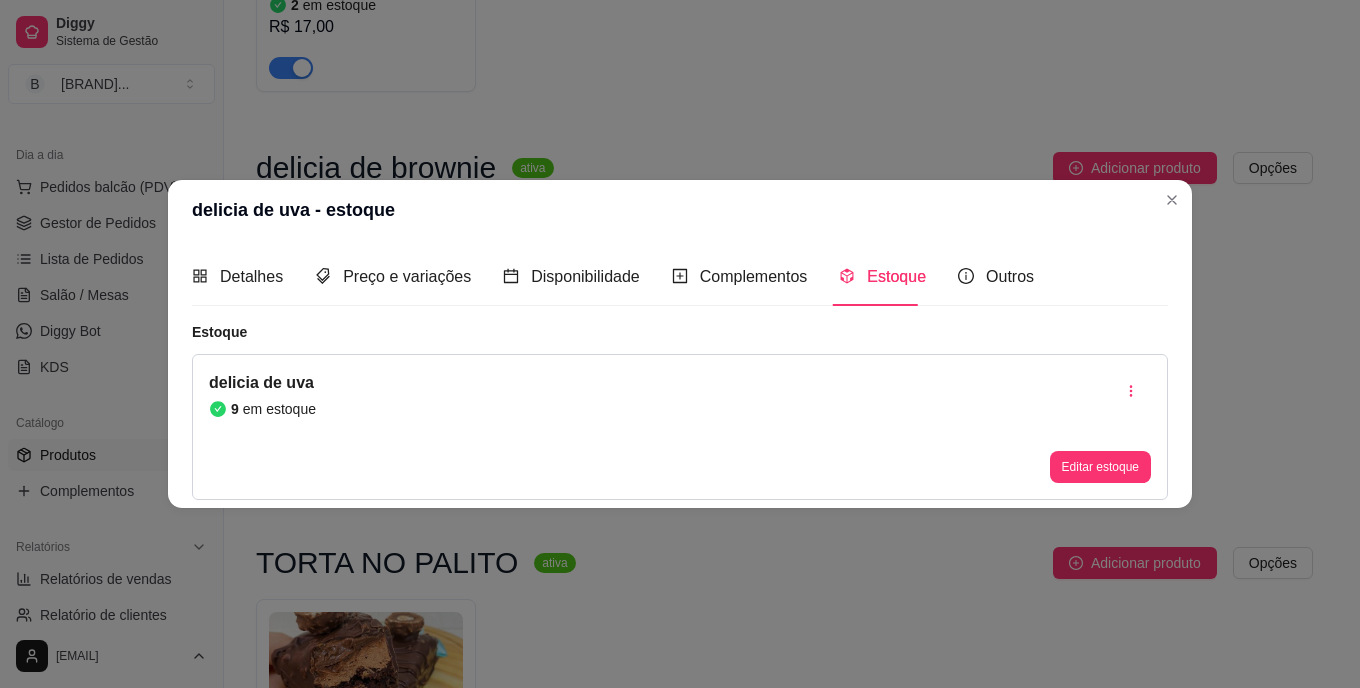 click on "[PRODUCT] - estoque Detalhes Preço e variações Disponibilidade Complementos Estoque Outros Nome do produto [PRODUCT] Código do produto (PDV) Descrição do produto [DESCRIPTION] [QUANTITY] / [TOTAL] Produto pesável Ao marcar essa opção o valor do produto será desconsiderado da forma unitária e começará a valer por Kilograma. Quantidade miníma para pedido Ao habilitar seus clientes terão que pedir uma quantidade miníma desse produto. Copiar link do produto Deletar produto Salvar Estoque [PRODUCT] [QUANTITY] em estoque Editar estoque" at bounding box center [680, 344] 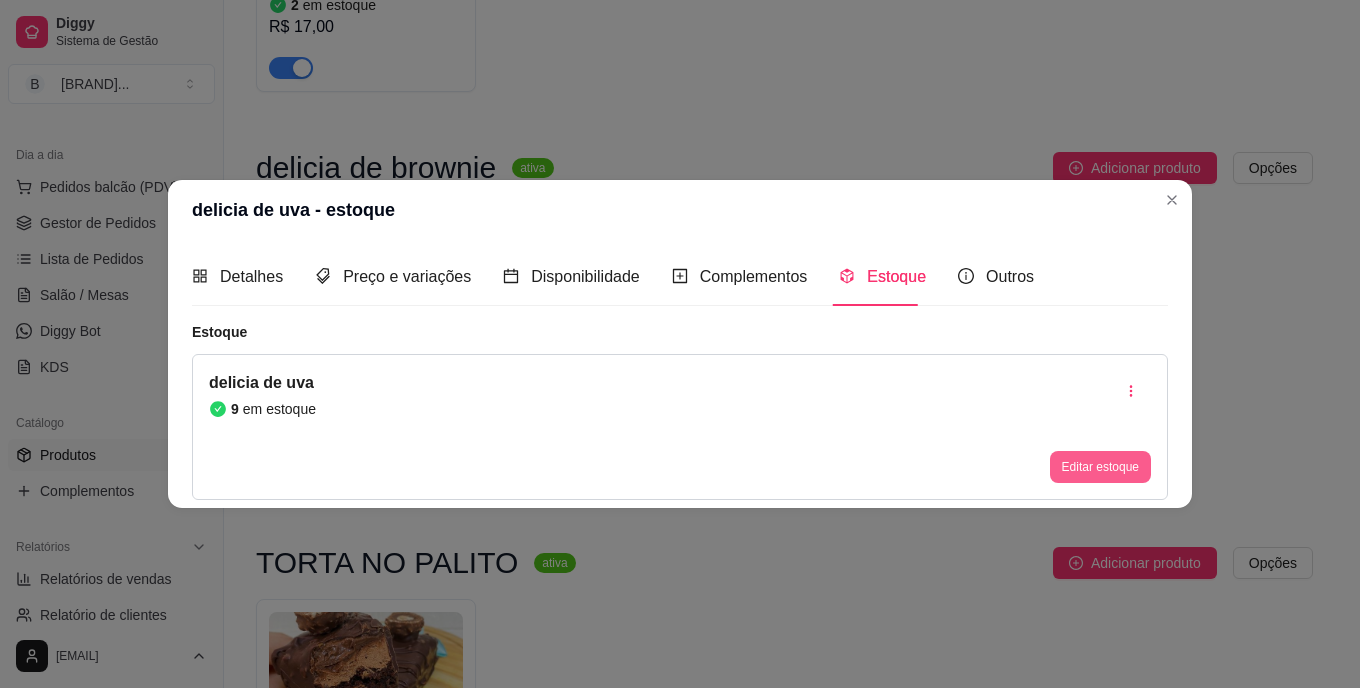 click on "Editar estoque" at bounding box center [1100, 467] 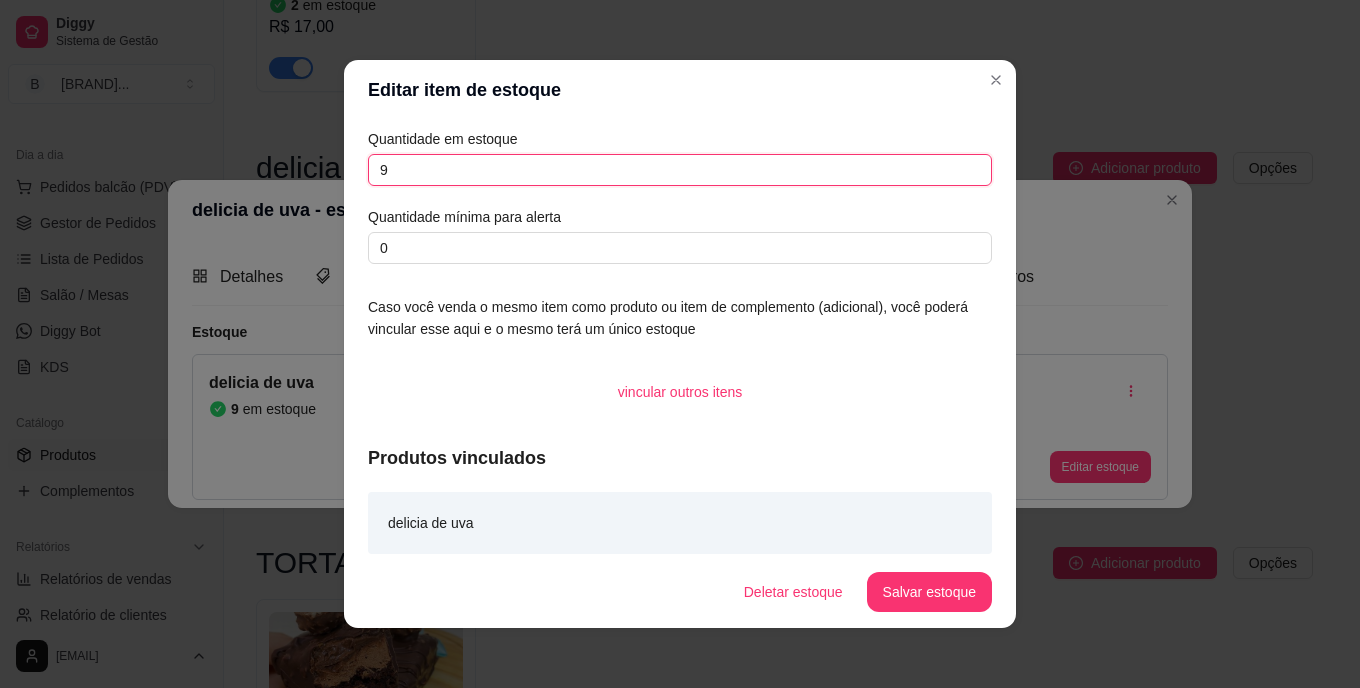 click on "9" at bounding box center (680, 170) 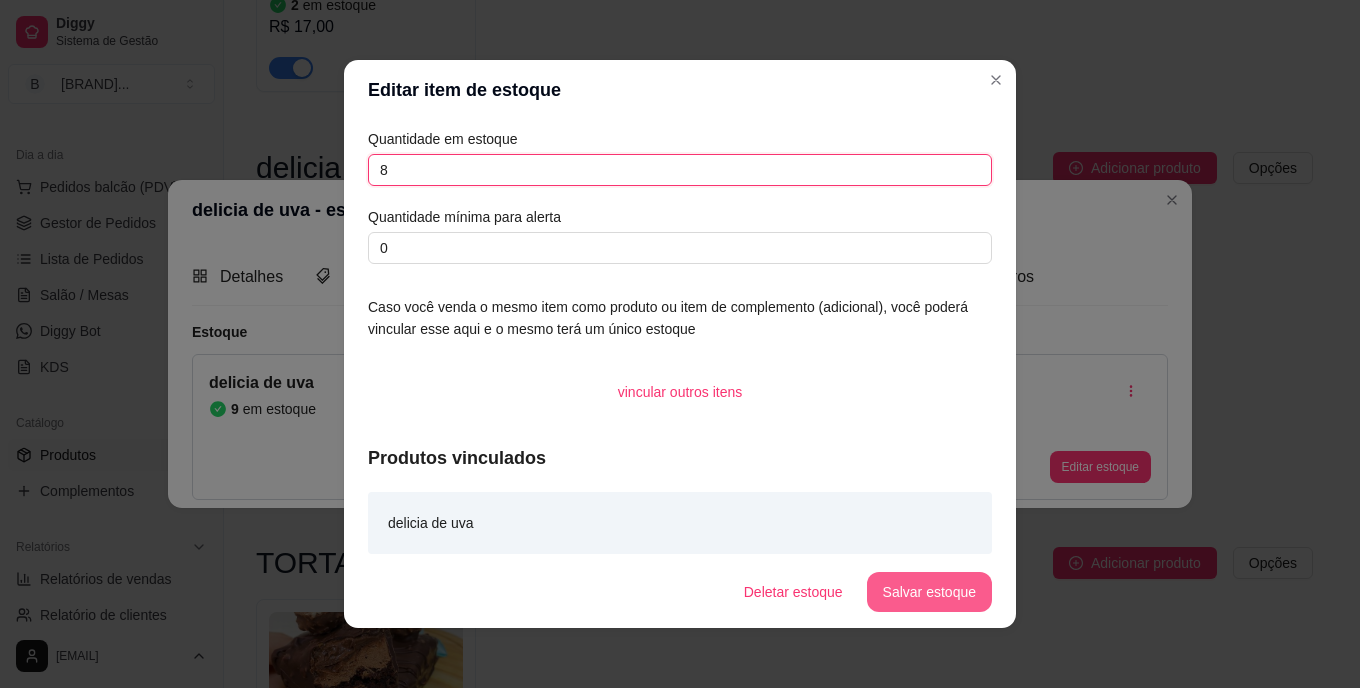 type on "8" 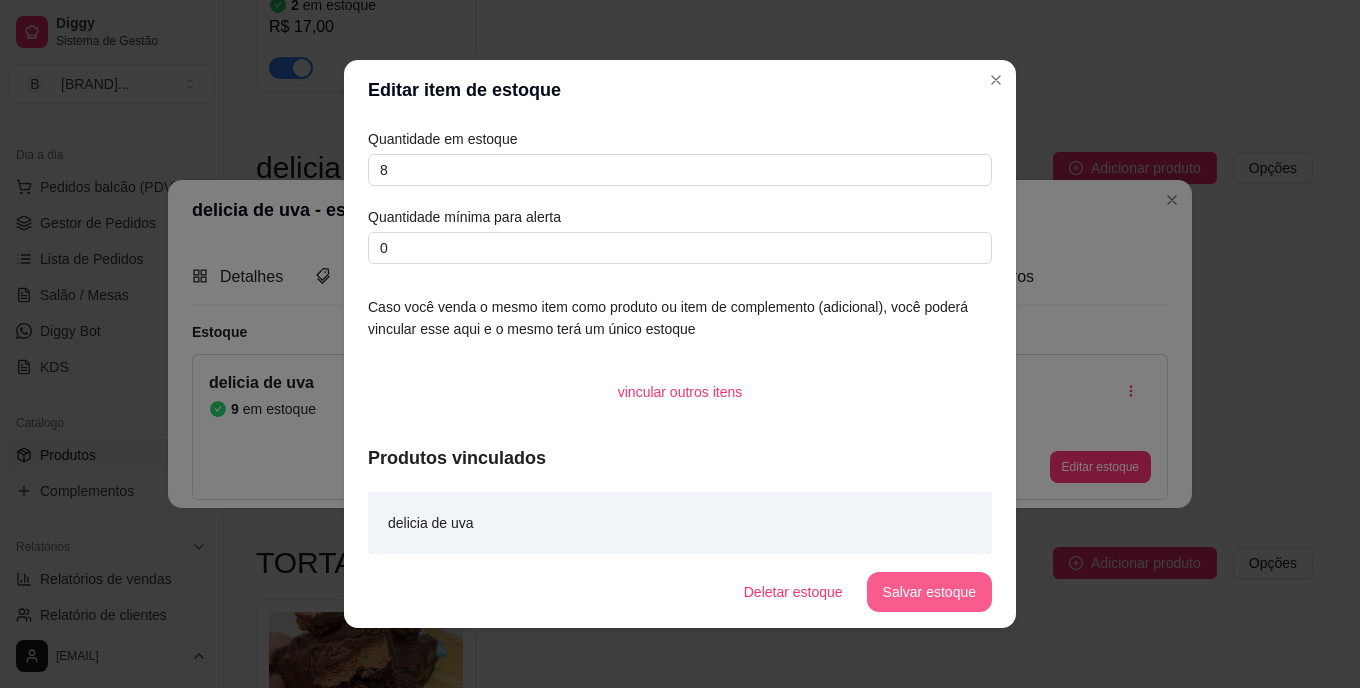 click on "Salvar estoque" at bounding box center (929, 592) 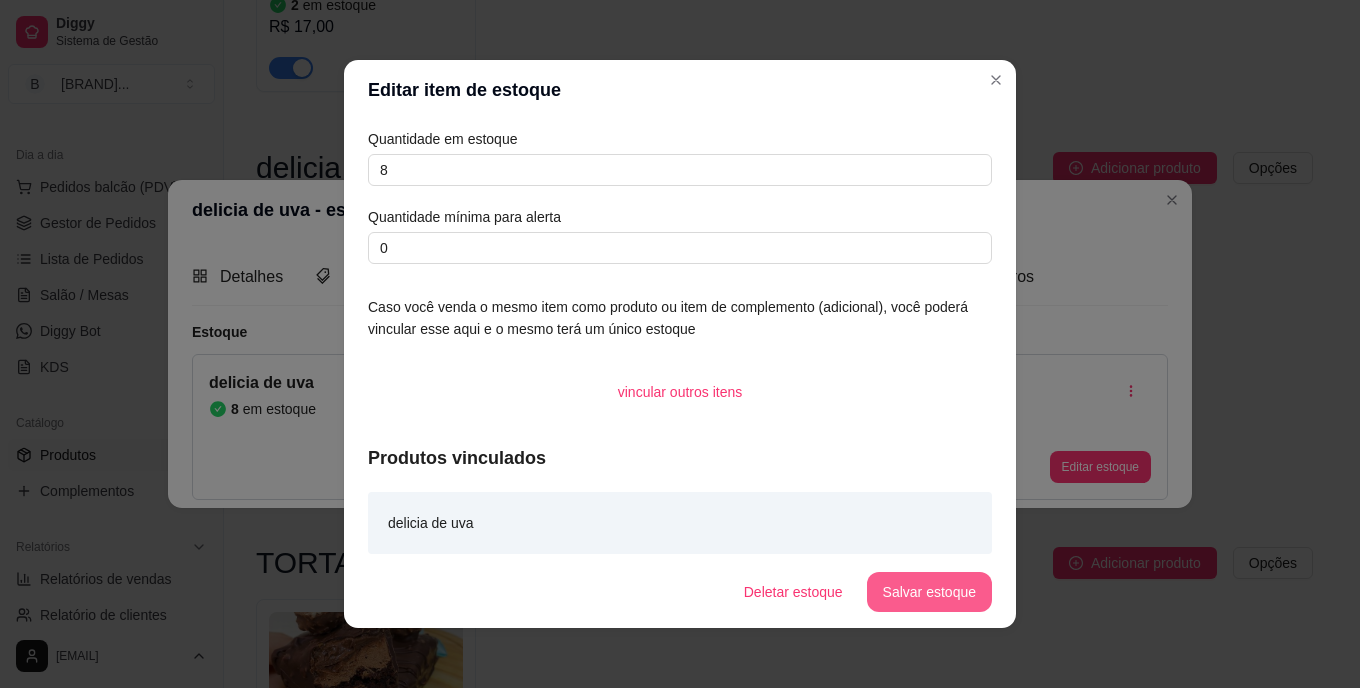 click on "Salvar estoque" at bounding box center (929, 592) 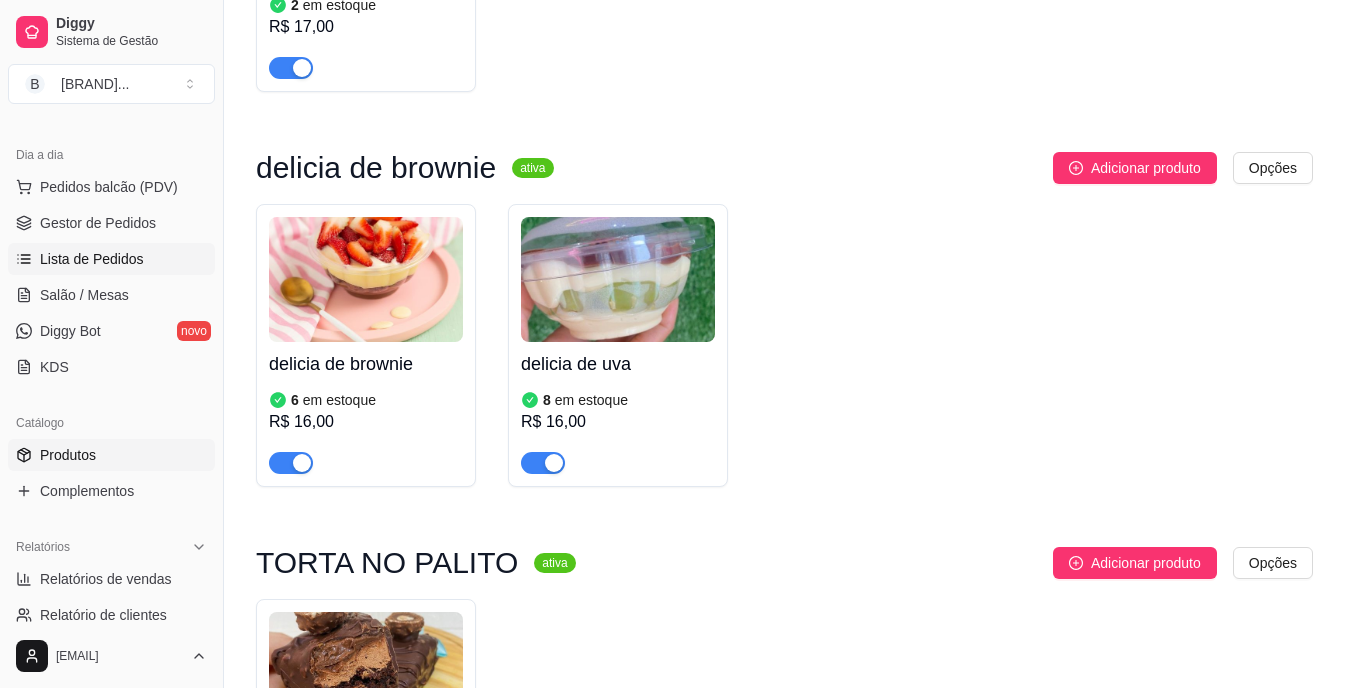click on "Lista de Pedidos" at bounding box center (92, 259) 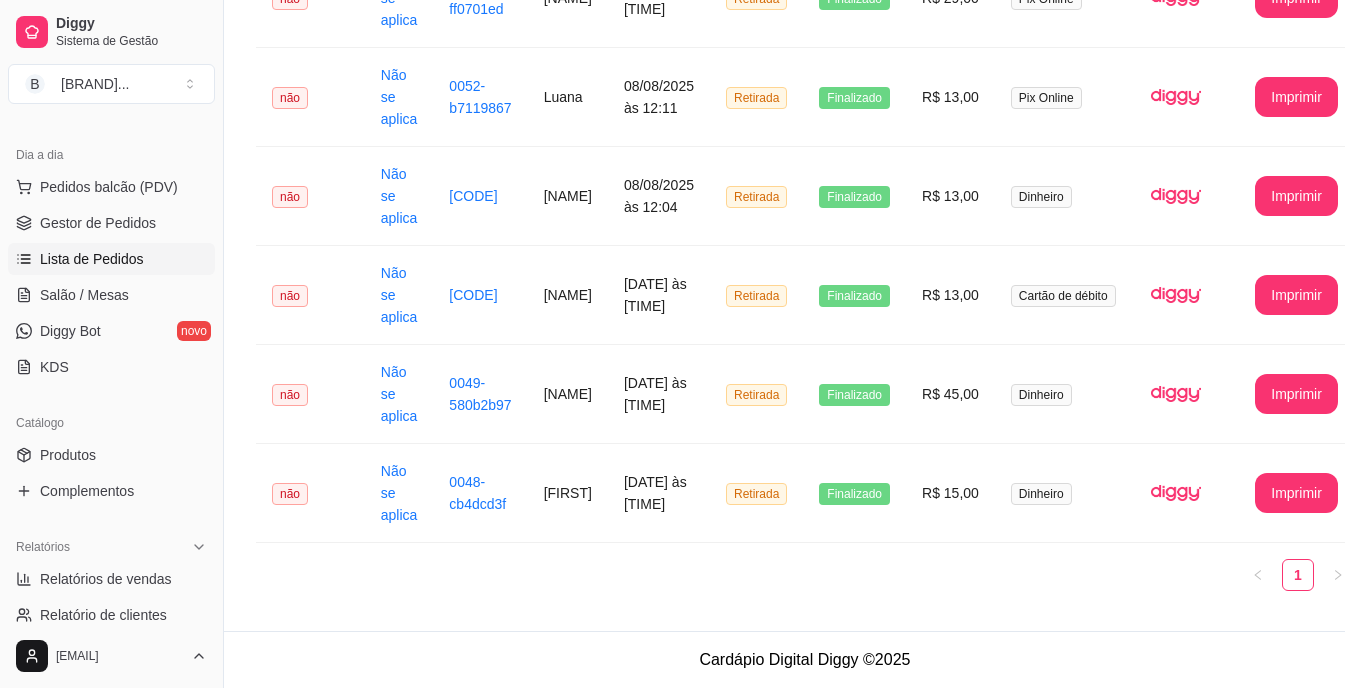 scroll, scrollTop: 0, scrollLeft: 0, axis: both 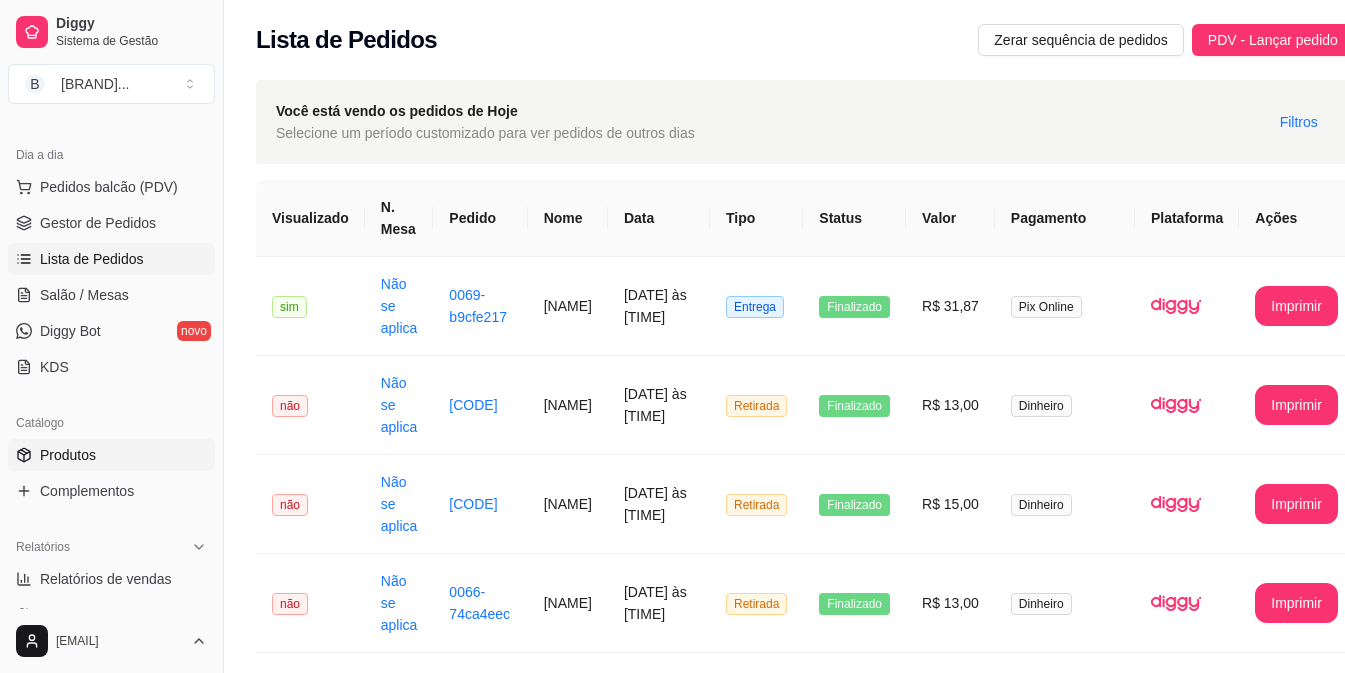 click on "Produtos" at bounding box center (111, 455) 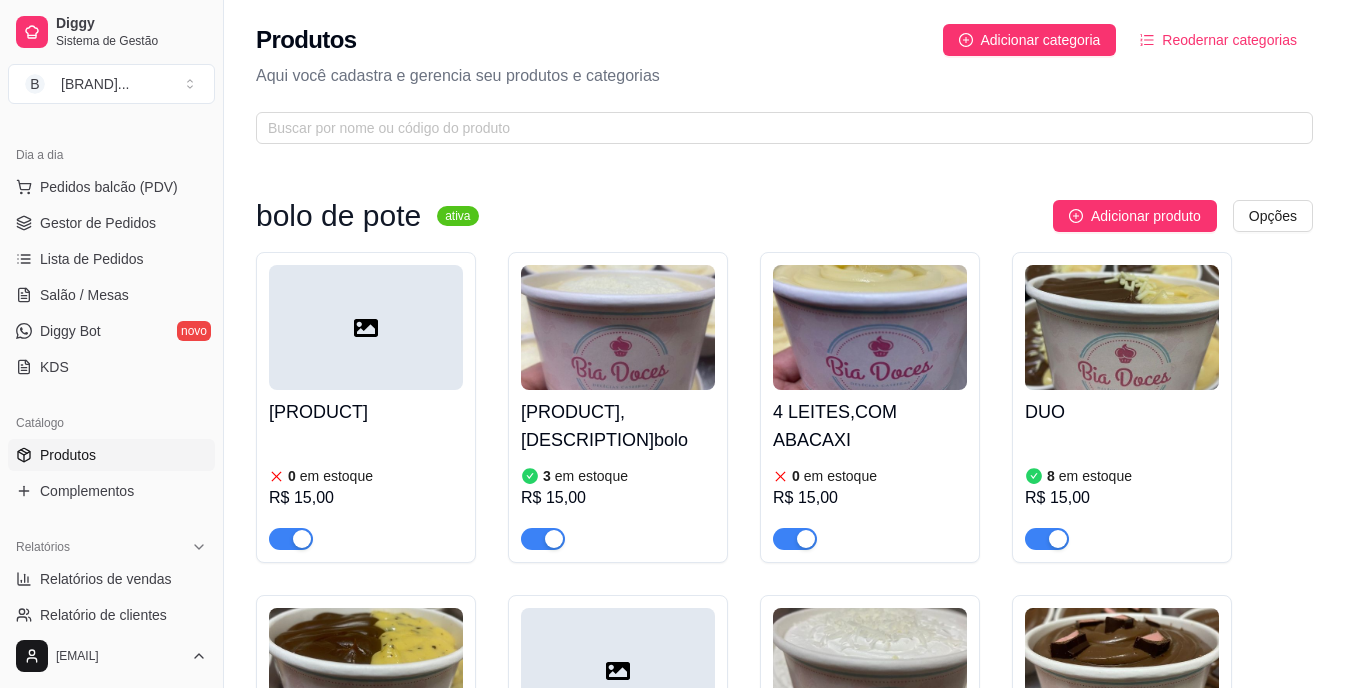 click at bounding box center (618, 327) 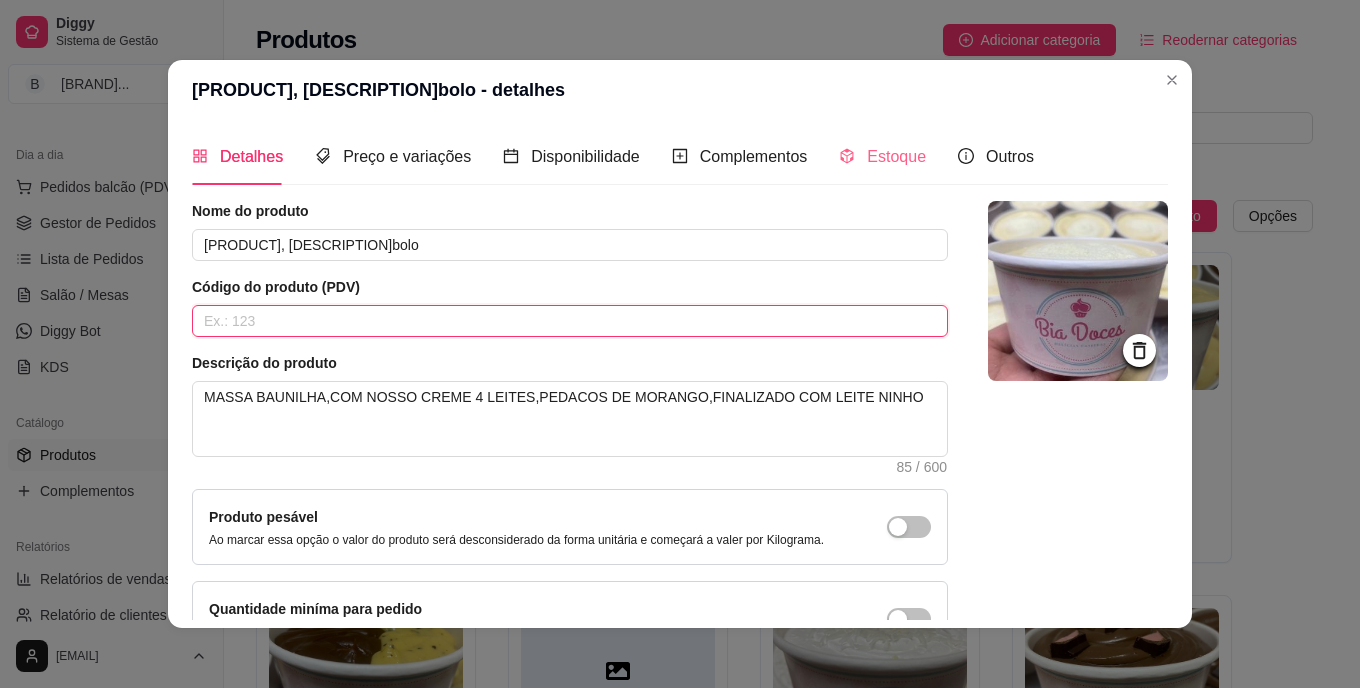 drag, startPoint x: 655, startPoint y: 329, endPoint x: 873, endPoint y: 158, distance: 277.06497 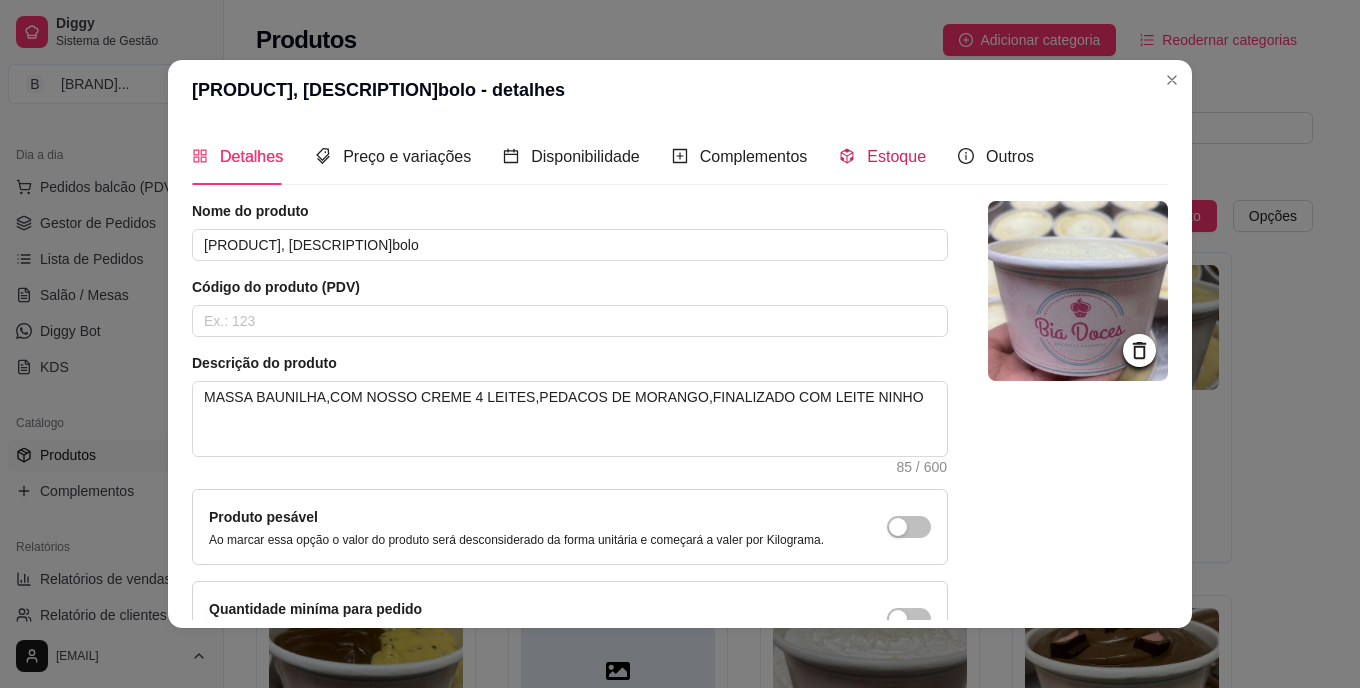 click on "Estoque" at bounding box center (896, 156) 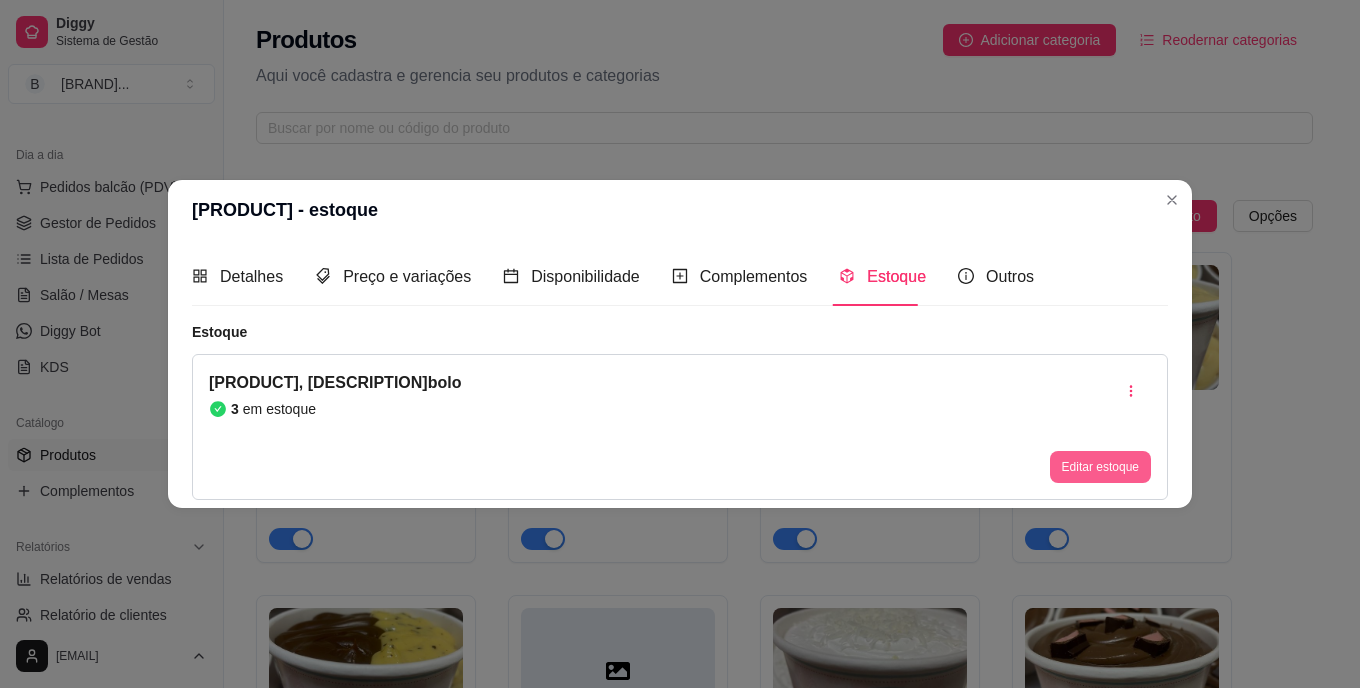 click on "Editar estoque" at bounding box center [1100, 467] 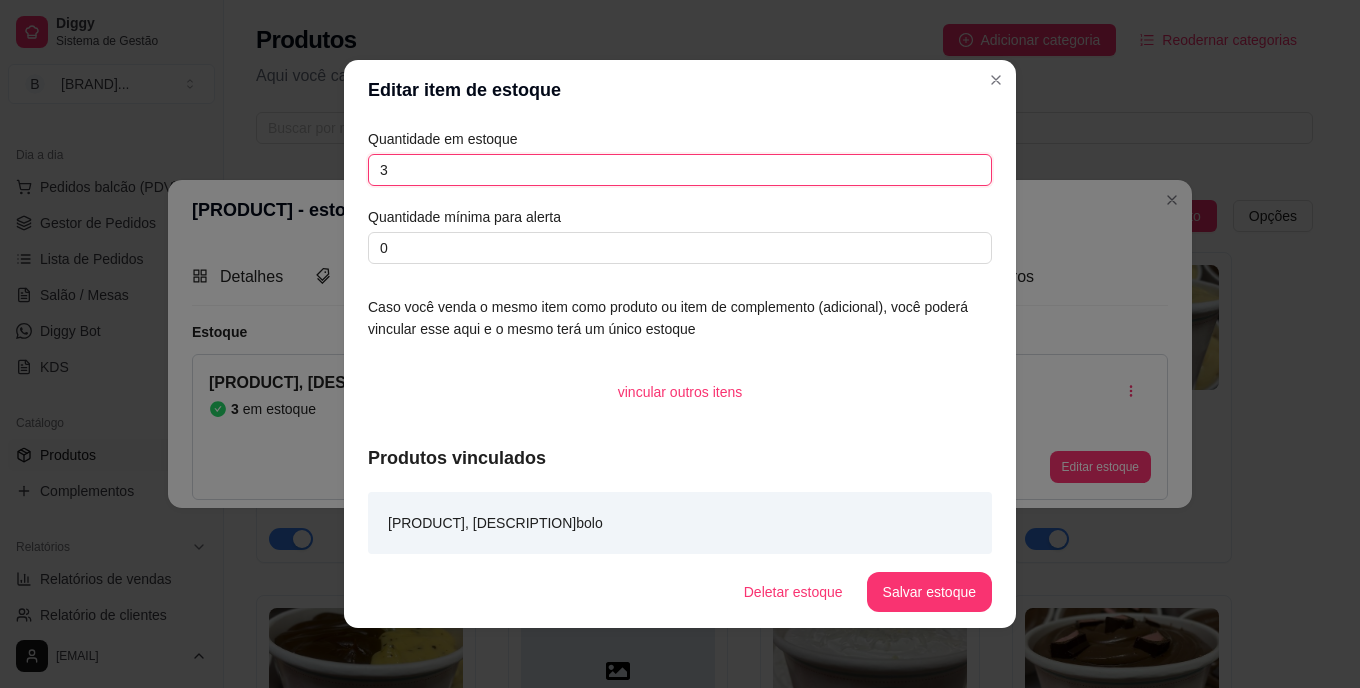 click on "3" at bounding box center [680, 170] 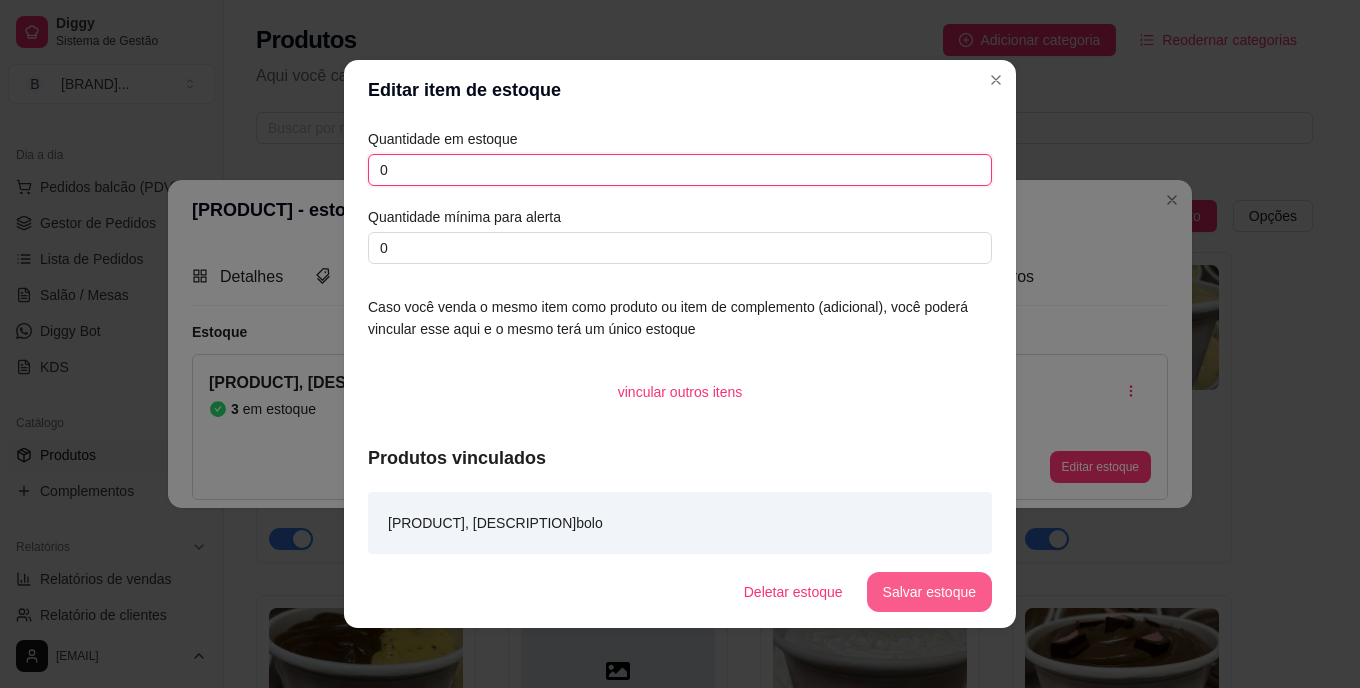 type on "0" 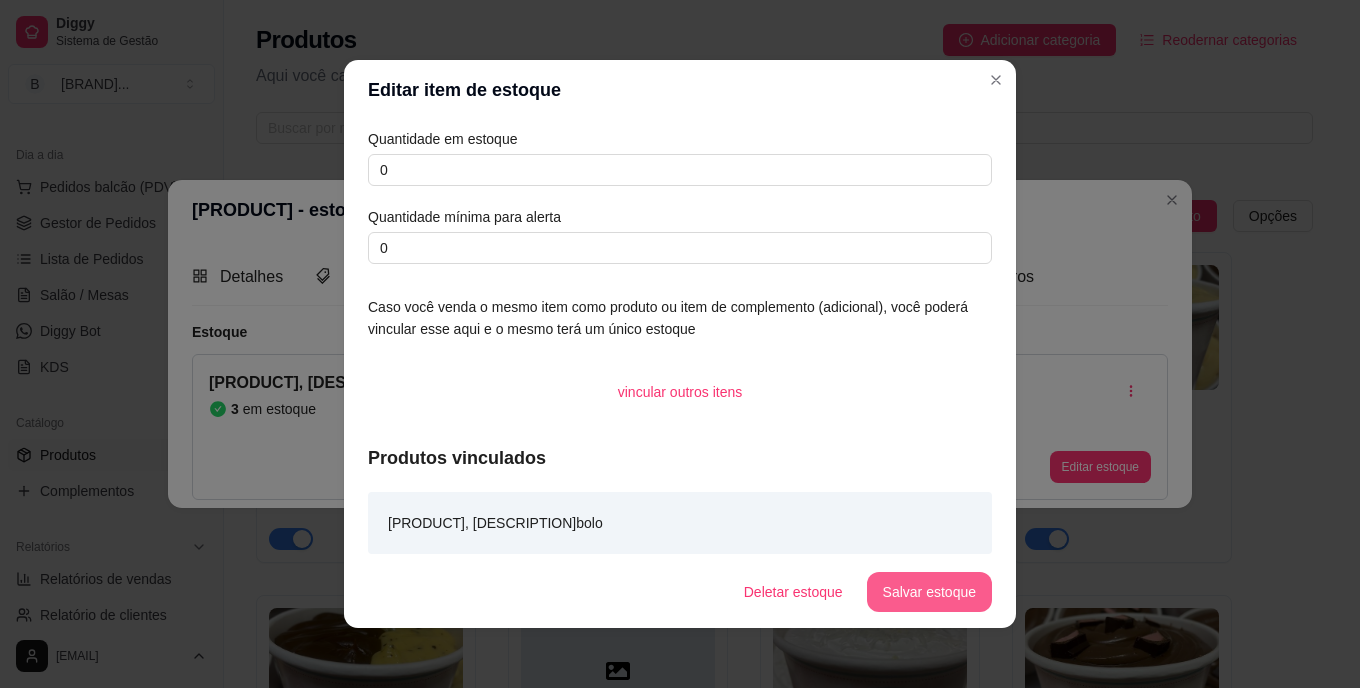 click on "Salvar estoque" at bounding box center (929, 592) 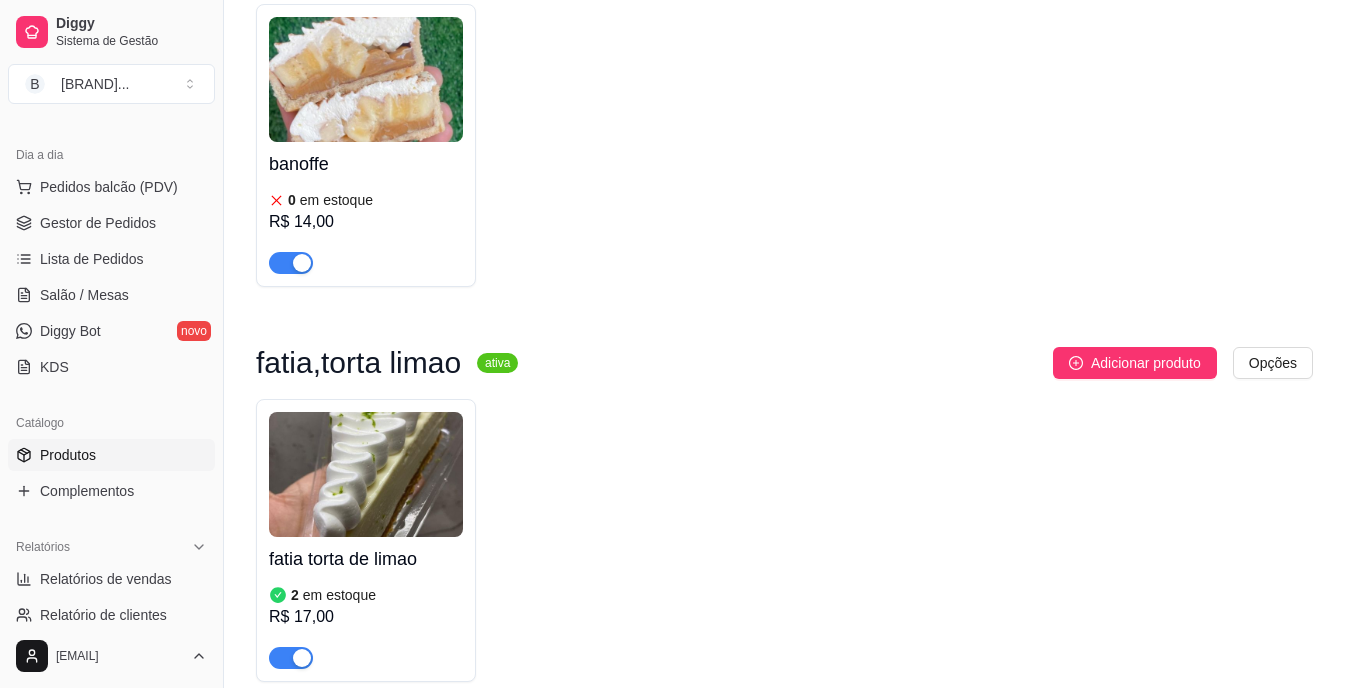 scroll, scrollTop: 2640, scrollLeft: 0, axis: vertical 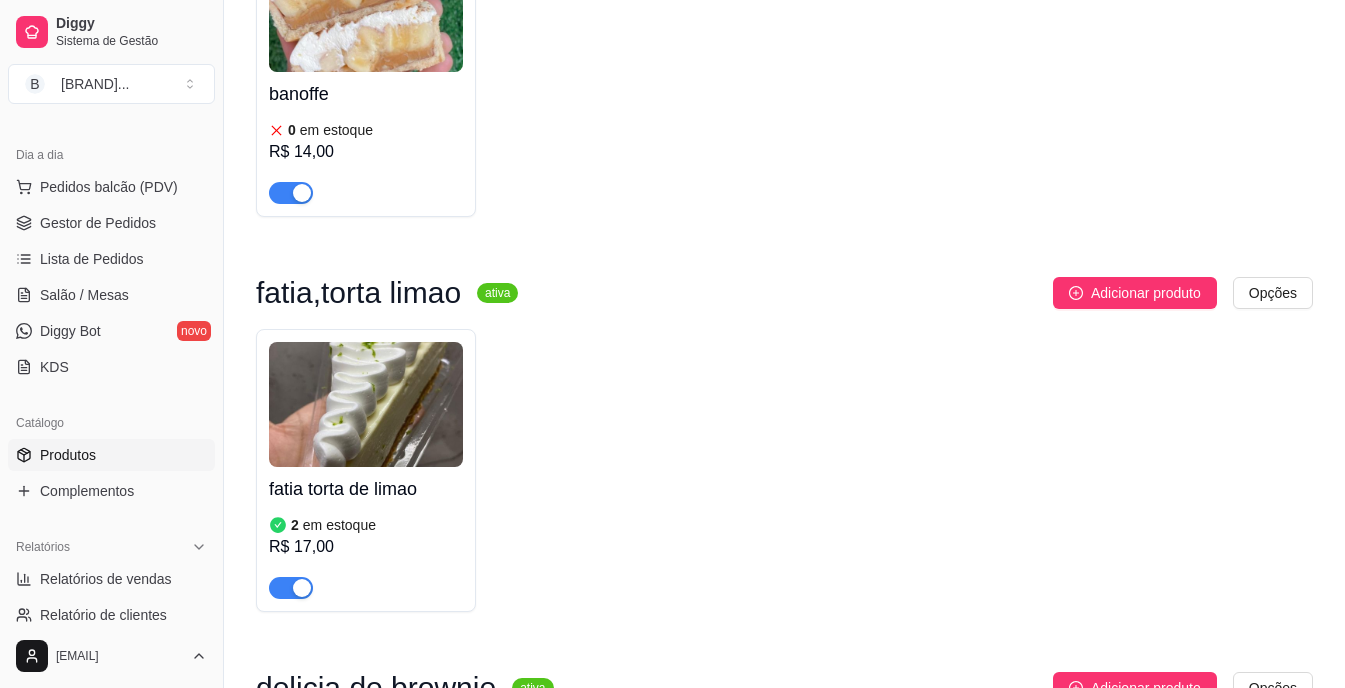 click at bounding box center [366, 404] 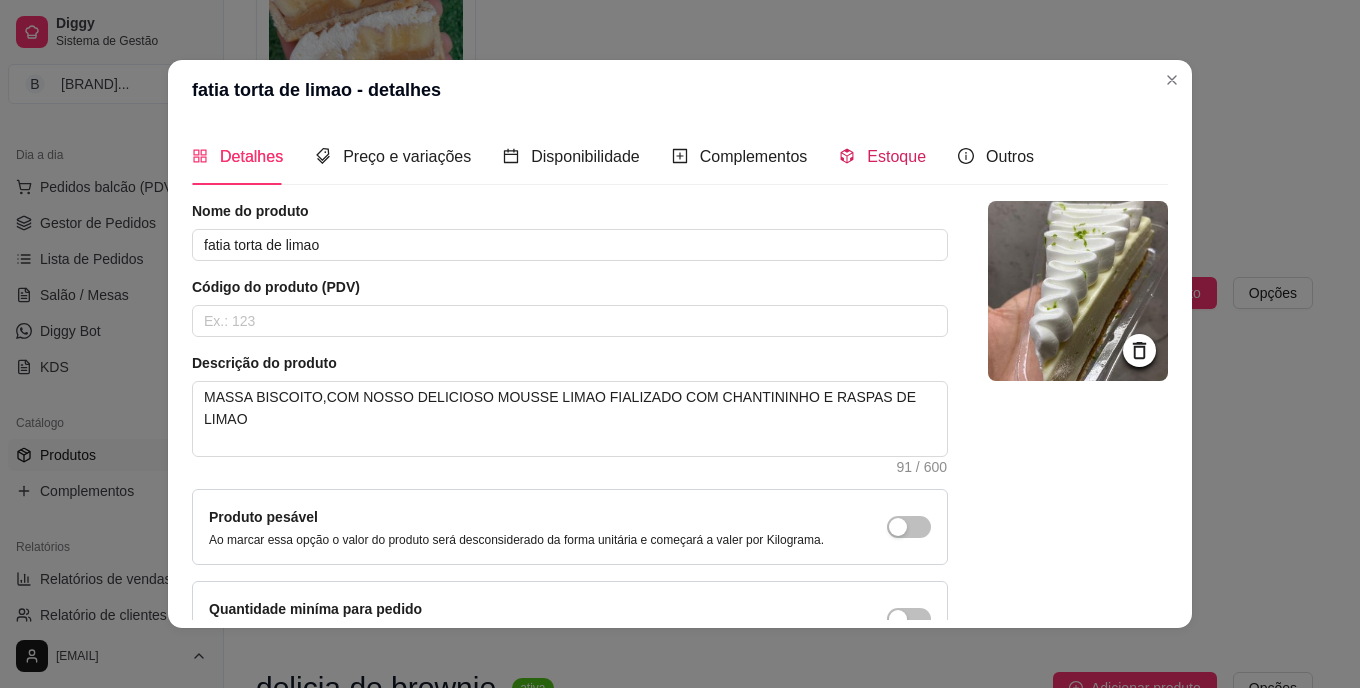 click on "Estoque" at bounding box center (896, 156) 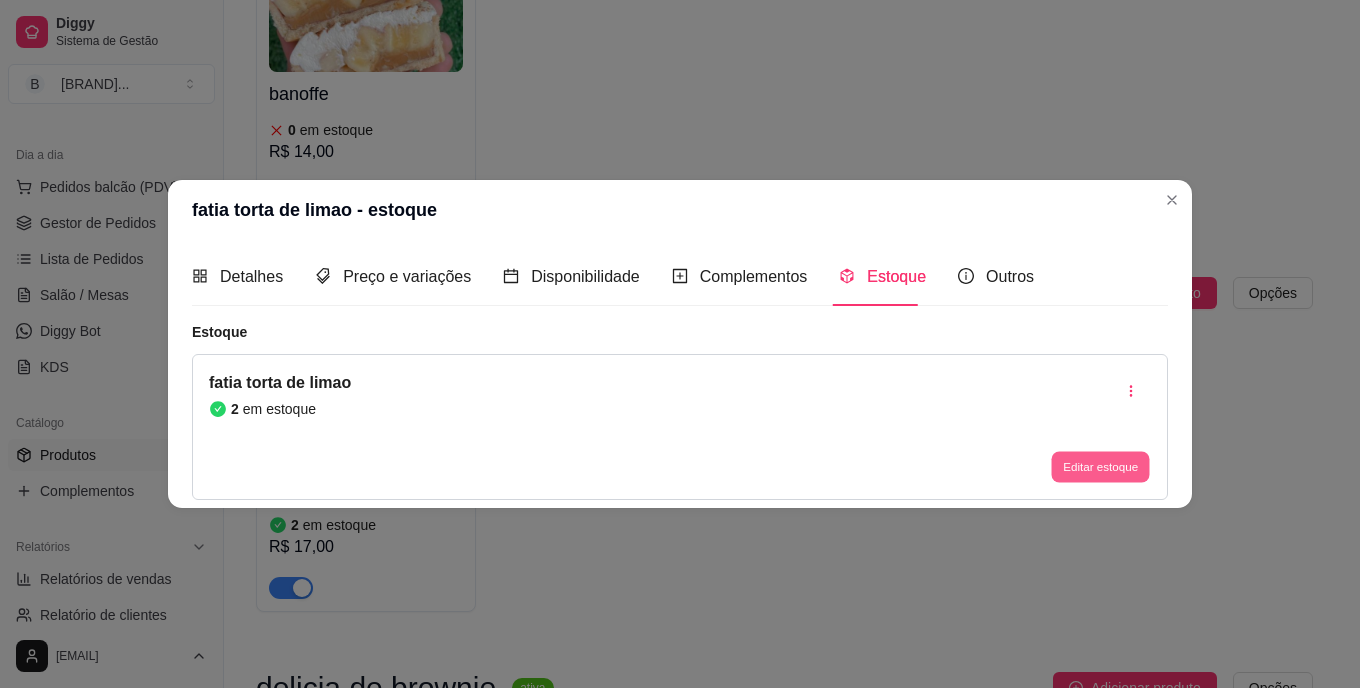 click on "Editar estoque" at bounding box center (1100, 466) 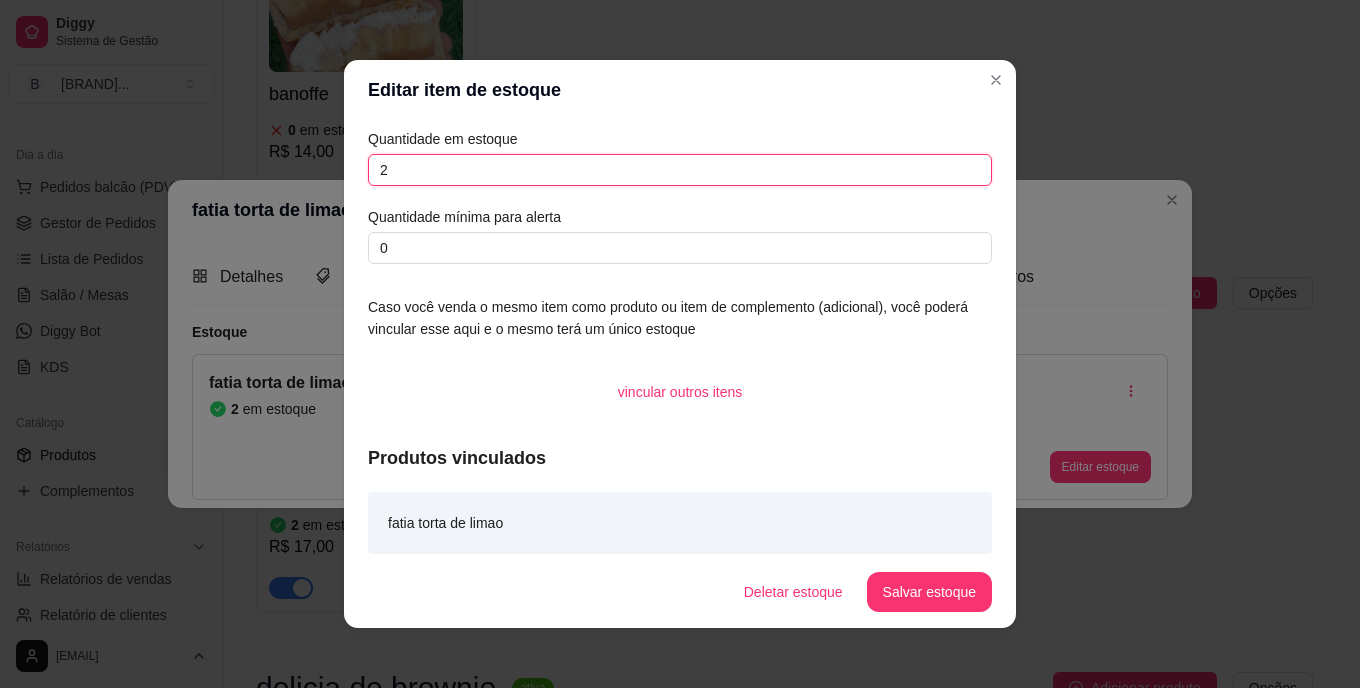click on "2" at bounding box center (680, 170) 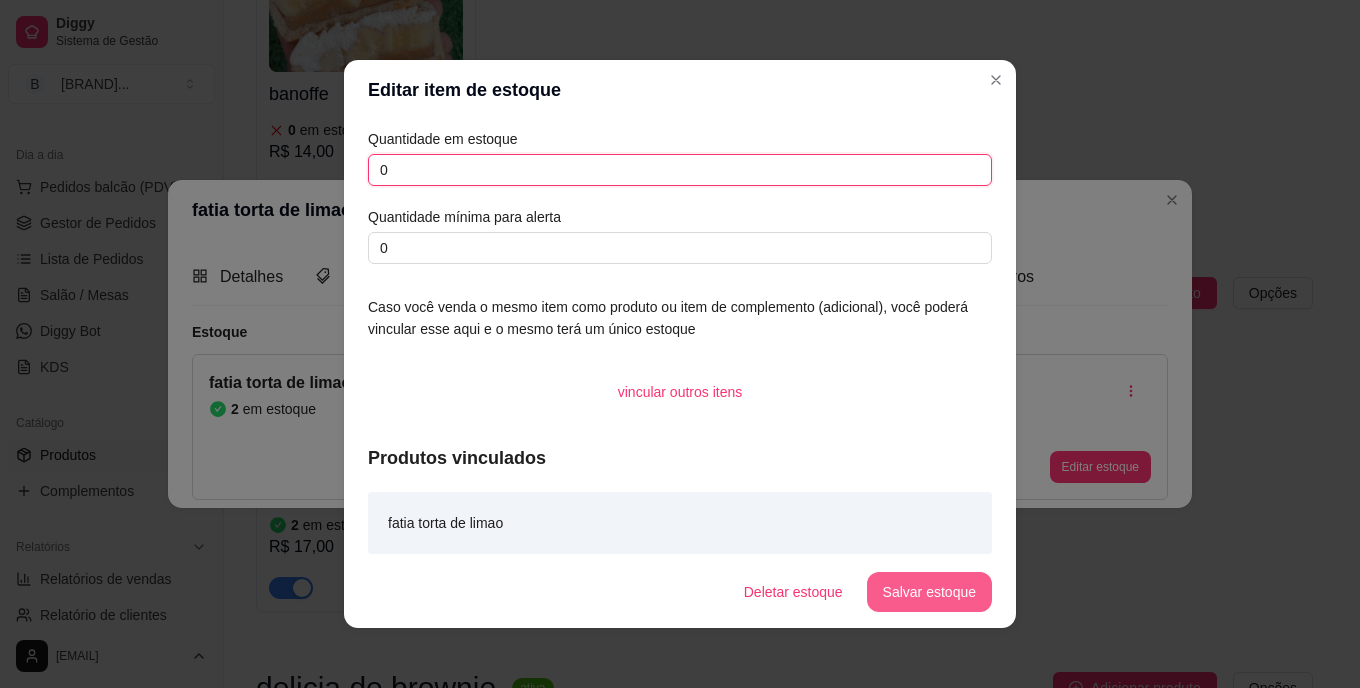 type on "0" 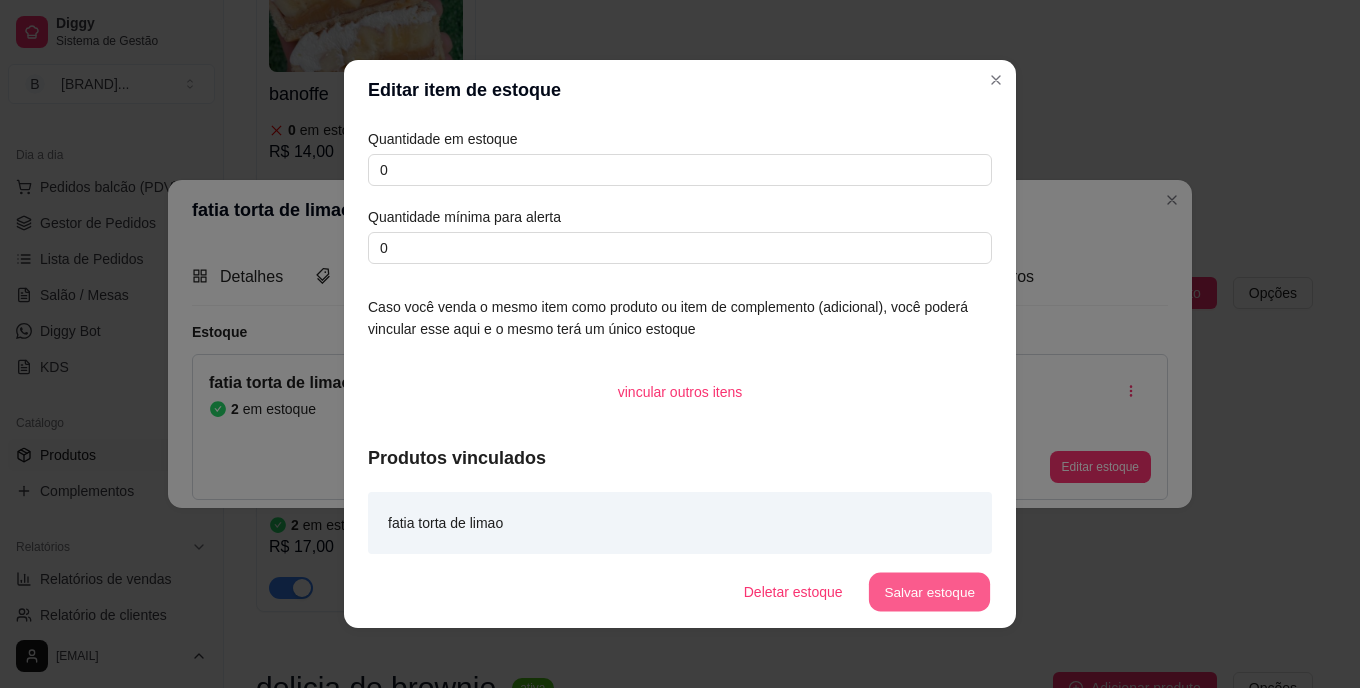 click on "Salvar estoque" at bounding box center (929, 592) 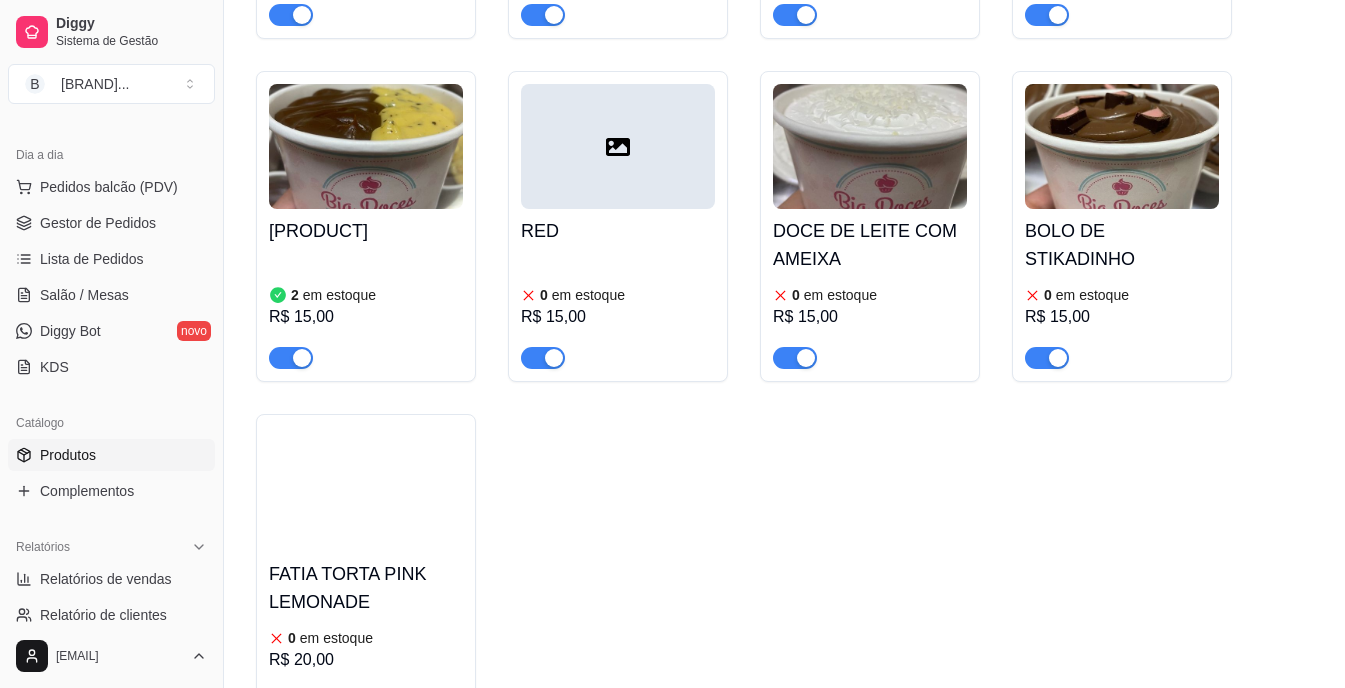 scroll, scrollTop: 440, scrollLeft: 0, axis: vertical 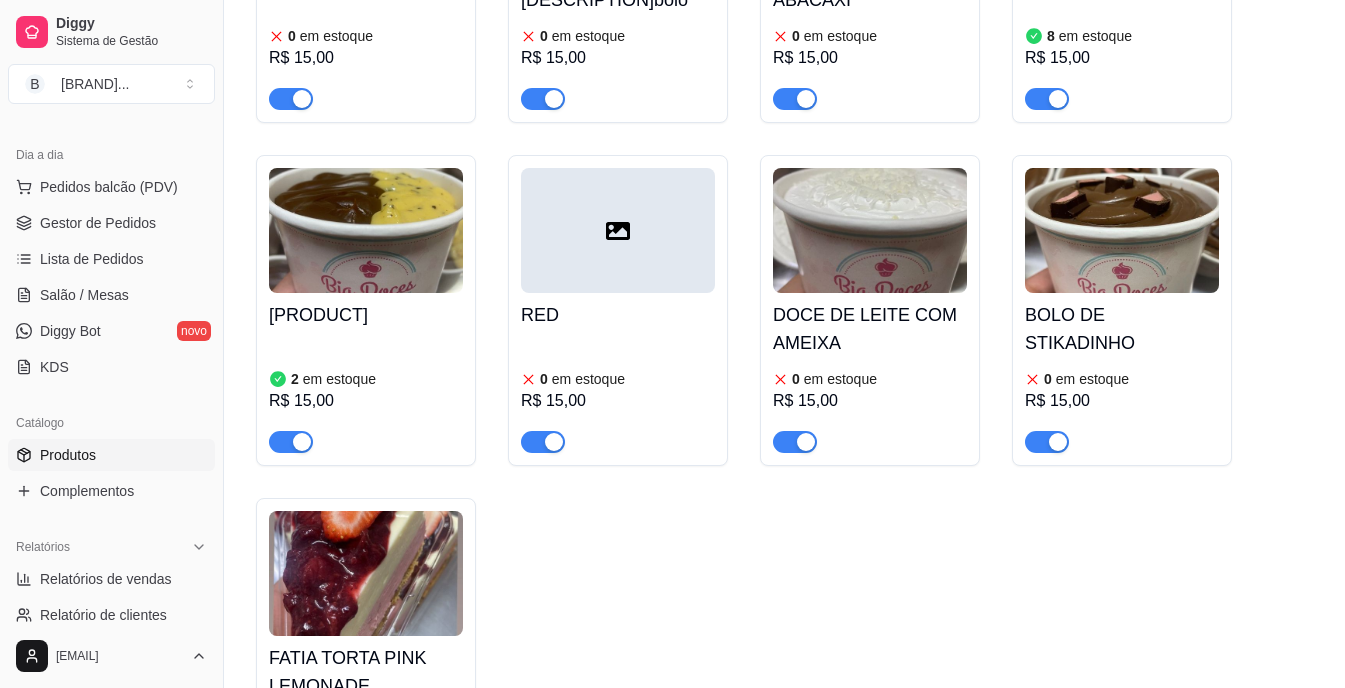click on "[PRODUCT]" at bounding box center [366, 315] 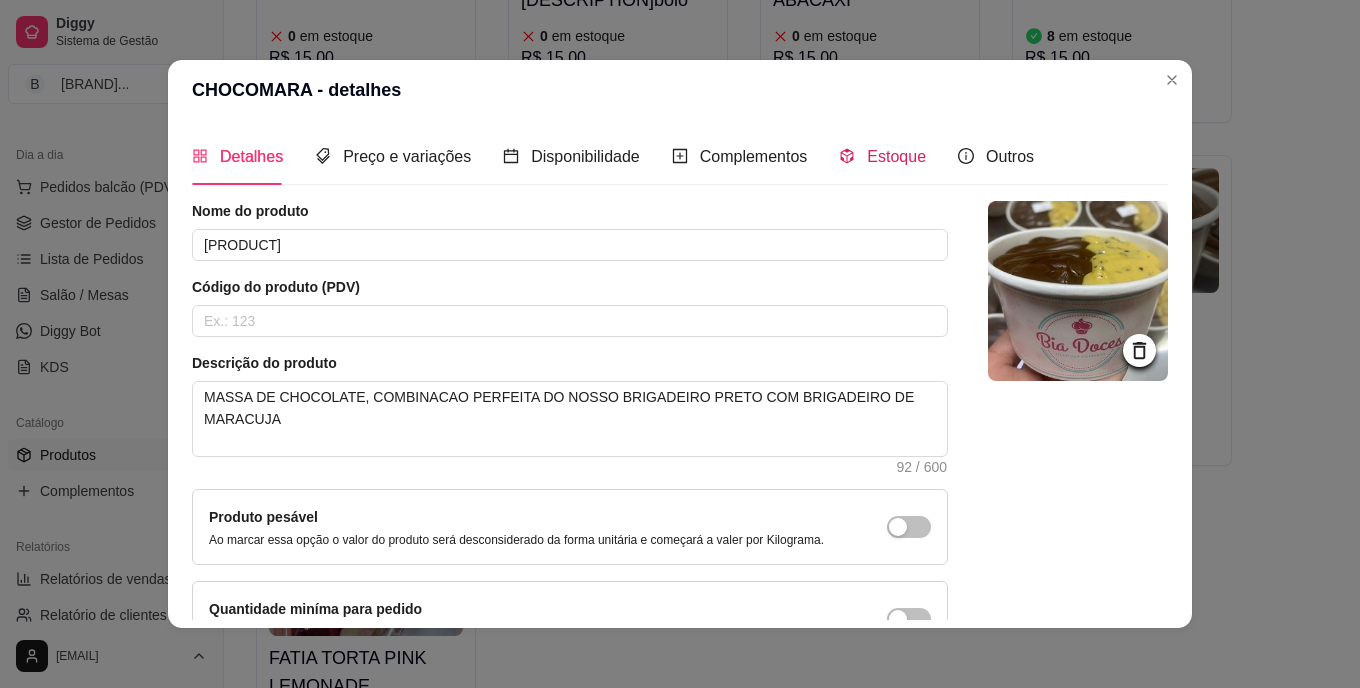 click on "Estoque" at bounding box center (896, 156) 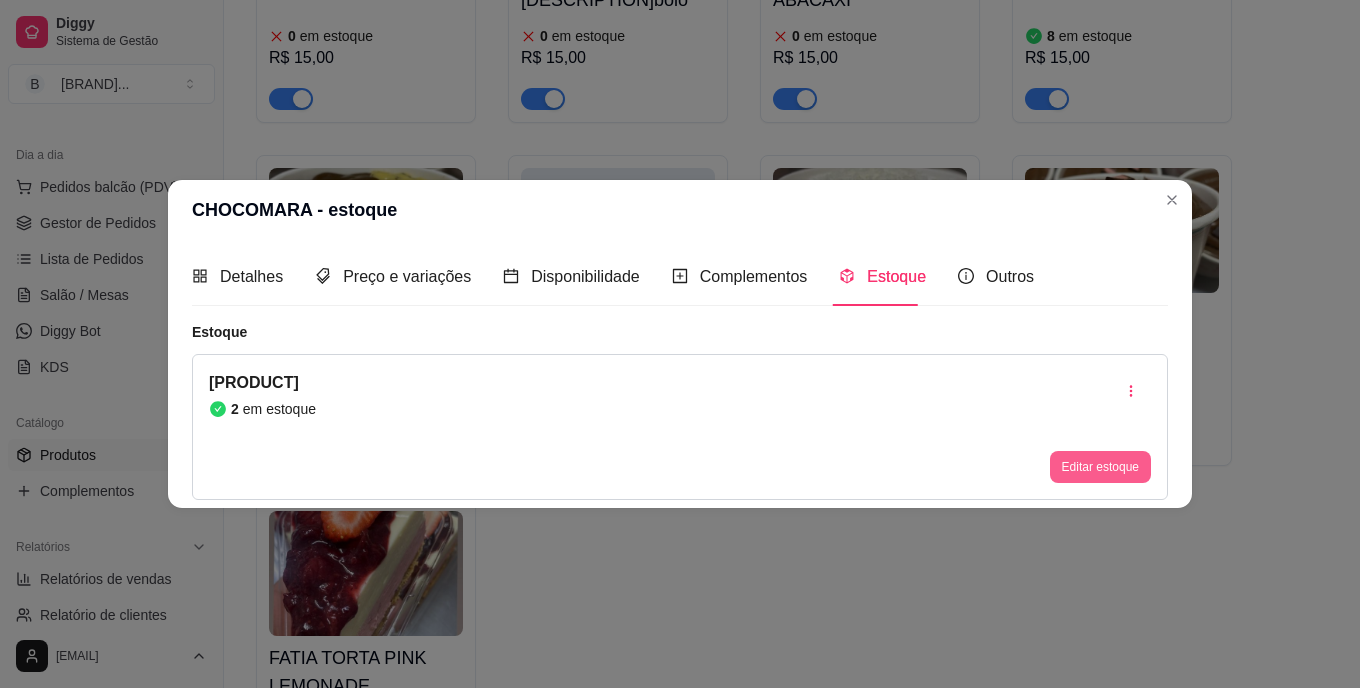 click on "Editar estoque" at bounding box center (1100, 467) 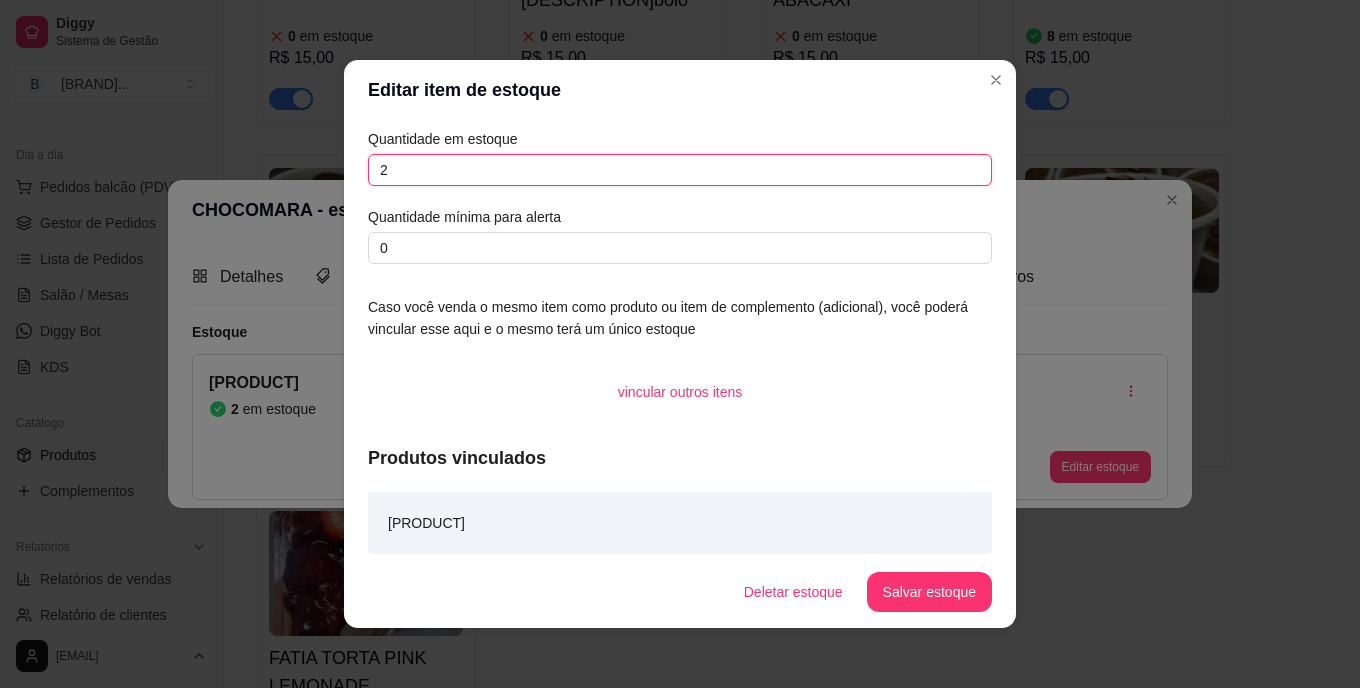 click on "2" at bounding box center (680, 170) 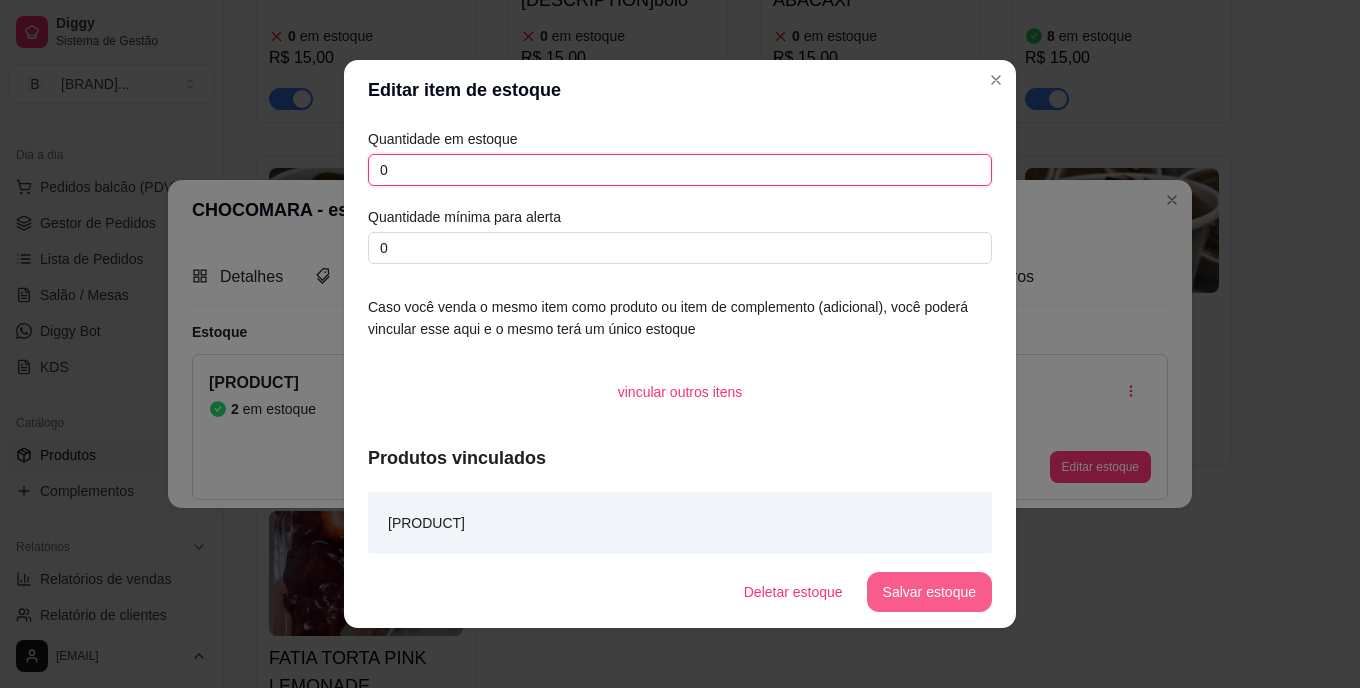 type on "0" 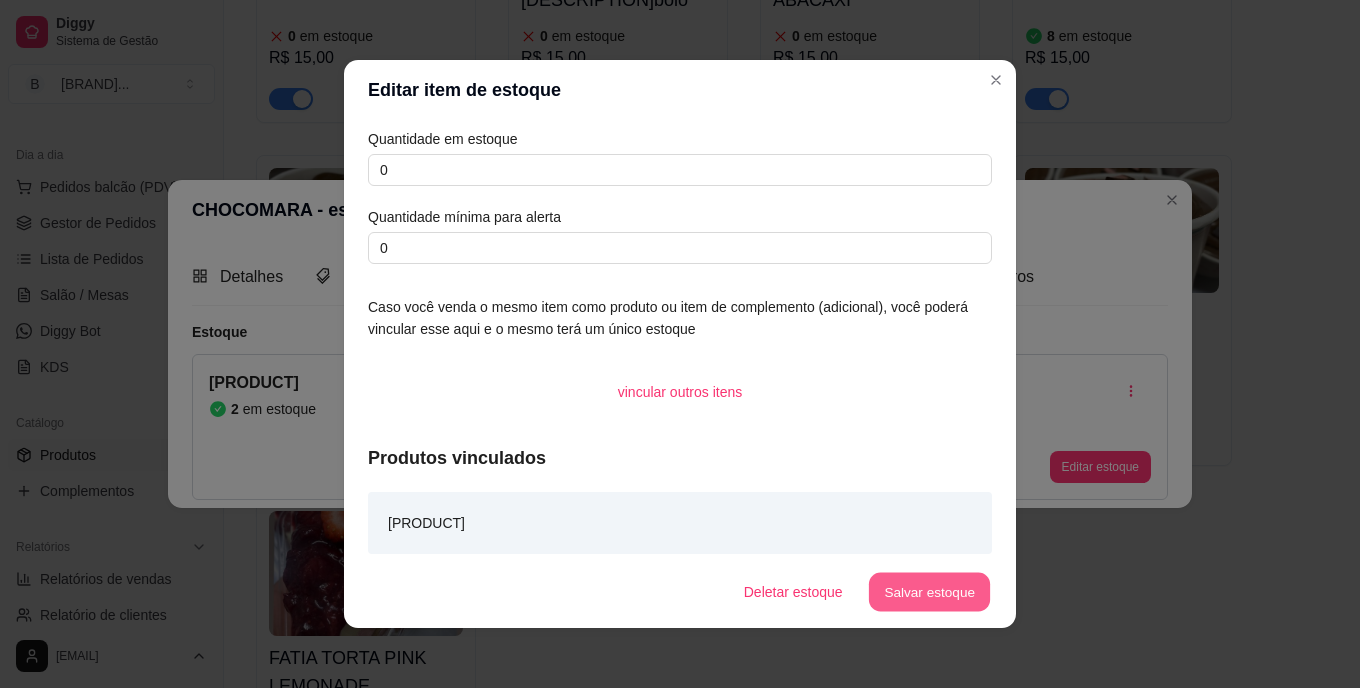 click on "Salvar estoque" at bounding box center (929, 592) 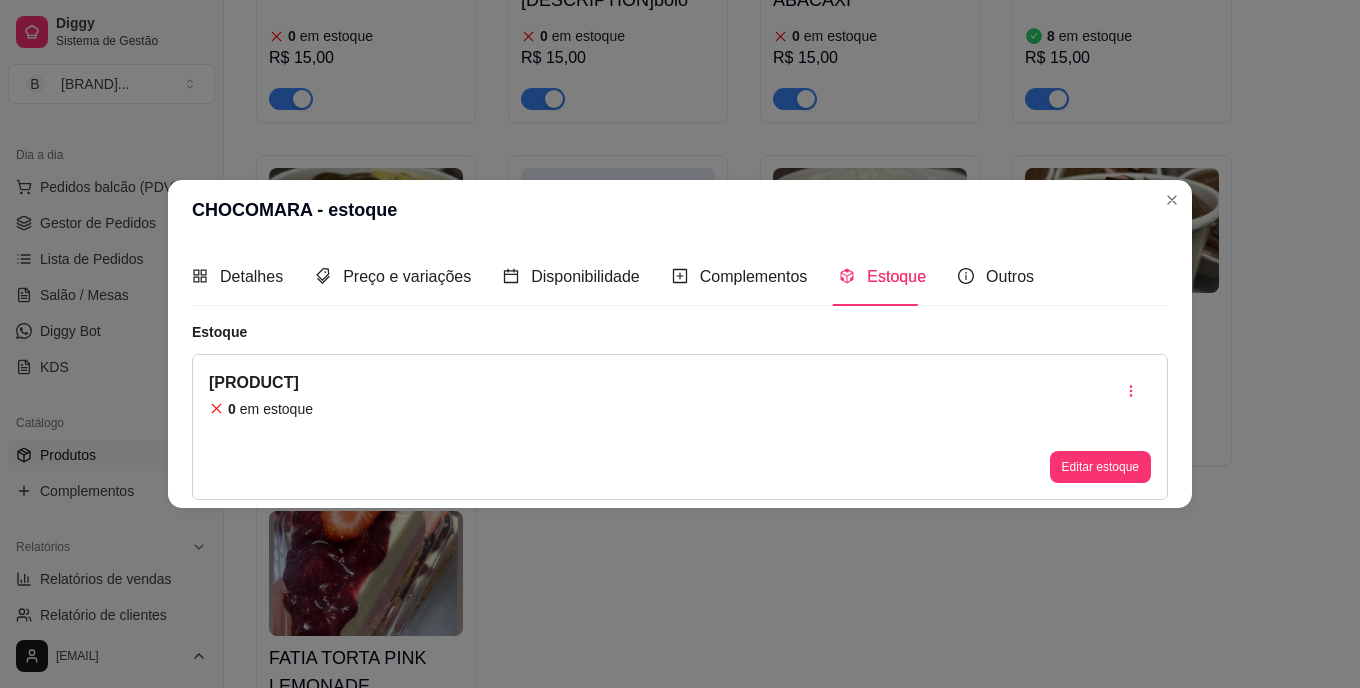 type 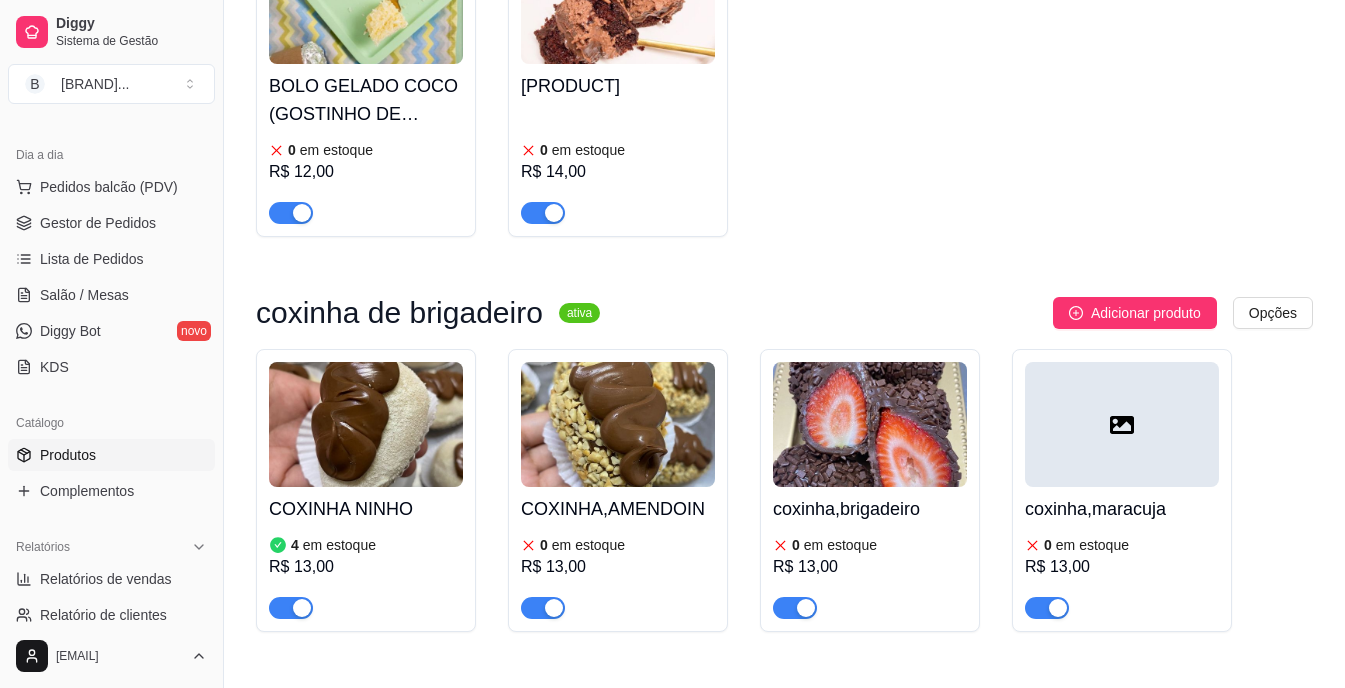 scroll, scrollTop: 1440, scrollLeft: 0, axis: vertical 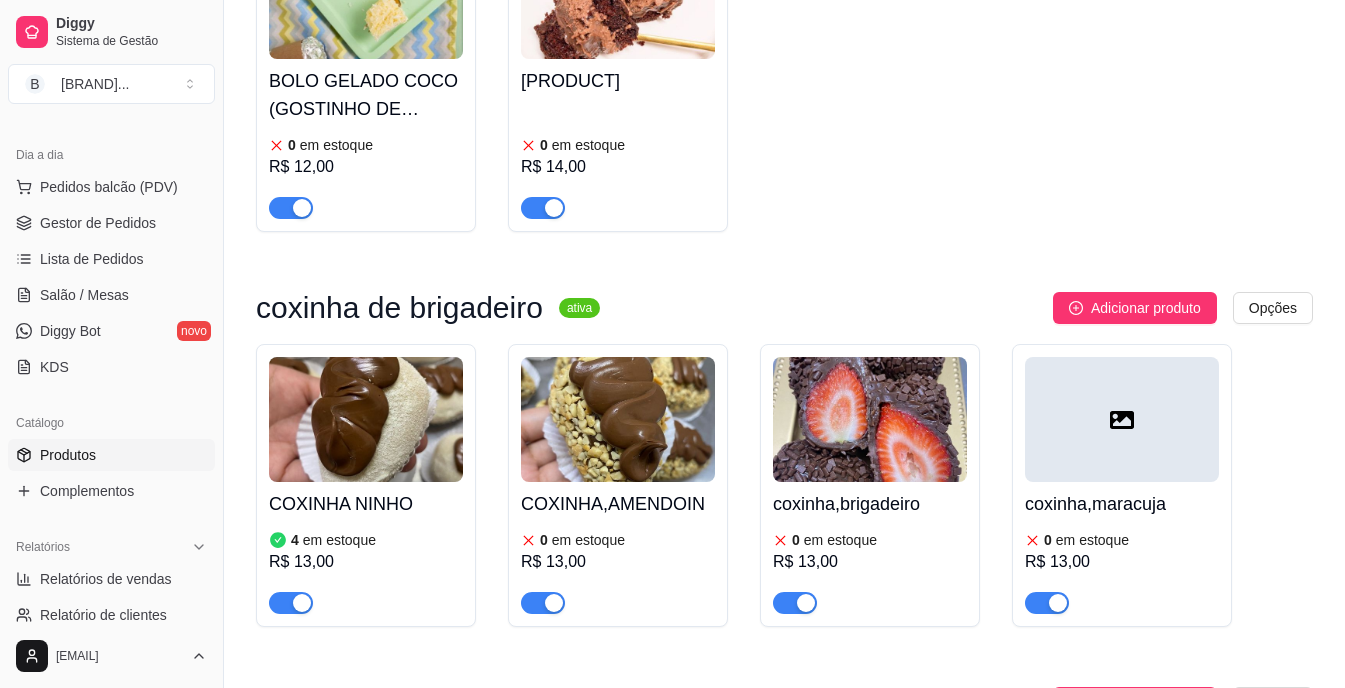 click on "[PRODUCT] [QUANTITY] em estoque [PRICE]" at bounding box center (366, 548) 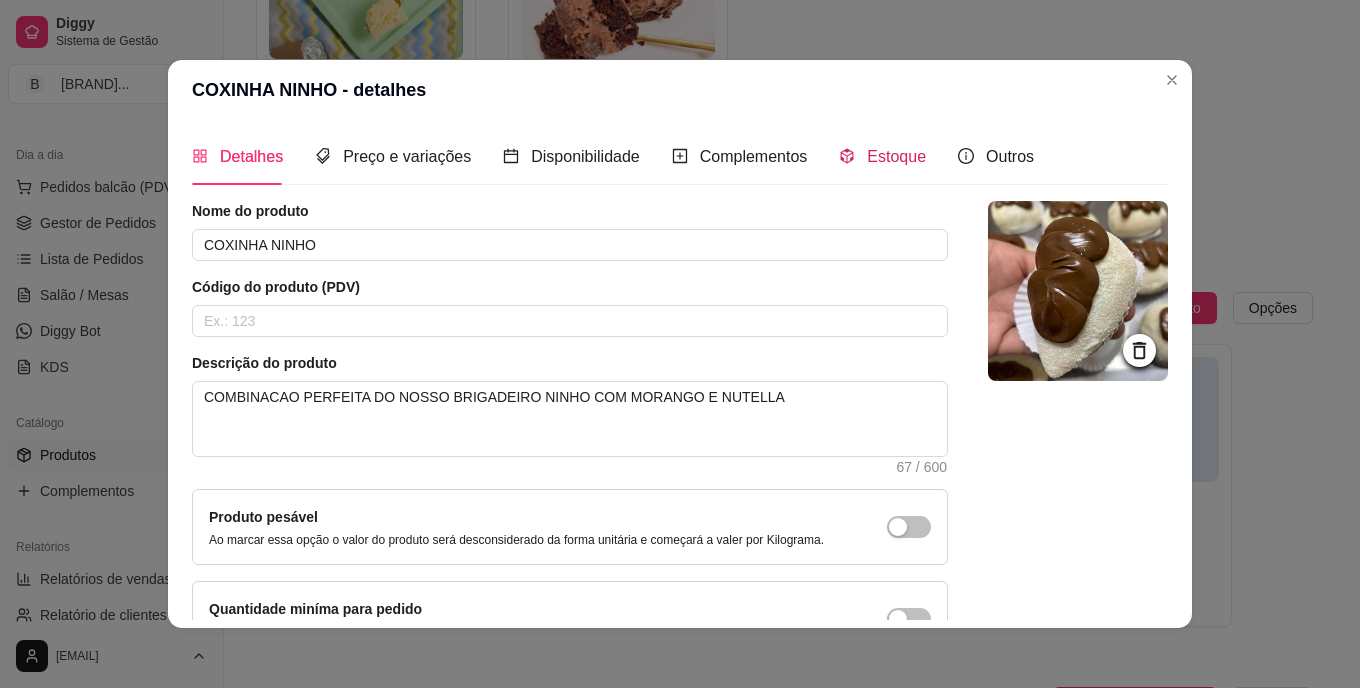 click on "Estoque" at bounding box center [896, 156] 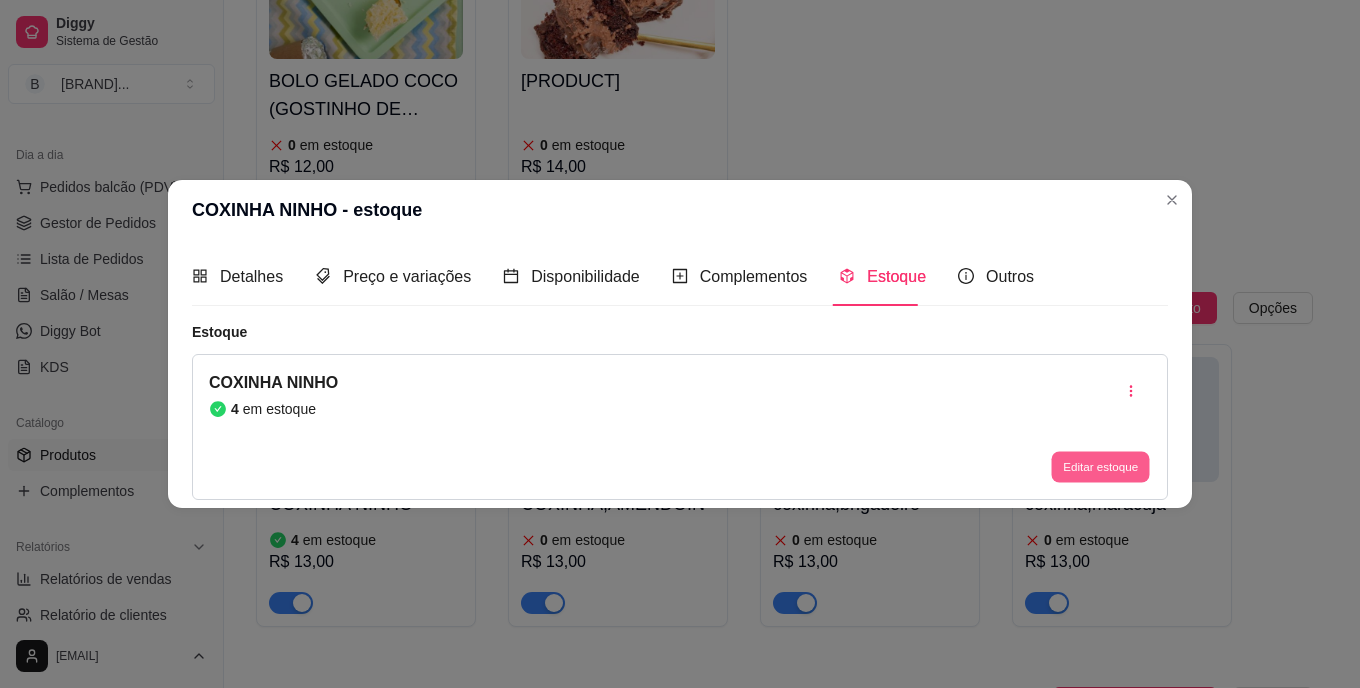 click on "Editar estoque" at bounding box center [1100, 466] 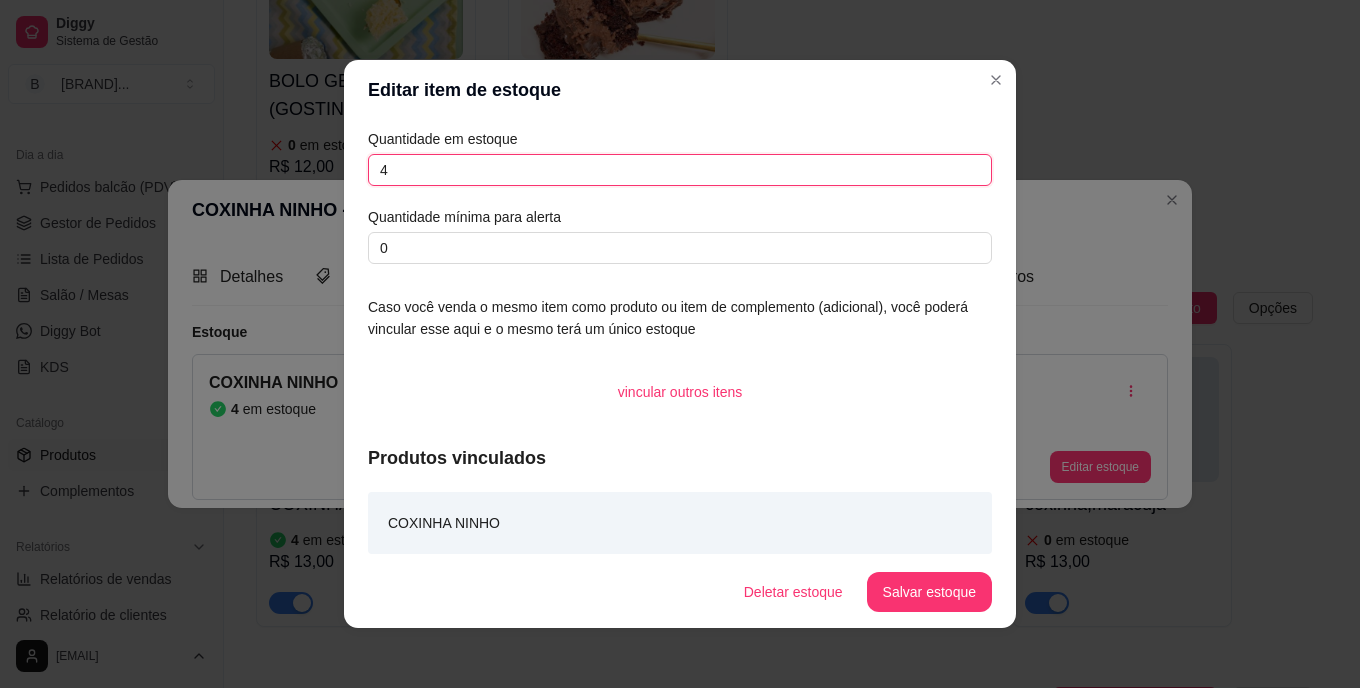 click on "4" at bounding box center [680, 170] 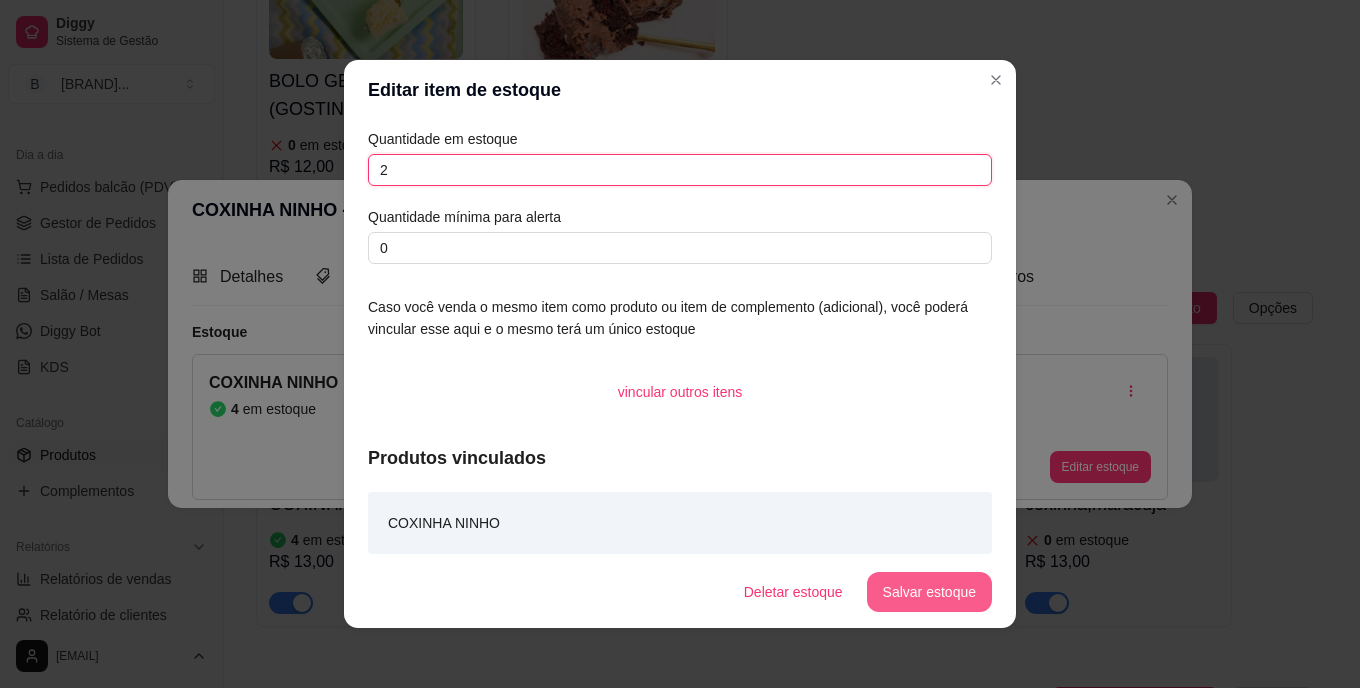 type on "2" 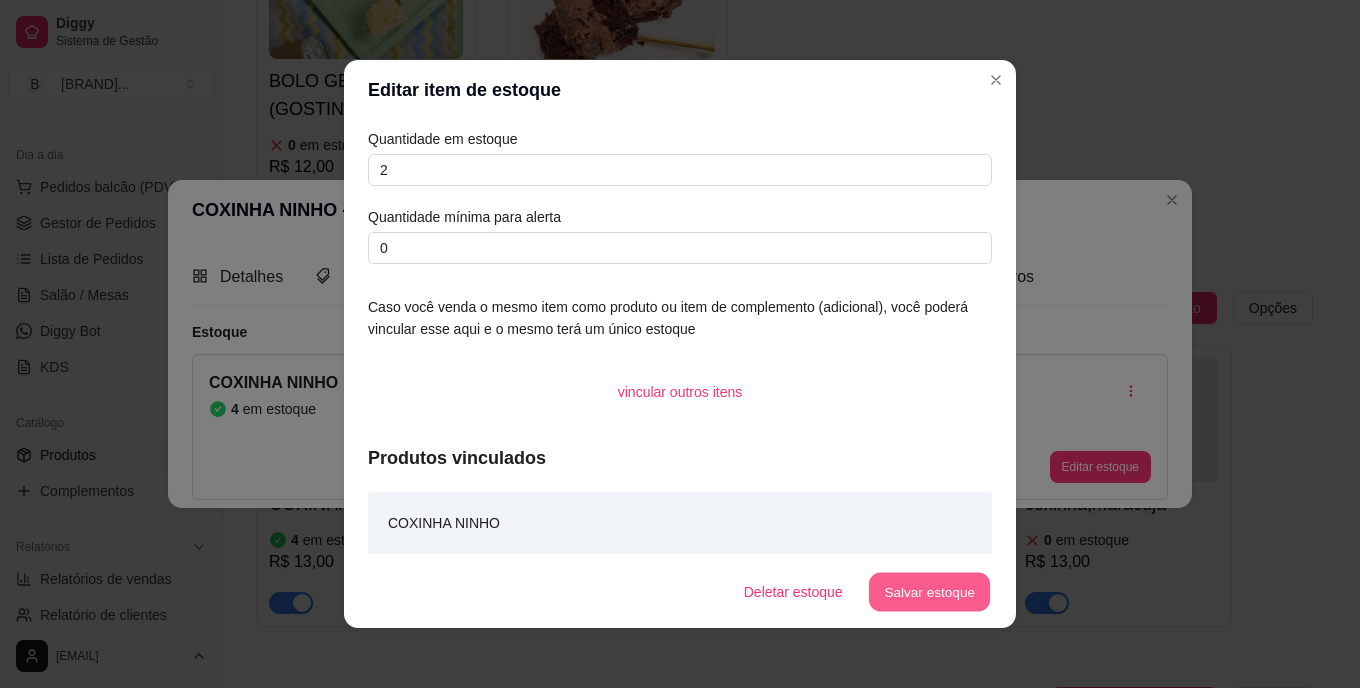 click on "Salvar estoque" at bounding box center (929, 592) 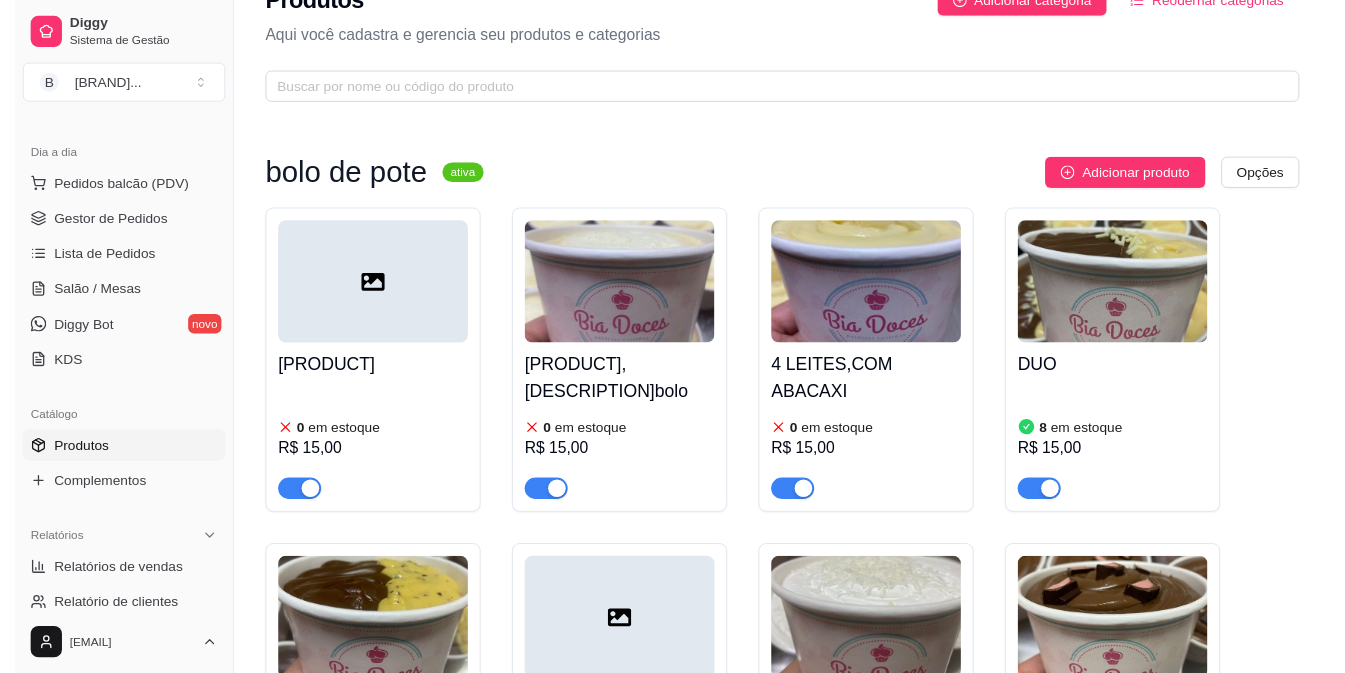 scroll, scrollTop: 0, scrollLeft: 0, axis: both 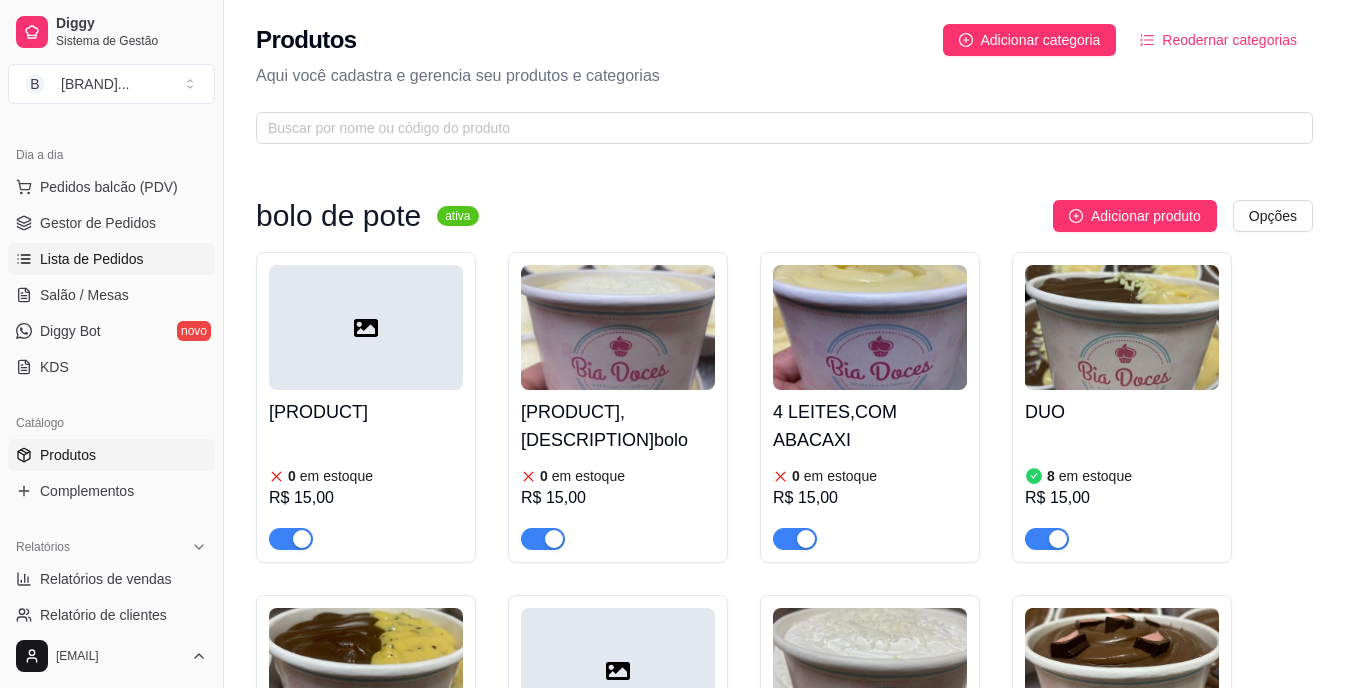 click on "Lista de Pedidos" at bounding box center [92, 259] 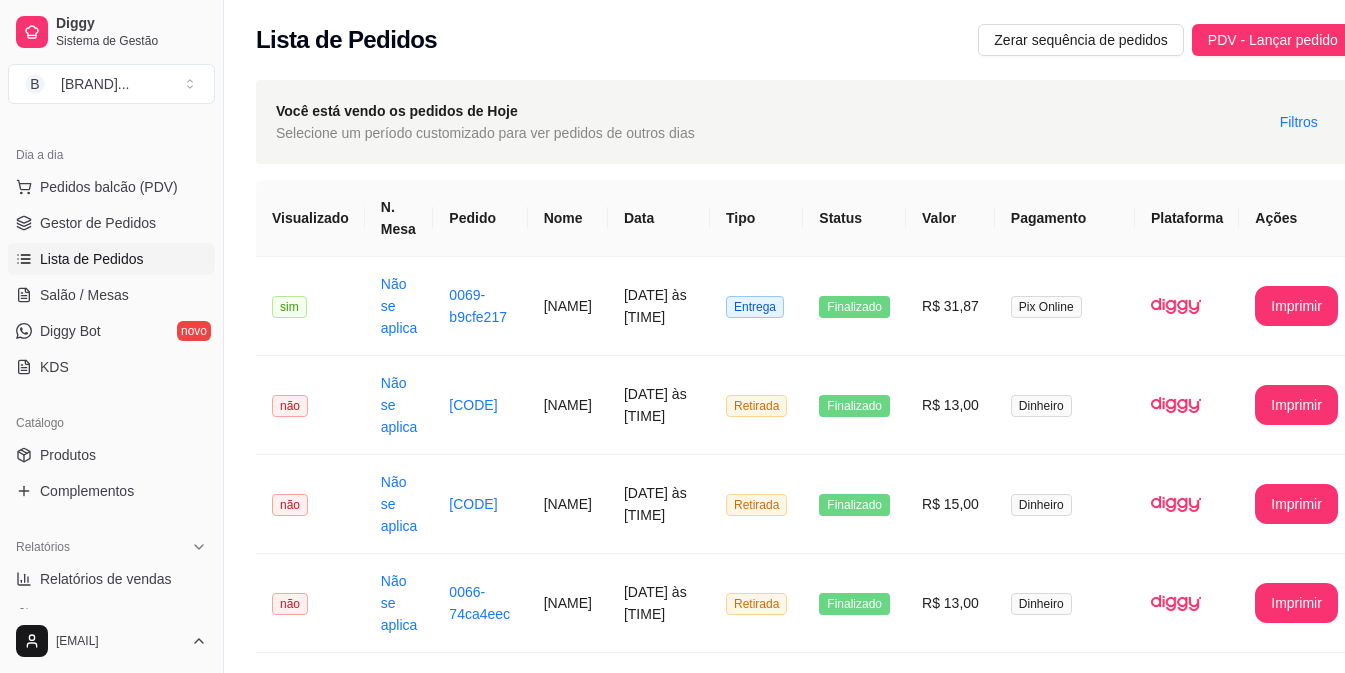 click on "Dia a dia" at bounding box center (111, 155) 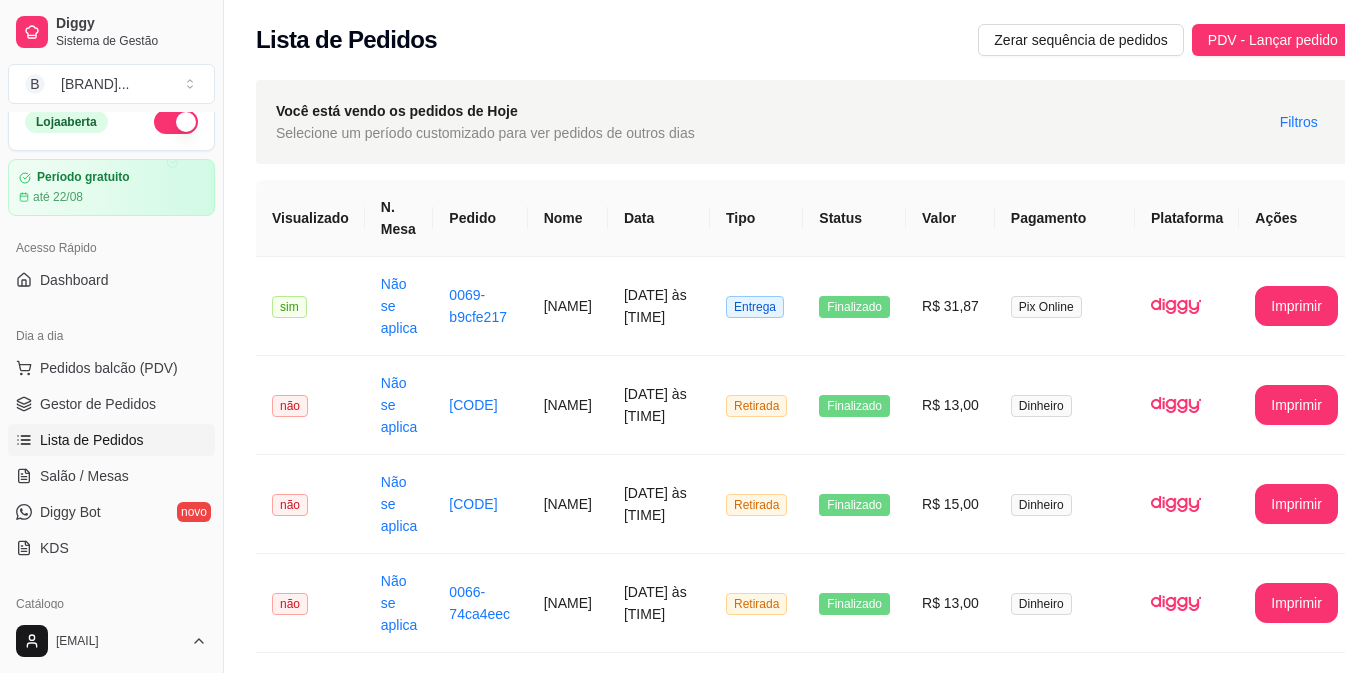 scroll, scrollTop: 0, scrollLeft: 0, axis: both 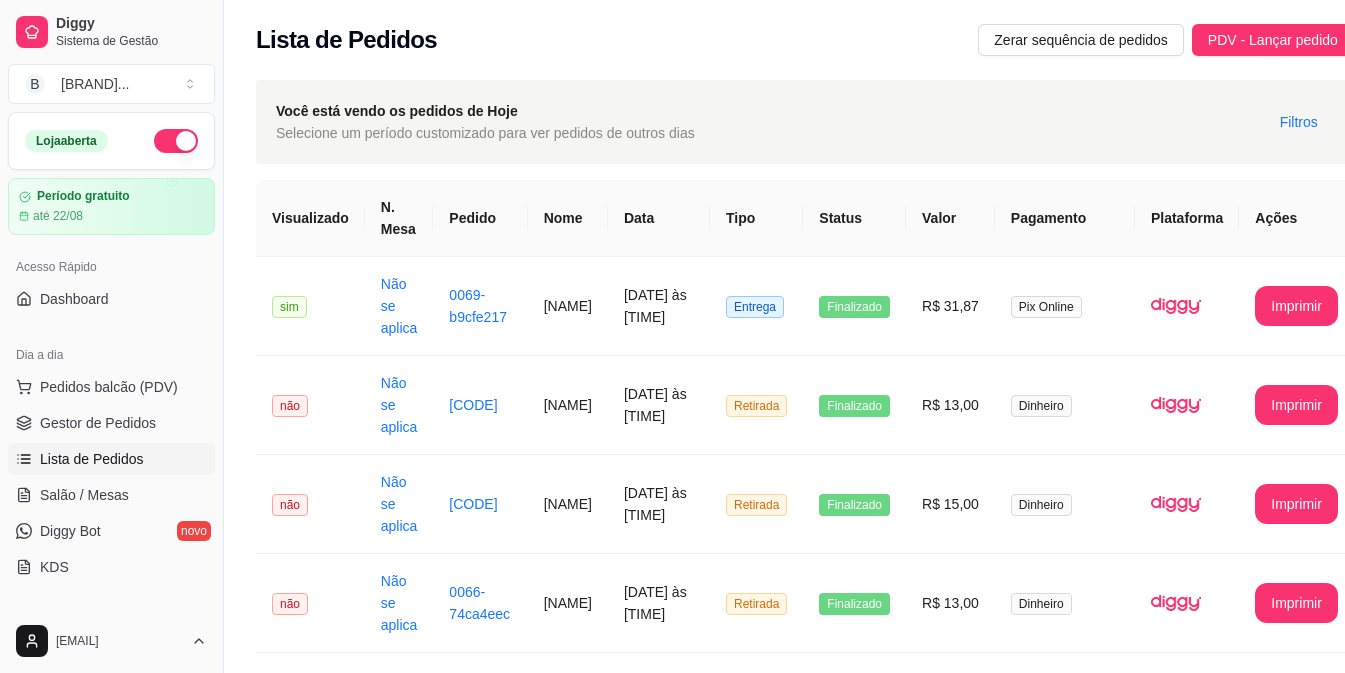 click at bounding box center (176, 141) 